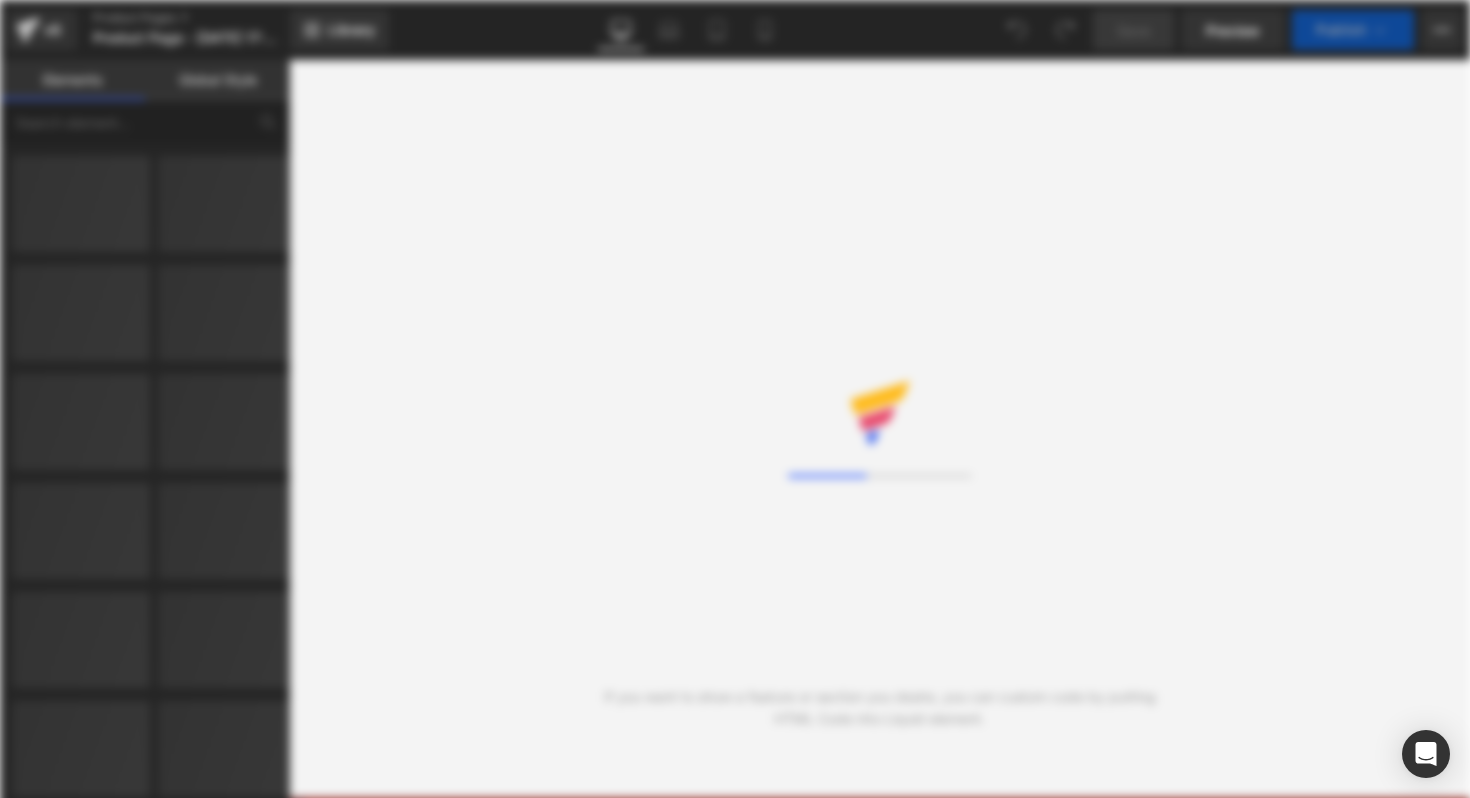 scroll, scrollTop: 0, scrollLeft: 0, axis: both 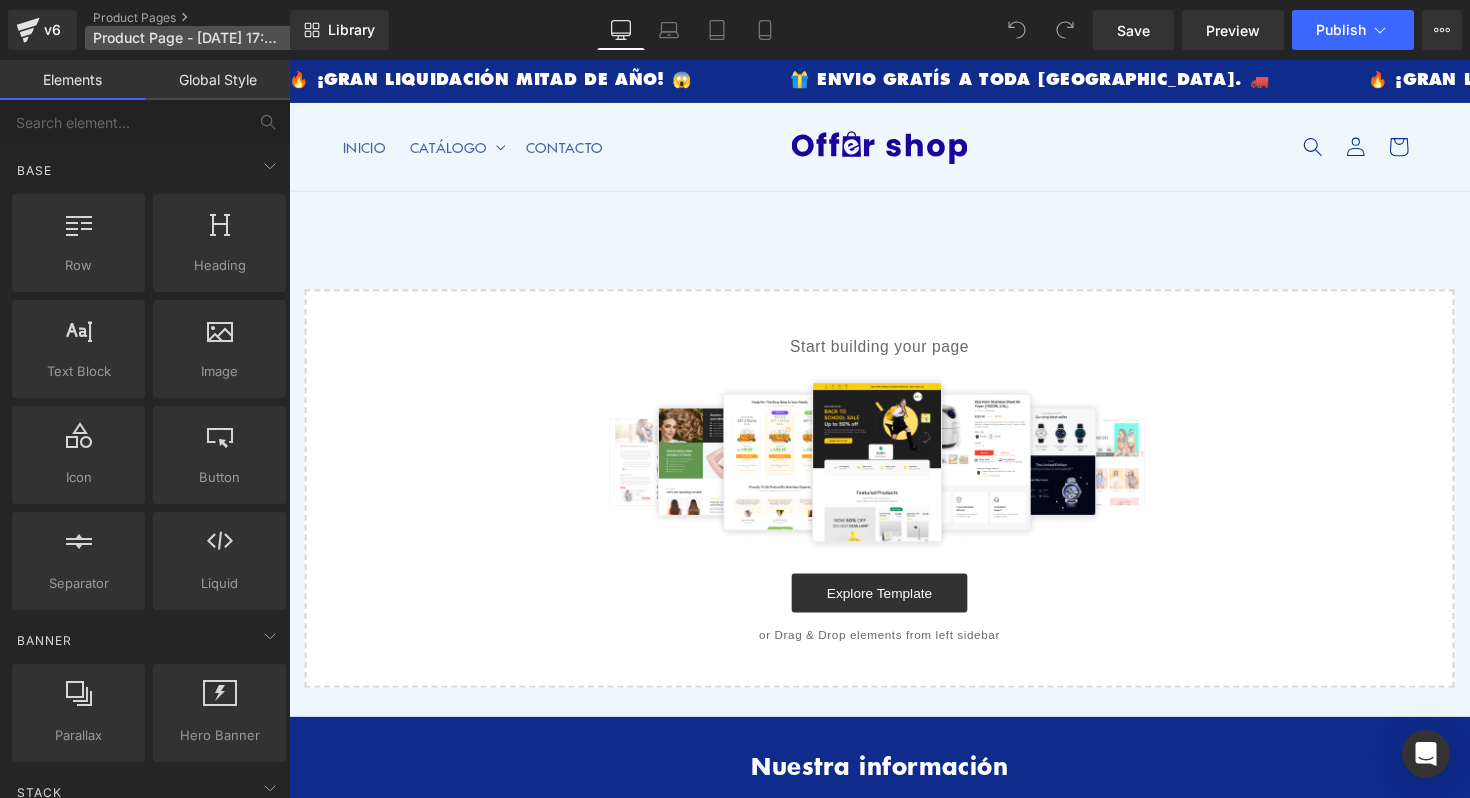 click on "Product Page - [DATE] 17:34:07" at bounding box center (189, 38) 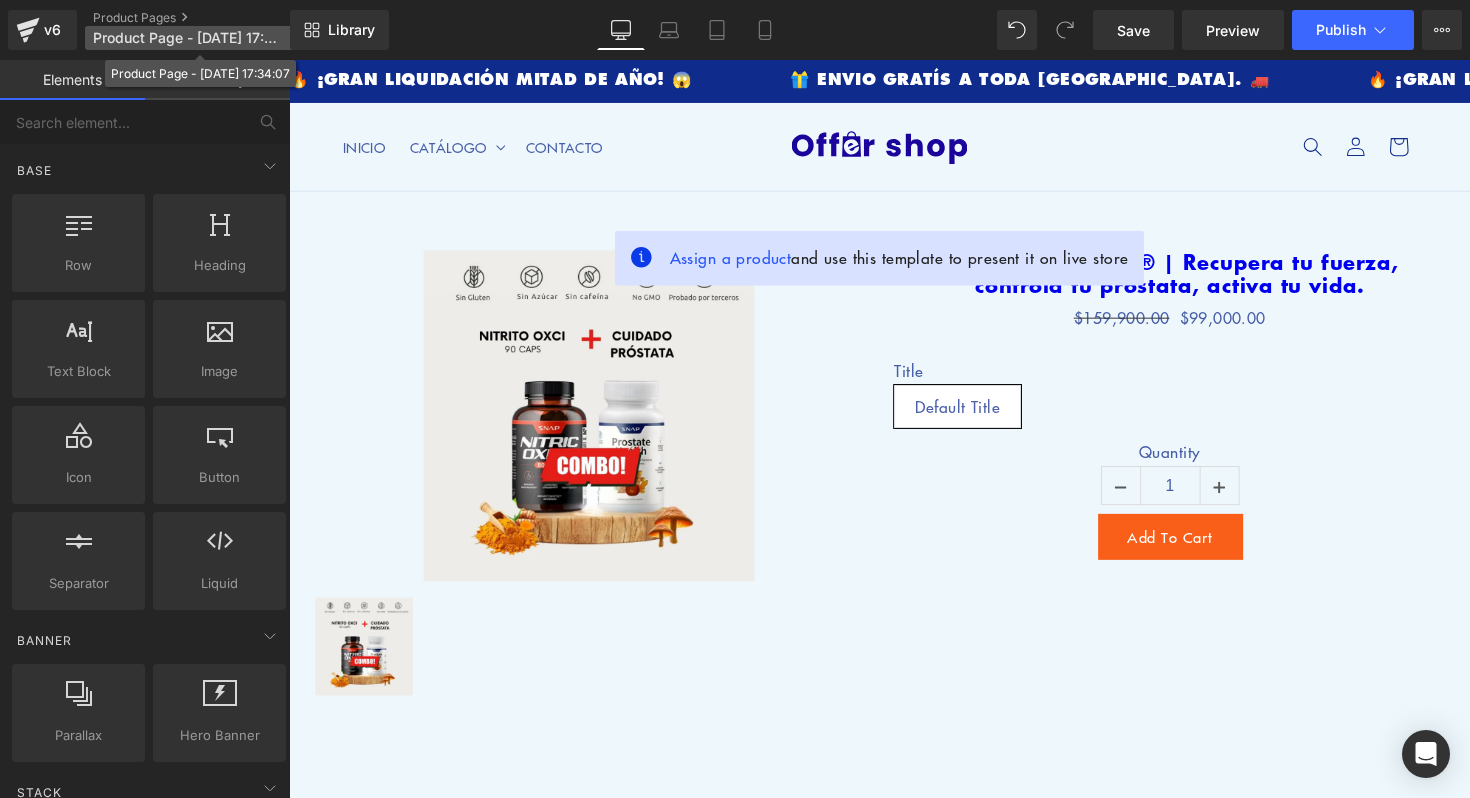 click on "Product Page - [DATE] 17:34:07" at bounding box center [189, 38] 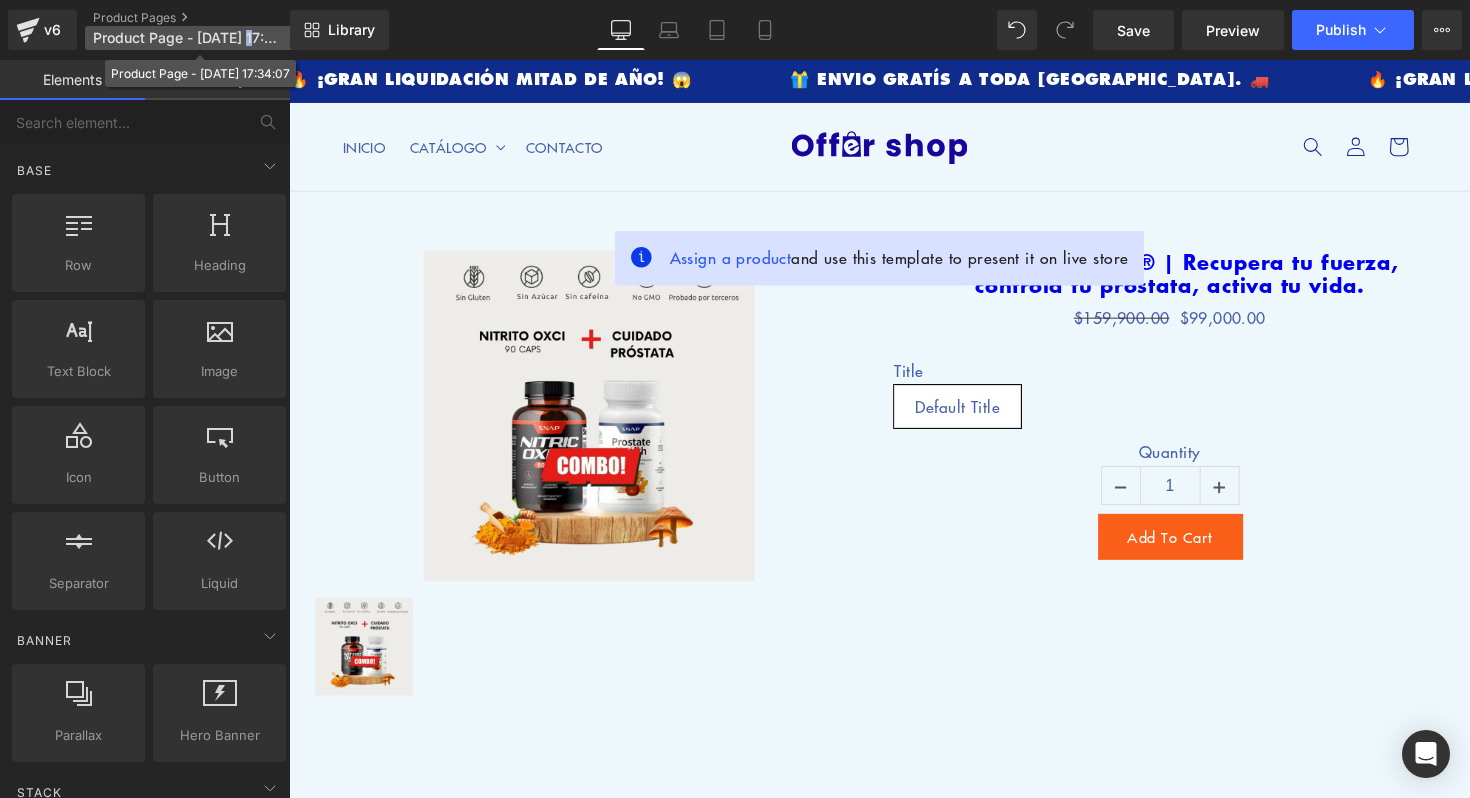 click on "Product Page - [DATE] 17:34:07" at bounding box center [189, 38] 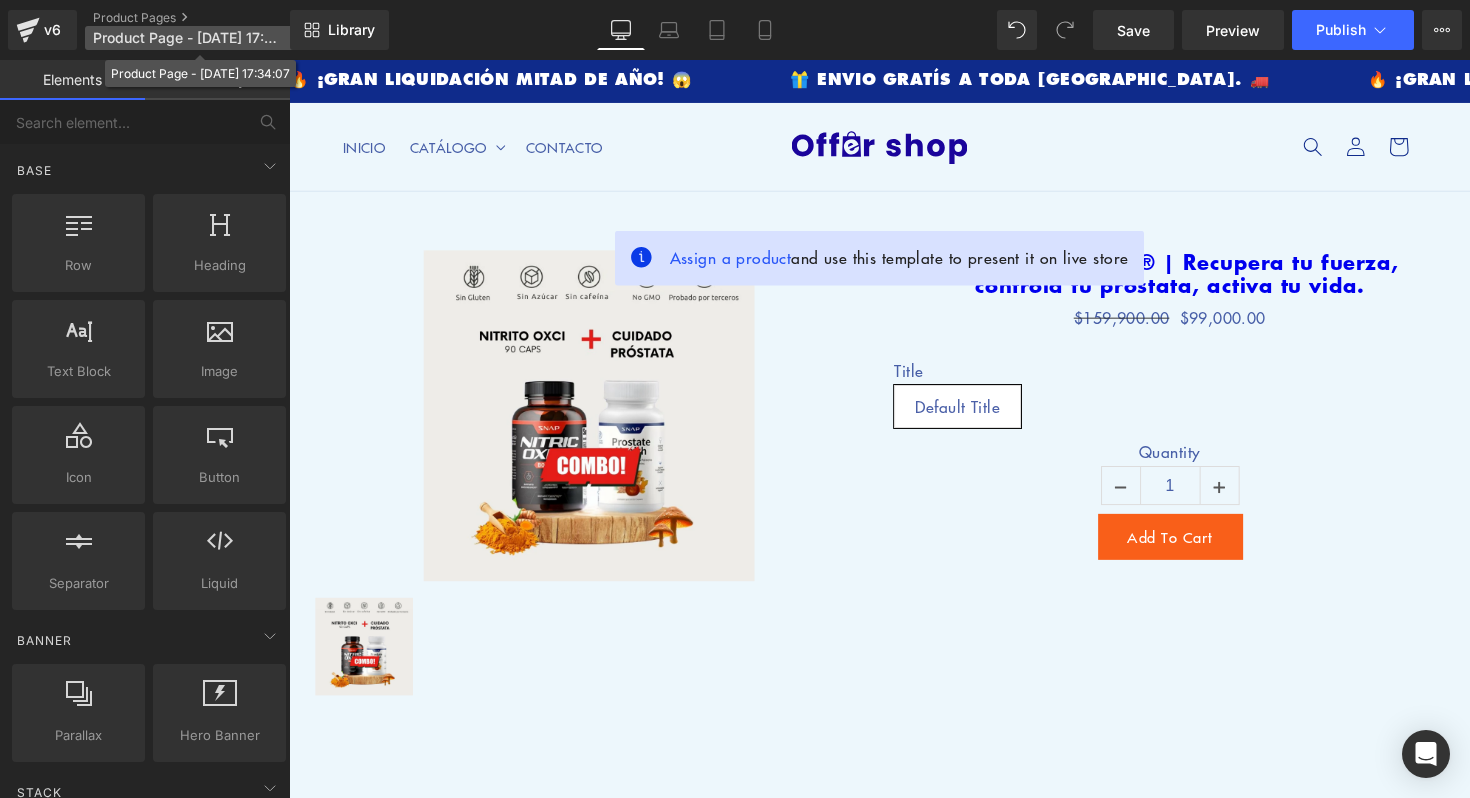 click on "Product Page - [DATE] 17:34:07" at bounding box center (189, 38) 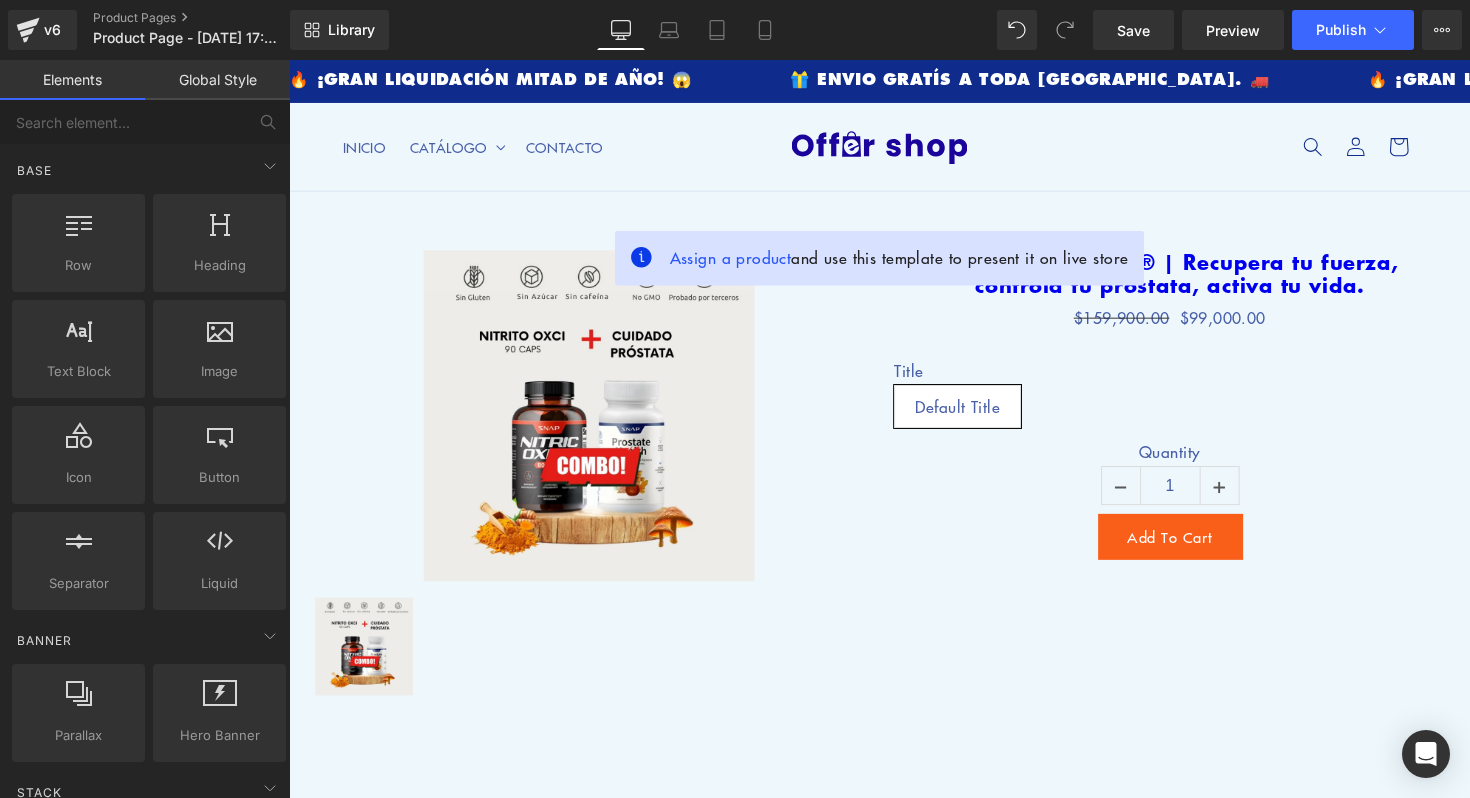 click on "Sale Off" at bounding box center [596, 424] 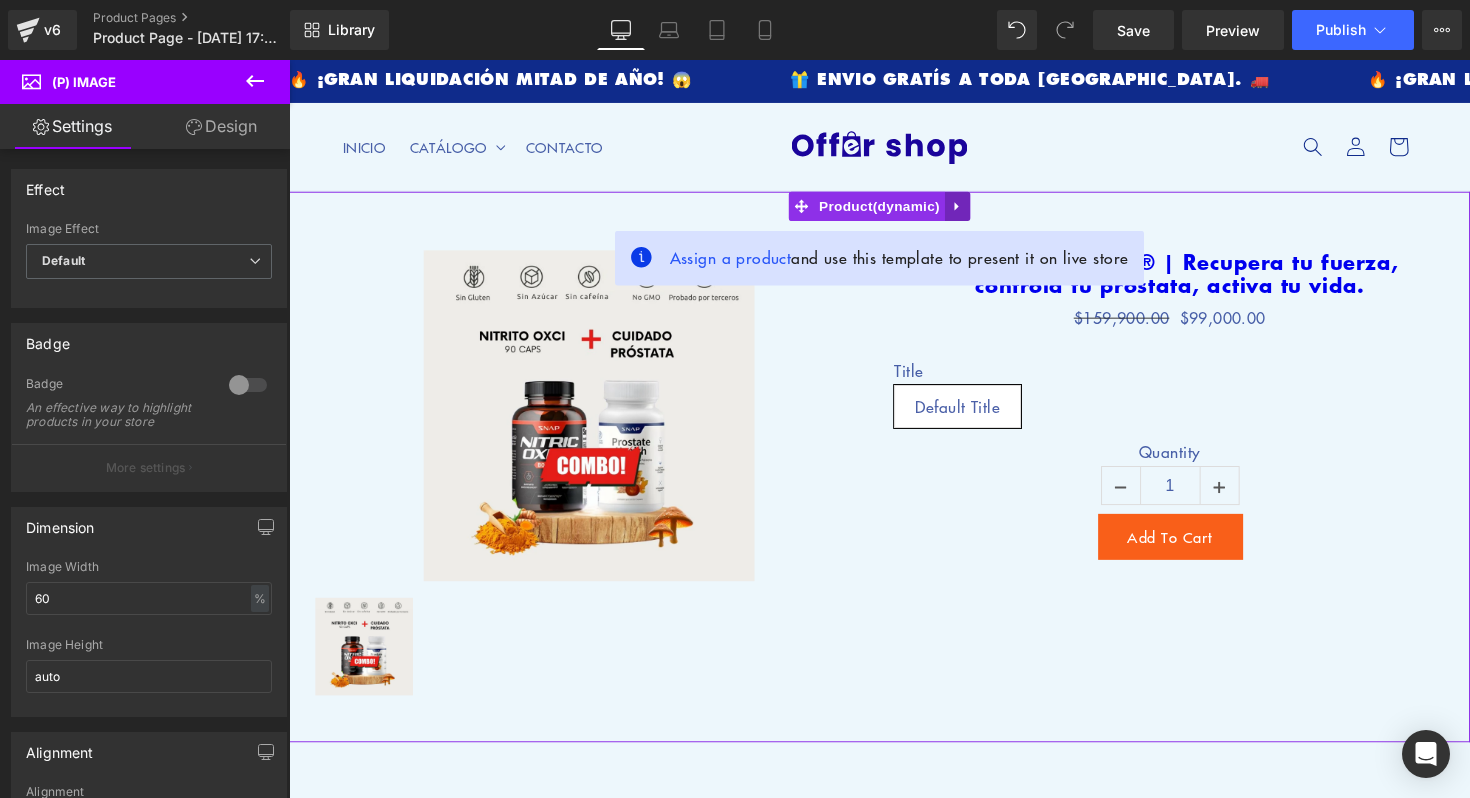 click at bounding box center (974, 210) 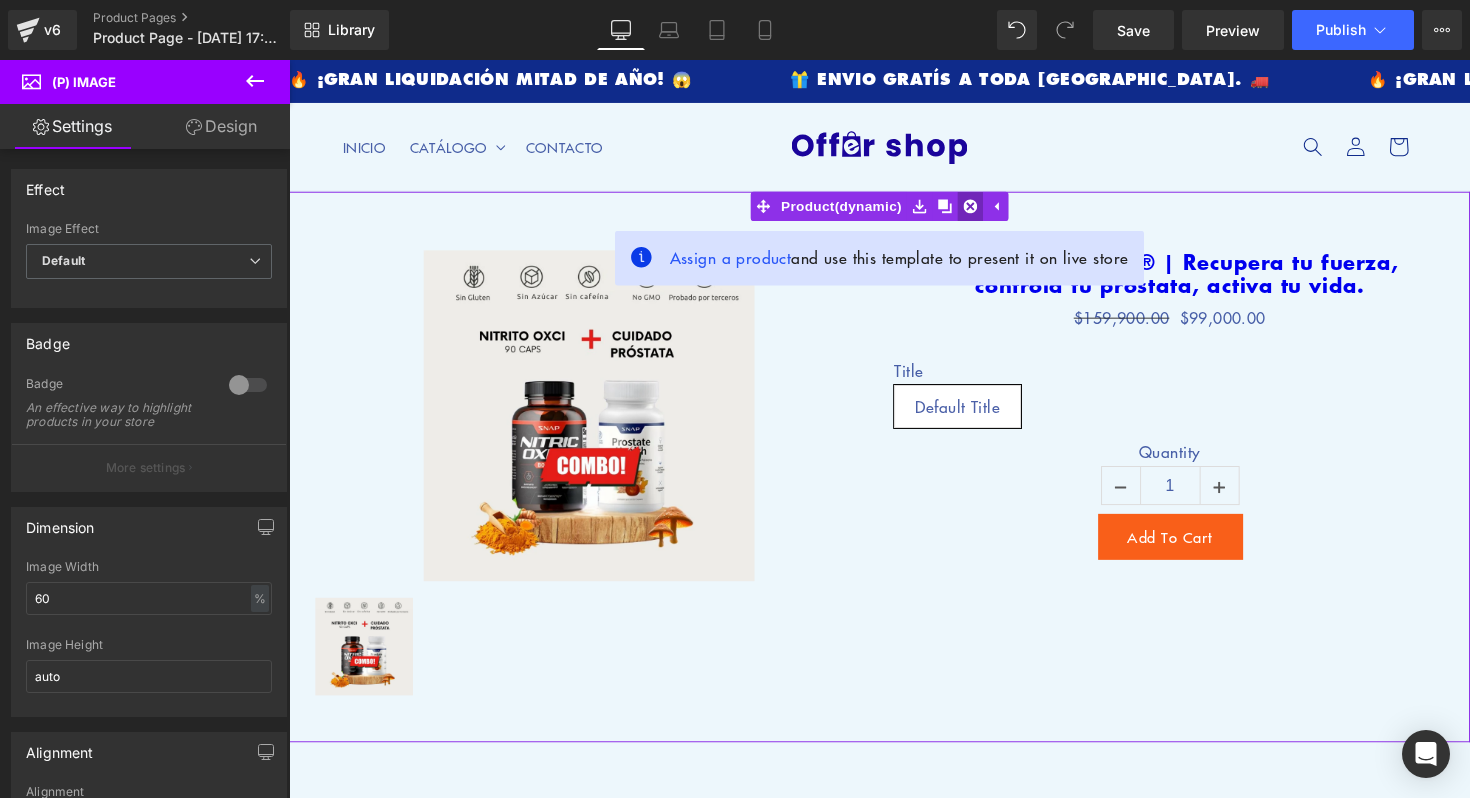click 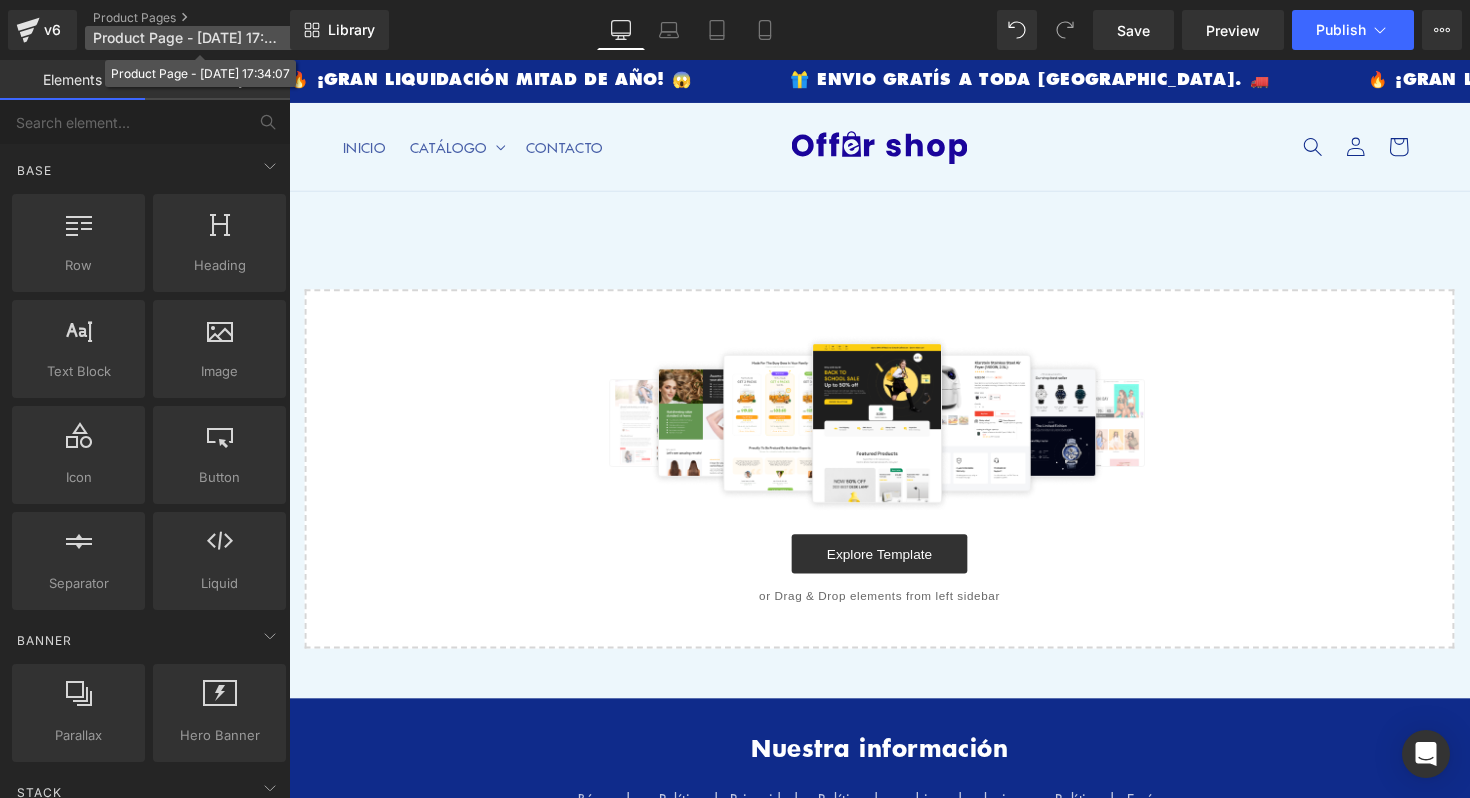 click on "Product Page - [DATE] 17:34:07" at bounding box center [189, 38] 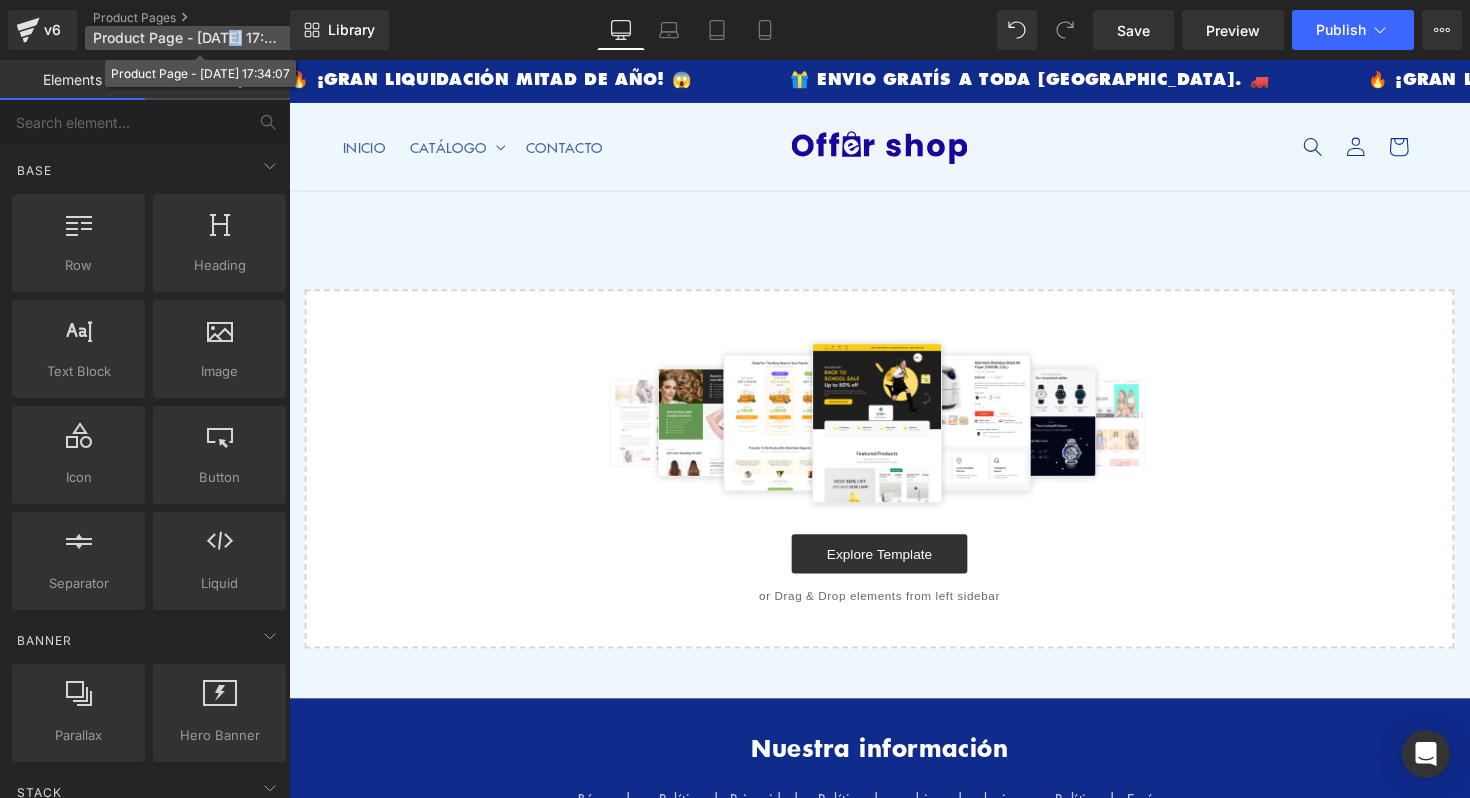 click on "Product Page - [DATE] 17:34:07" at bounding box center [189, 38] 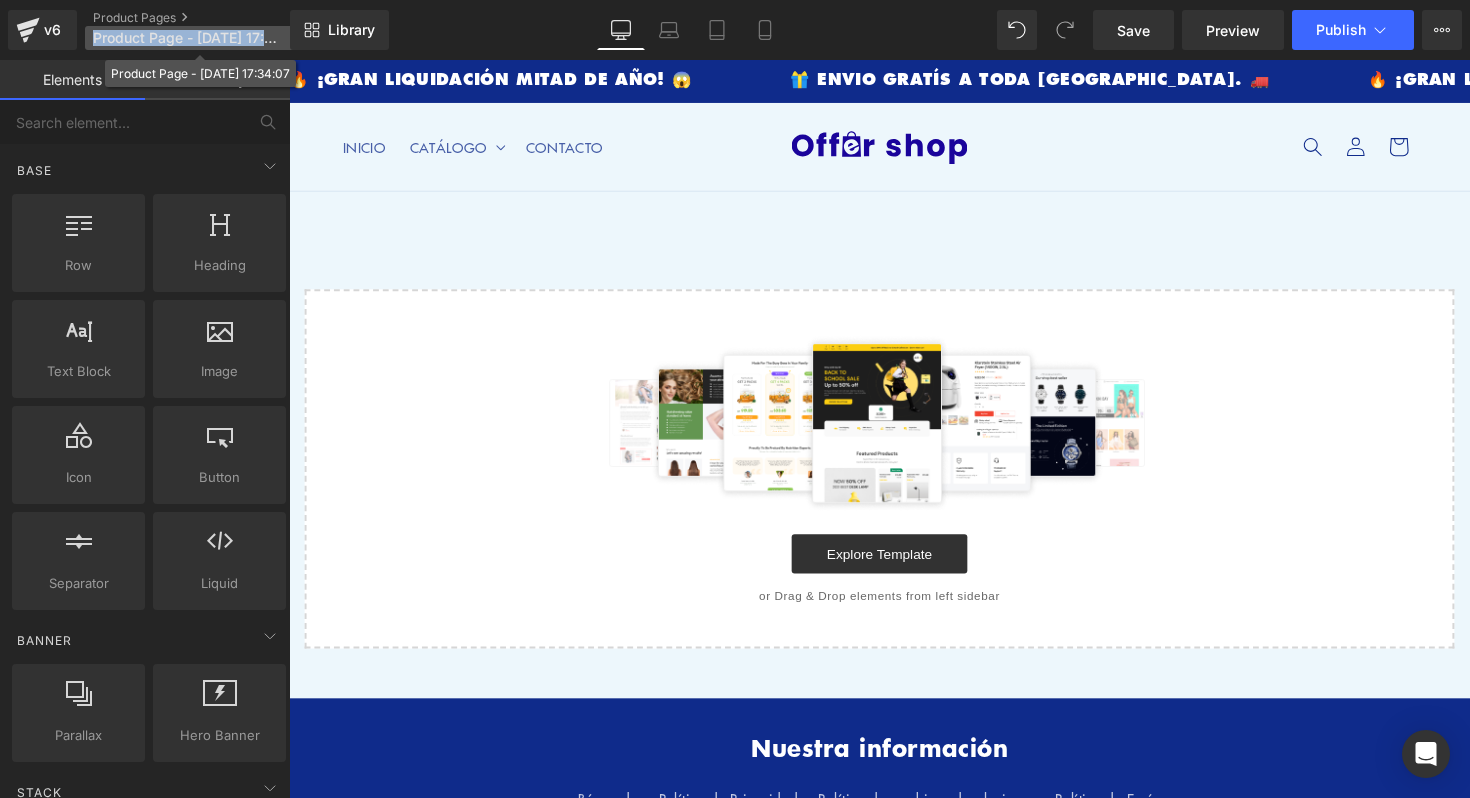 click on "Product Page - [DATE] 17:34:07" at bounding box center [189, 38] 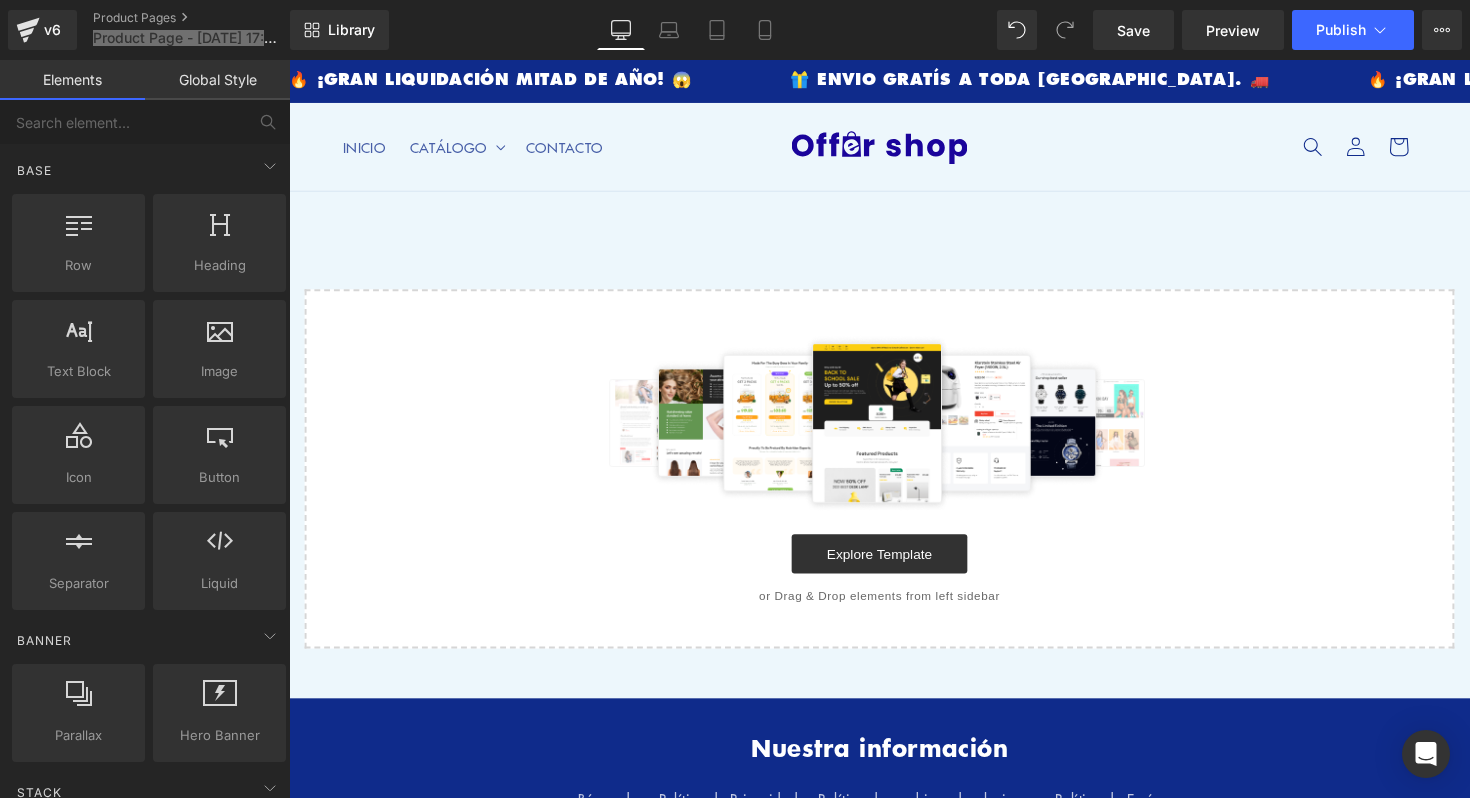 click on "Select your layout" at bounding box center (894, 429) 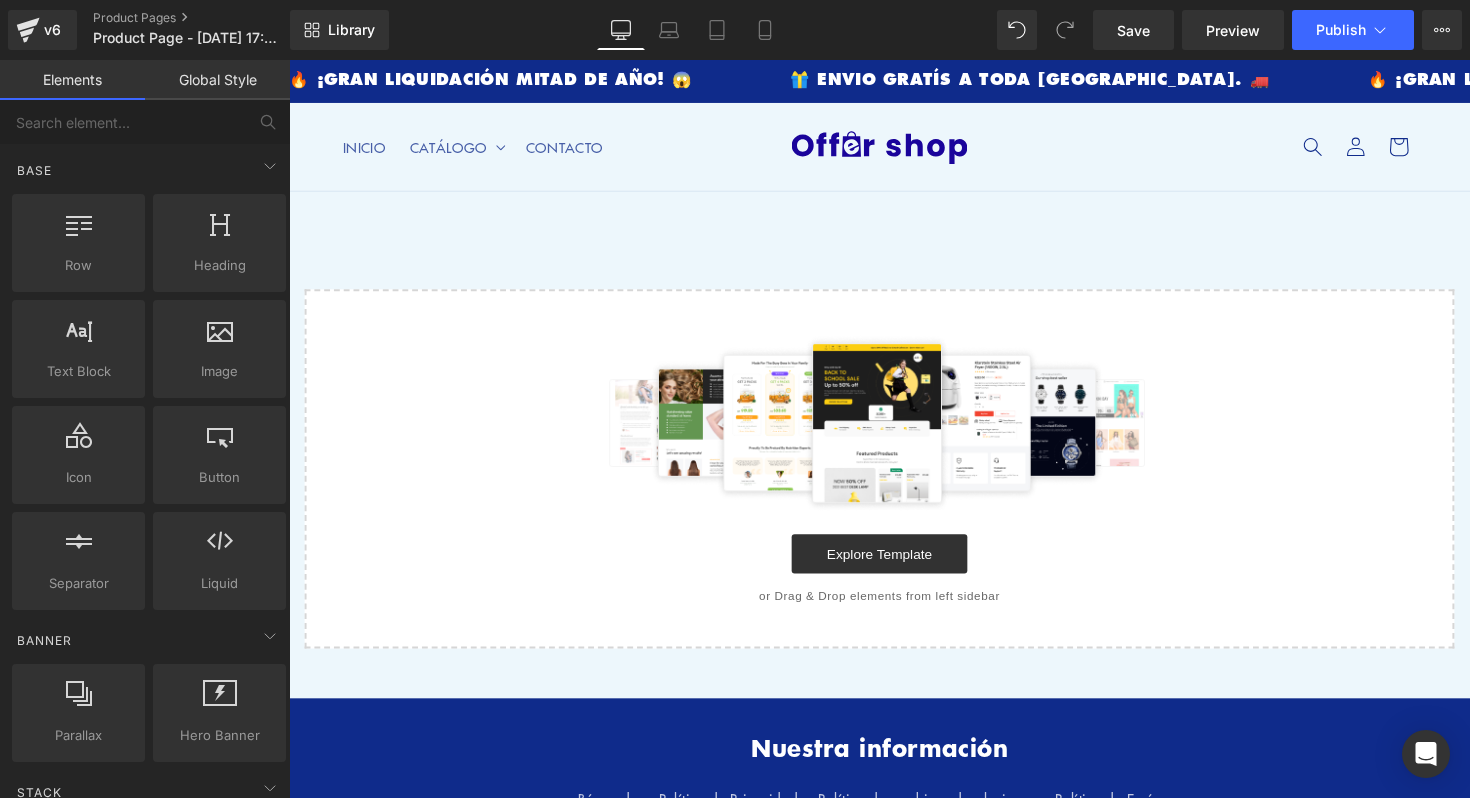 click on "v6 Product Pages Product Page - [DATE] 17:34:07" at bounding box center (145, 30) 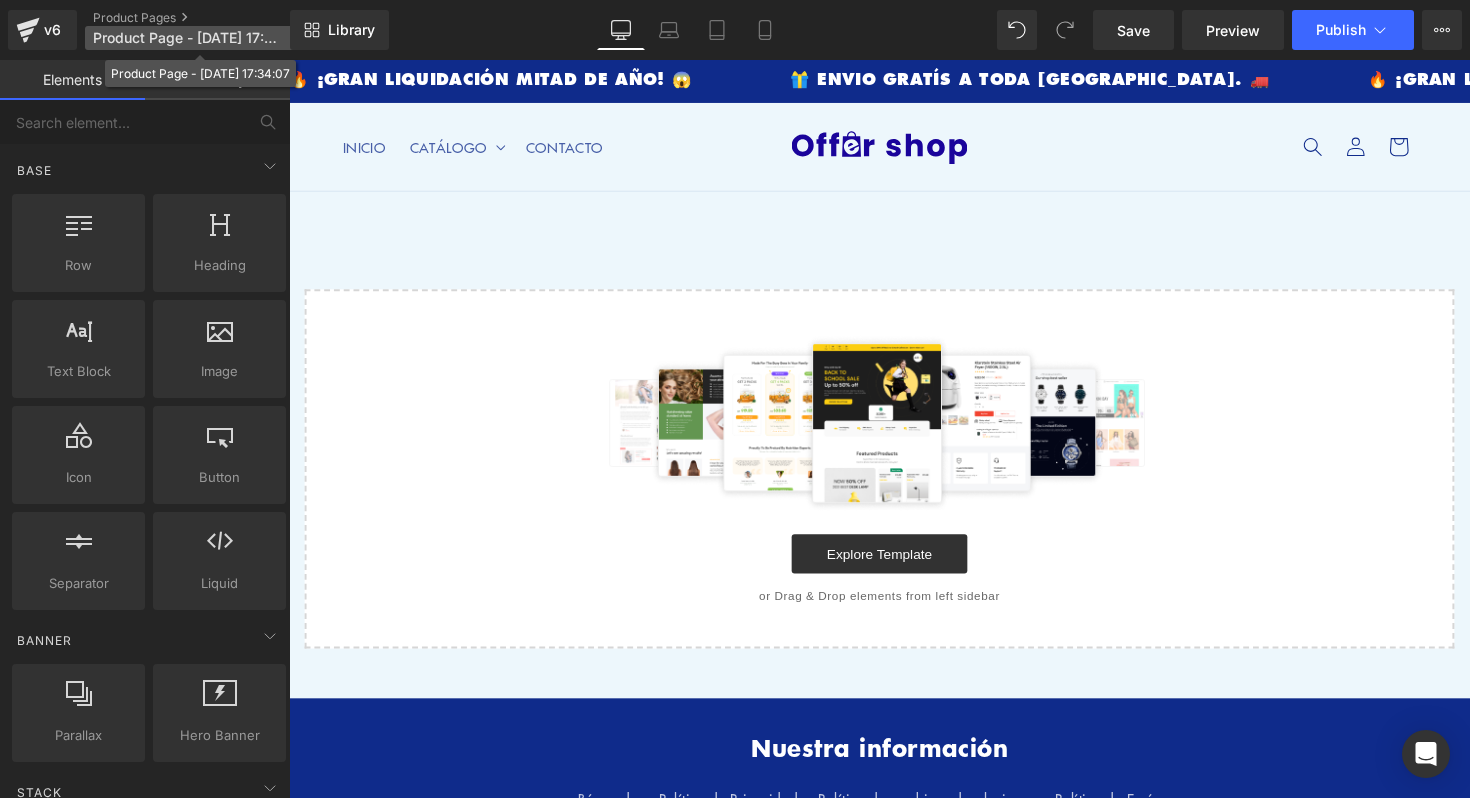 click on "Product Page - [DATE] 17:34:07" at bounding box center [189, 38] 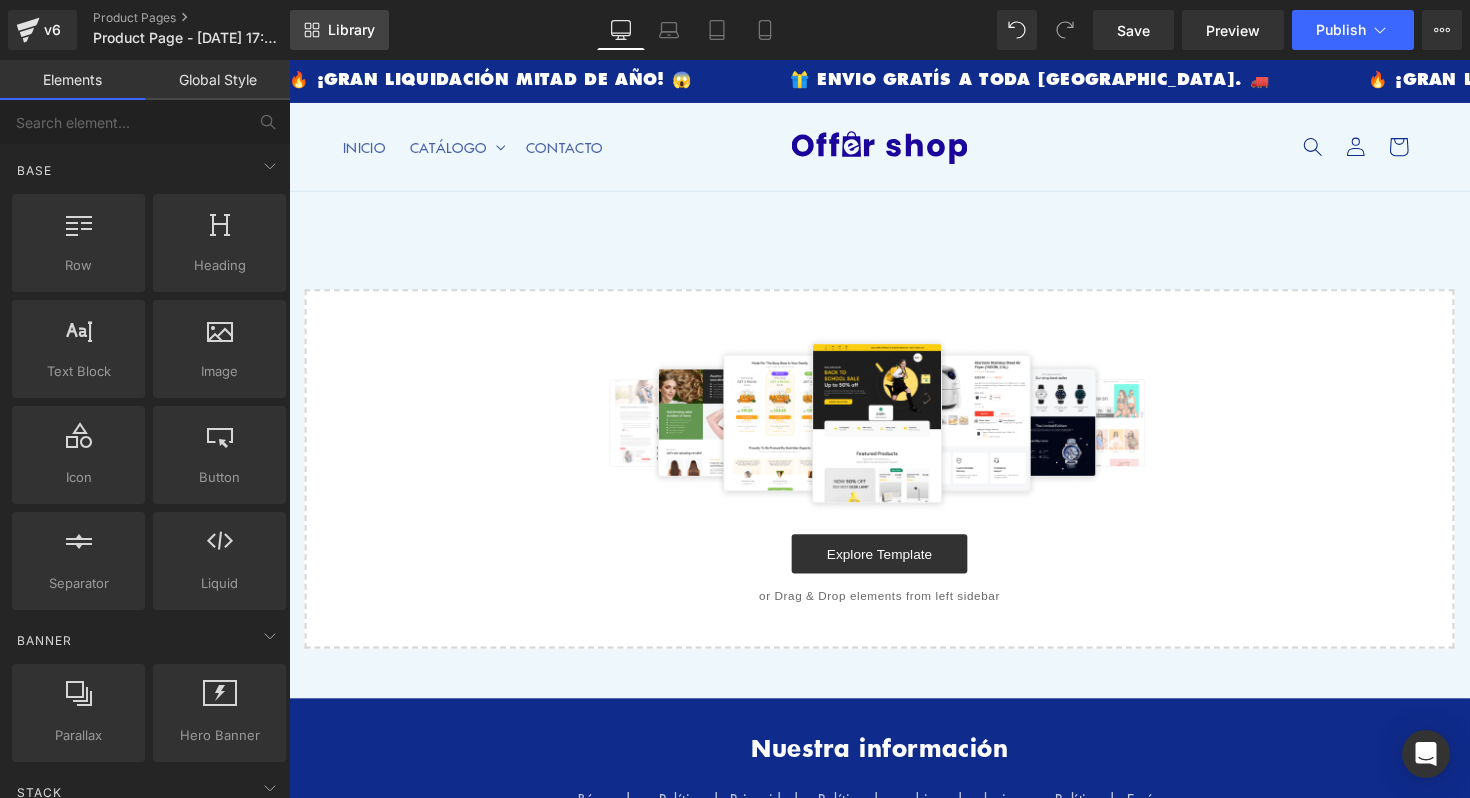 click on "Library" at bounding box center (351, 30) 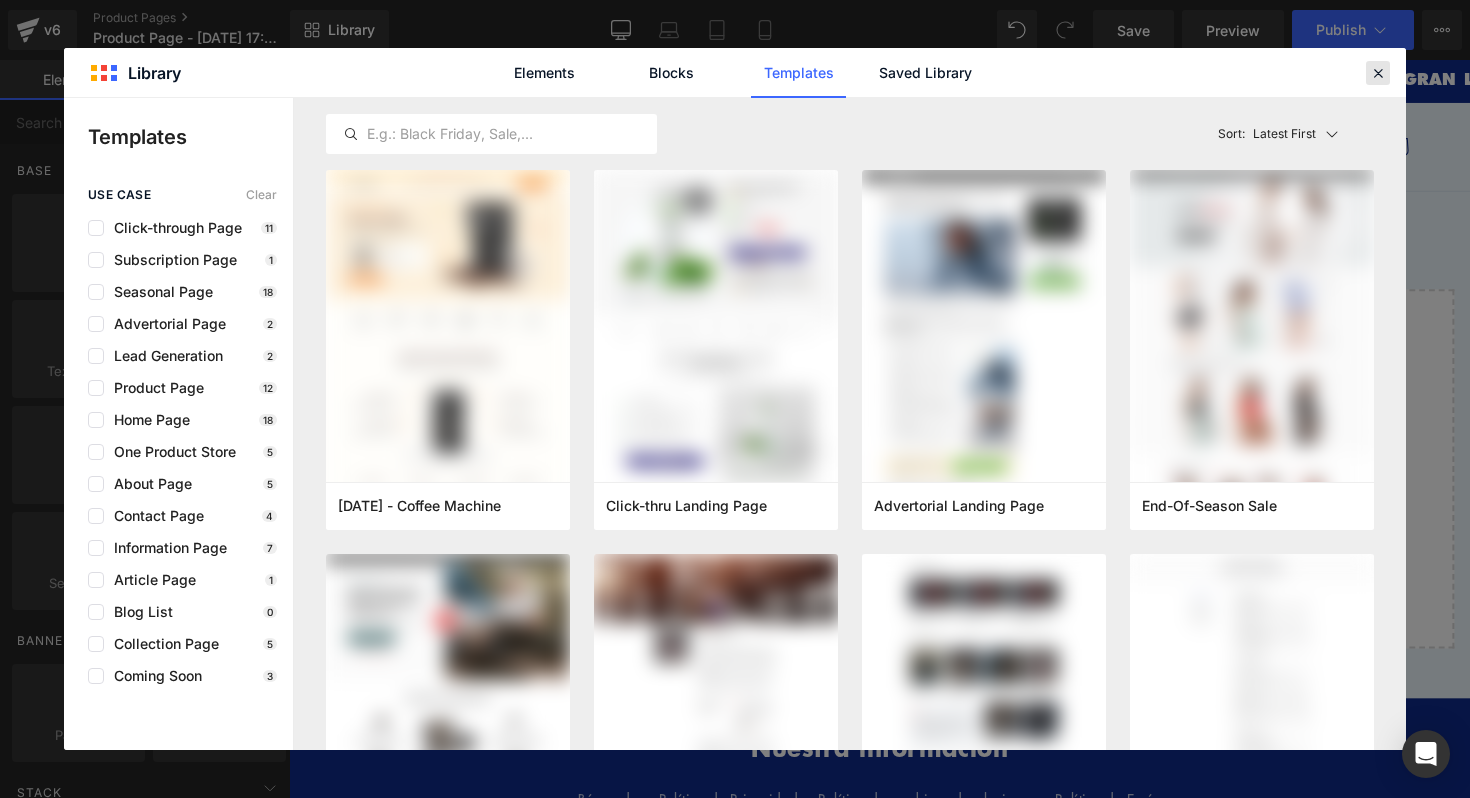 click at bounding box center (1378, 73) 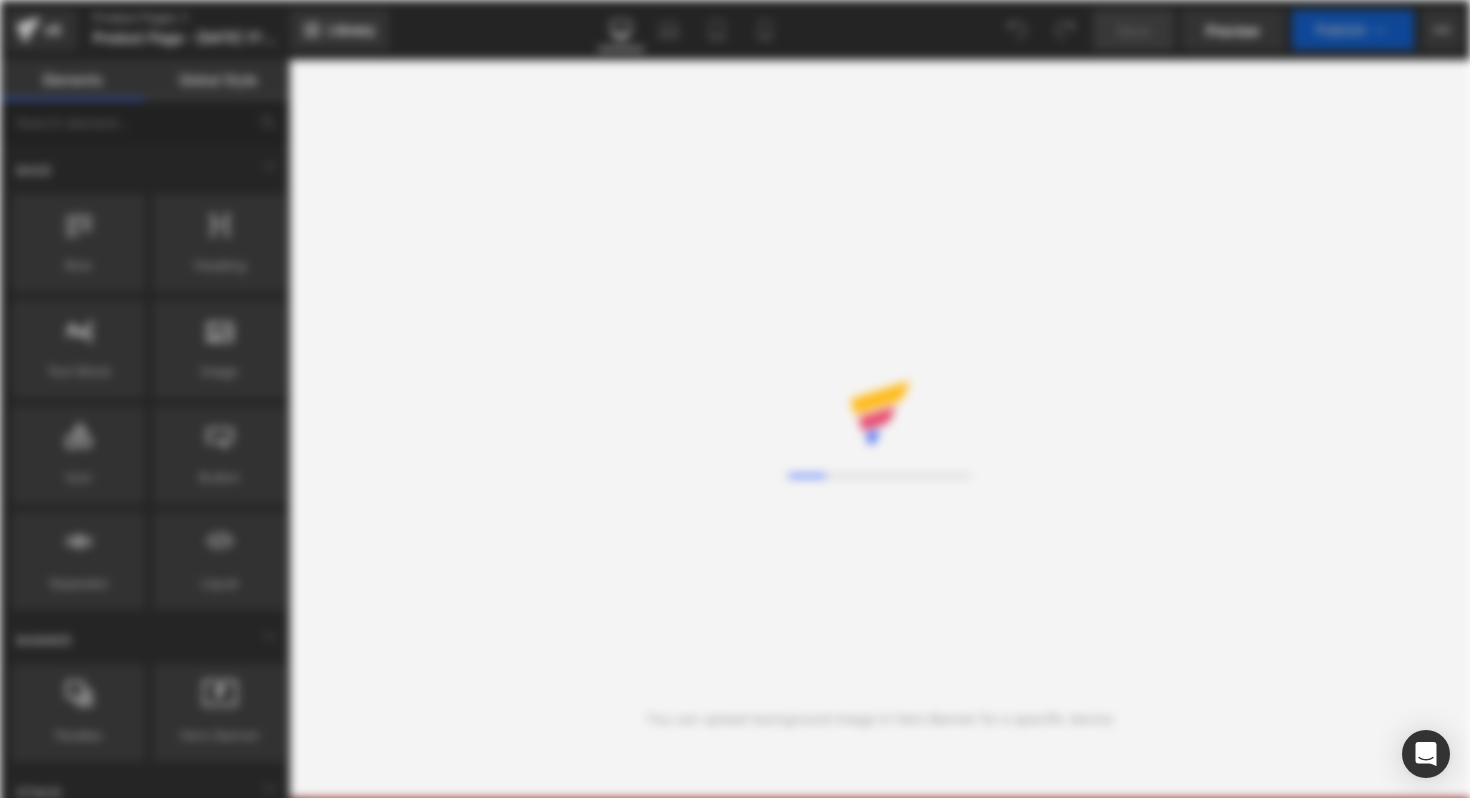 scroll, scrollTop: 0, scrollLeft: 0, axis: both 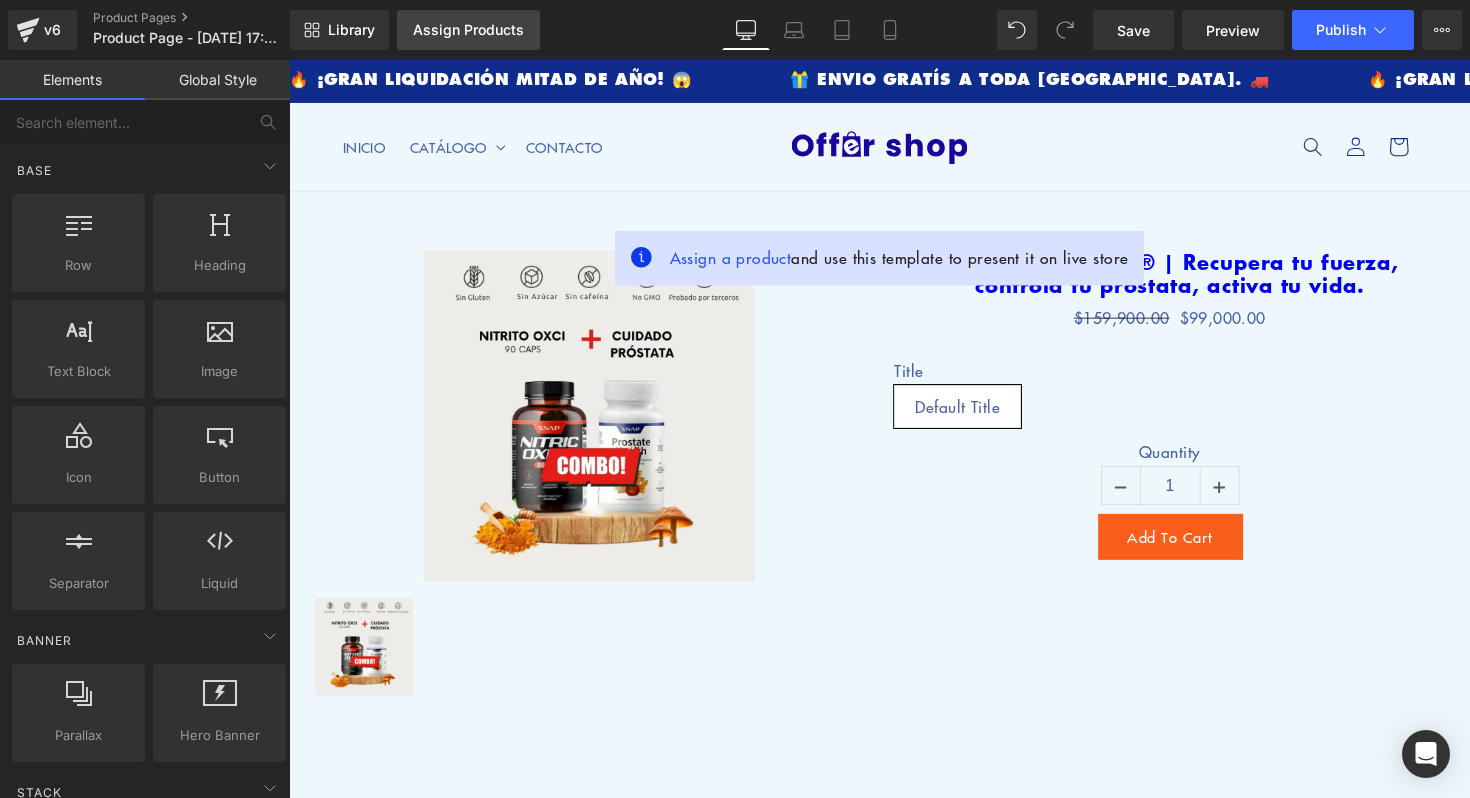 click on "Assign Products" at bounding box center (468, 30) 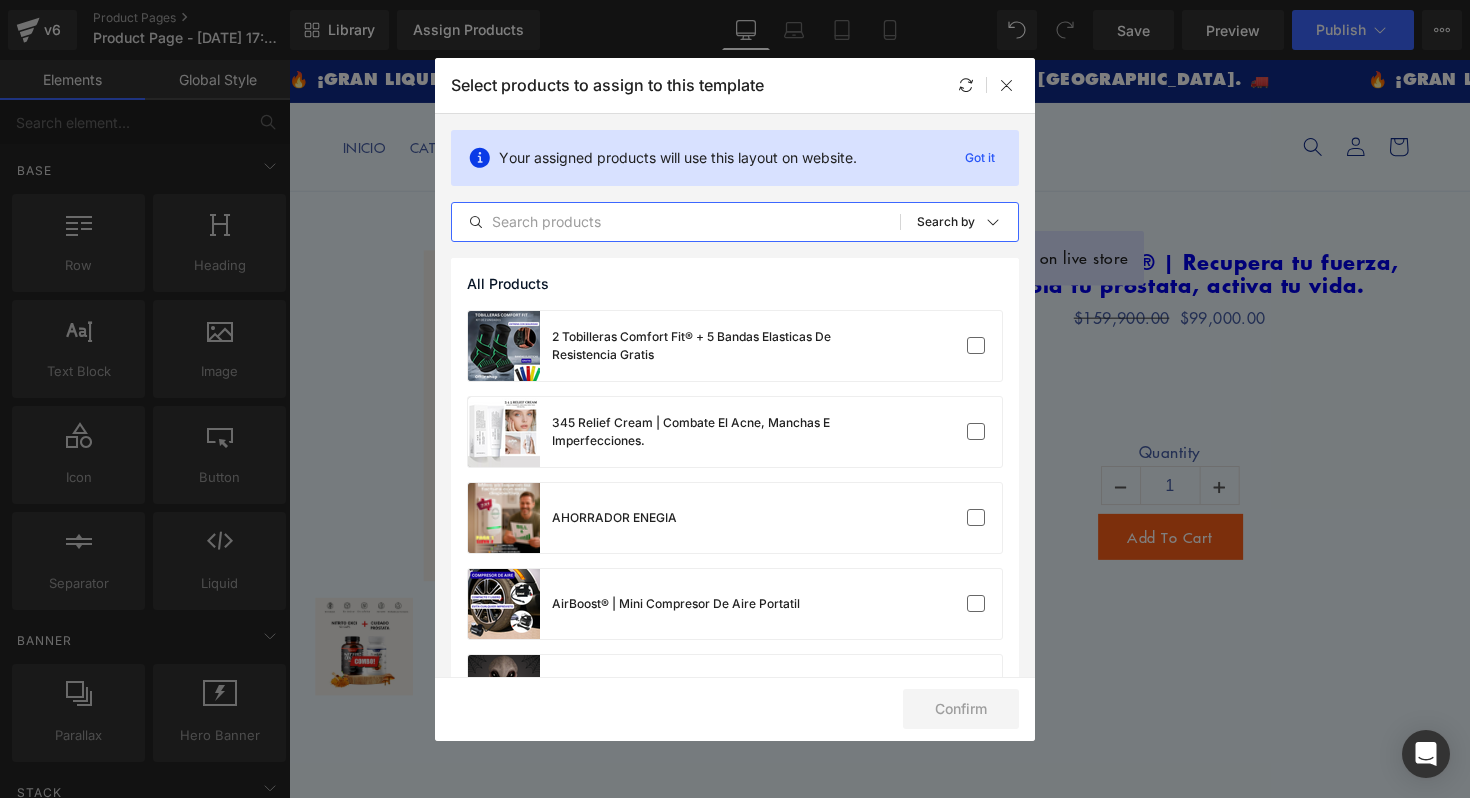click at bounding box center [676, 222] 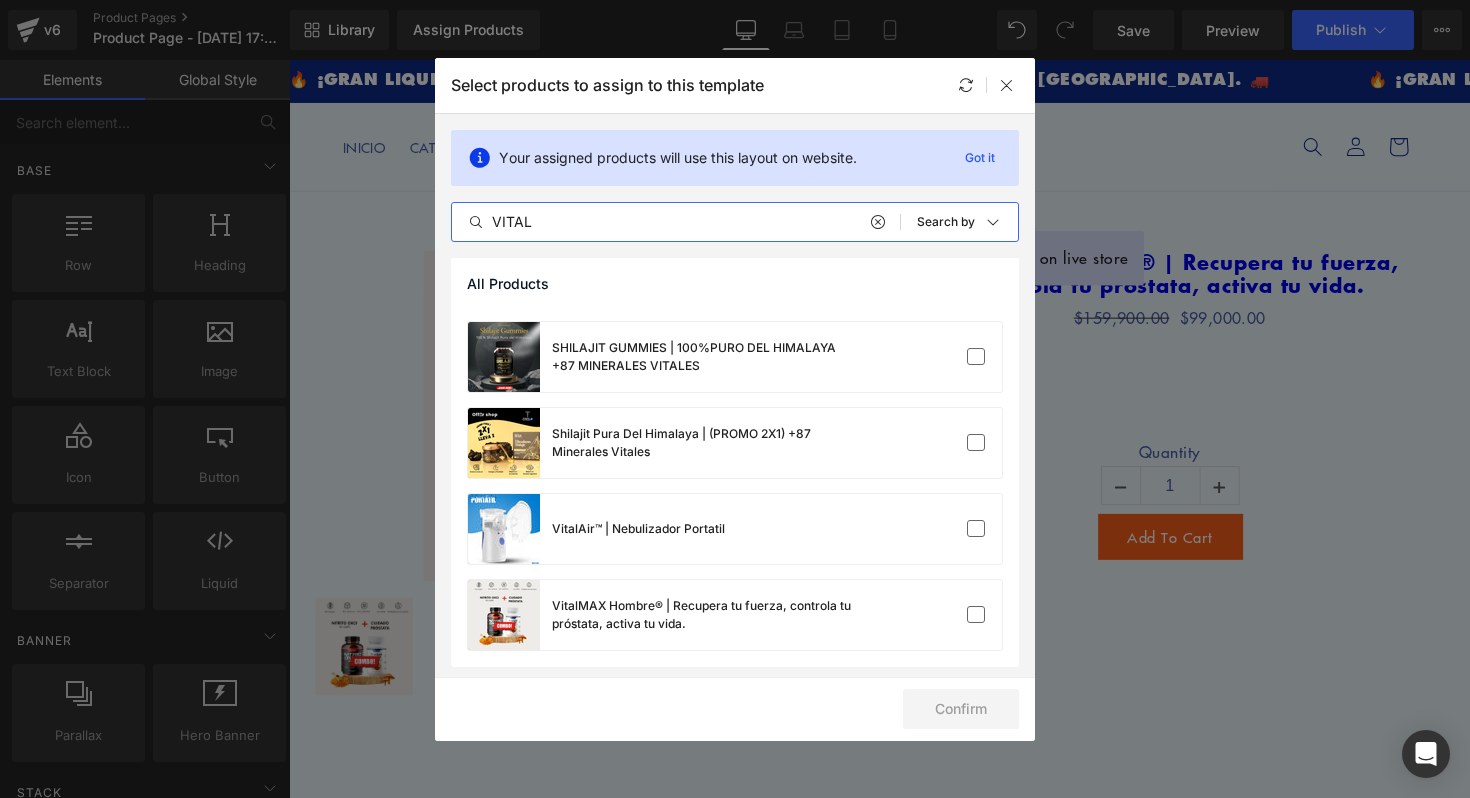 scroll, scrollTop: 77, scrollLeft: 0, axis: vertical 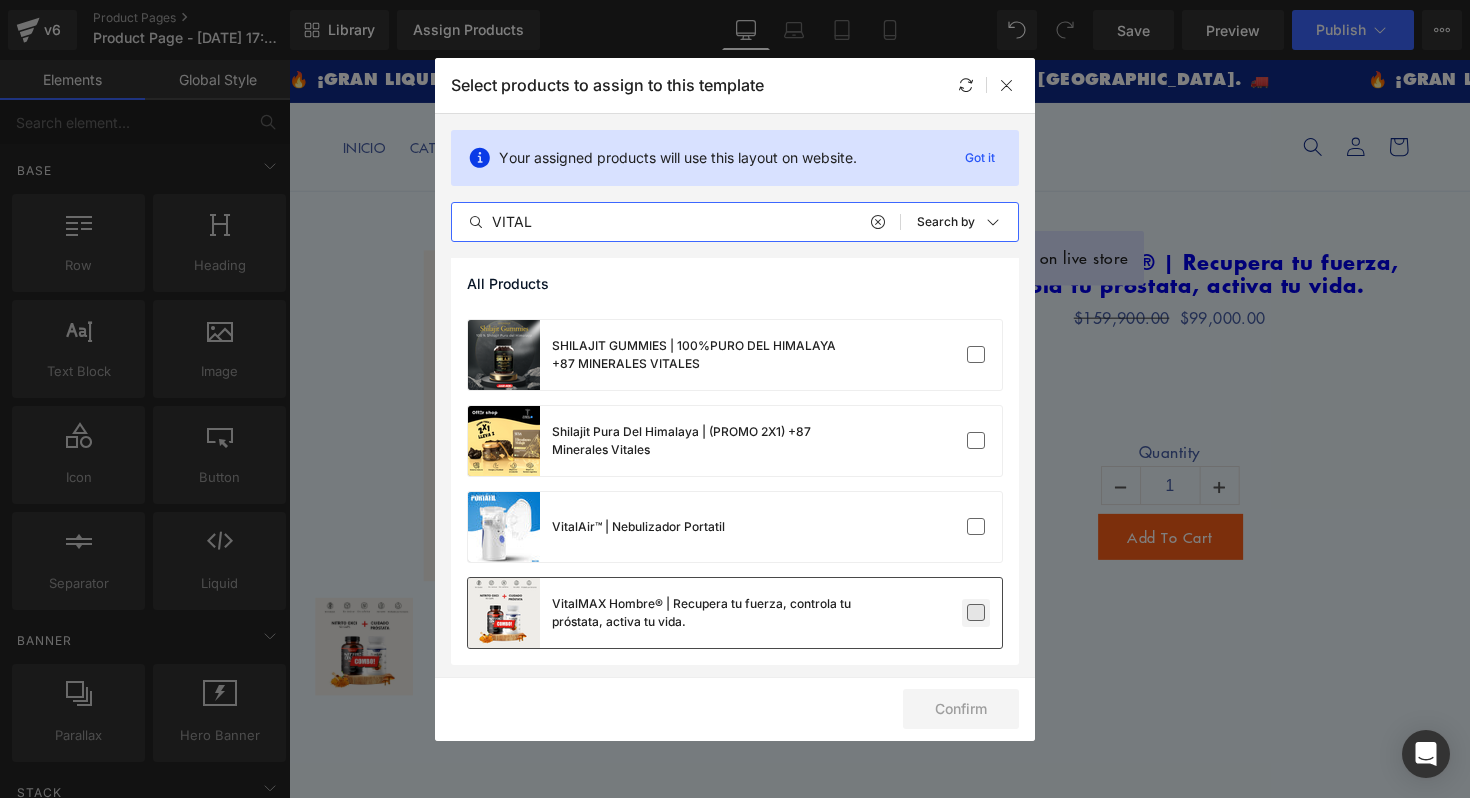 type on "VITAL" 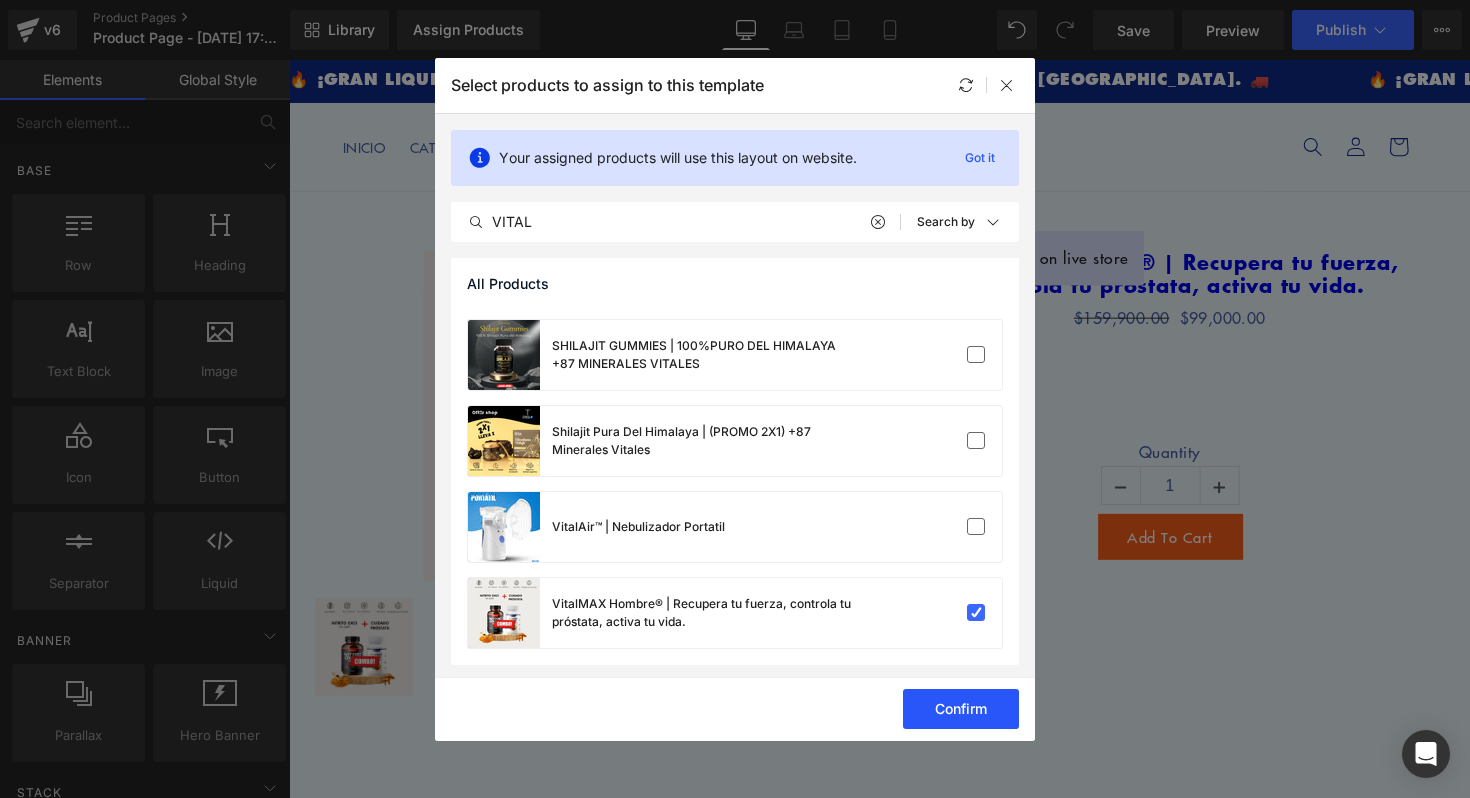 click on "Confirm" at bounding box center (961, 709) 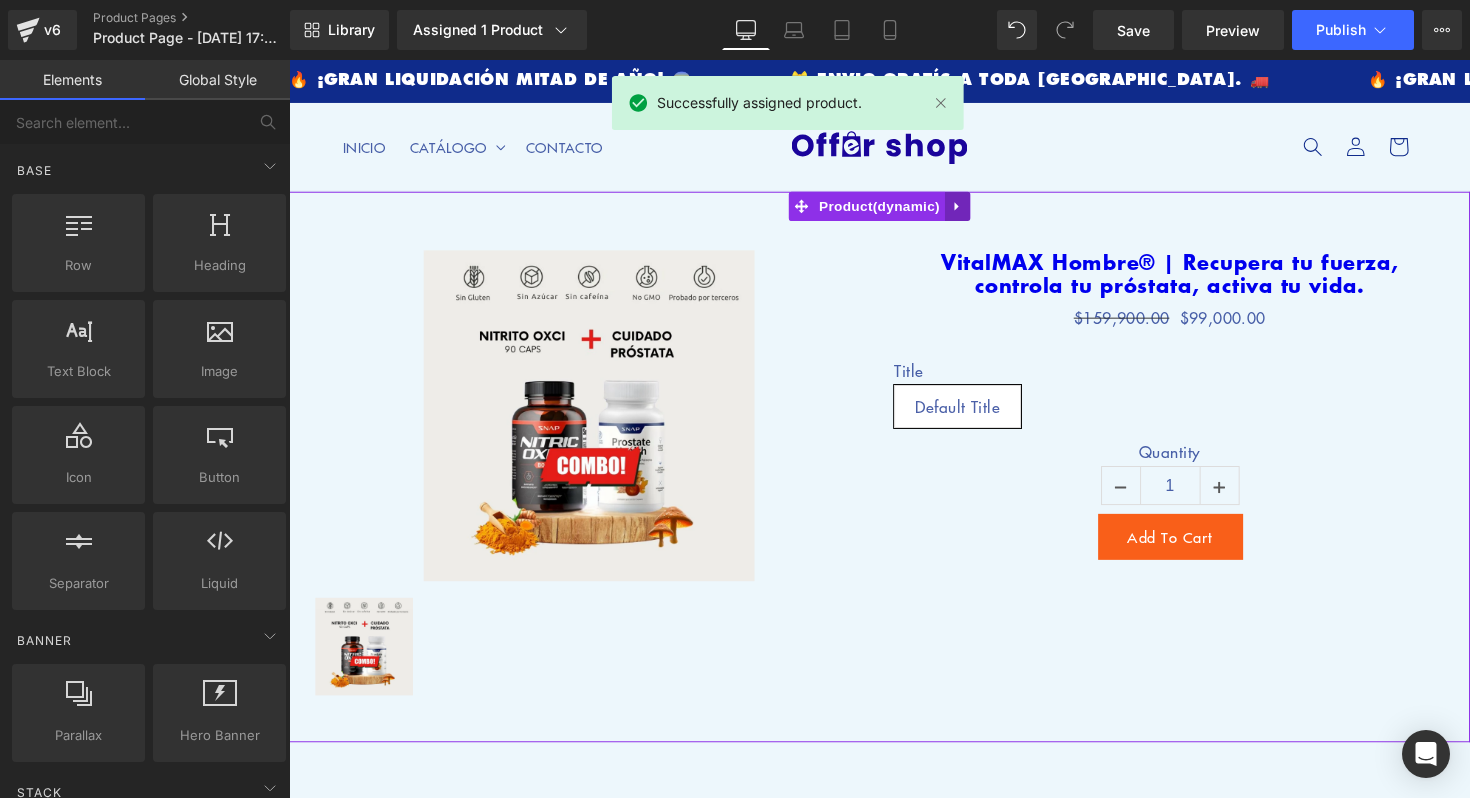 click 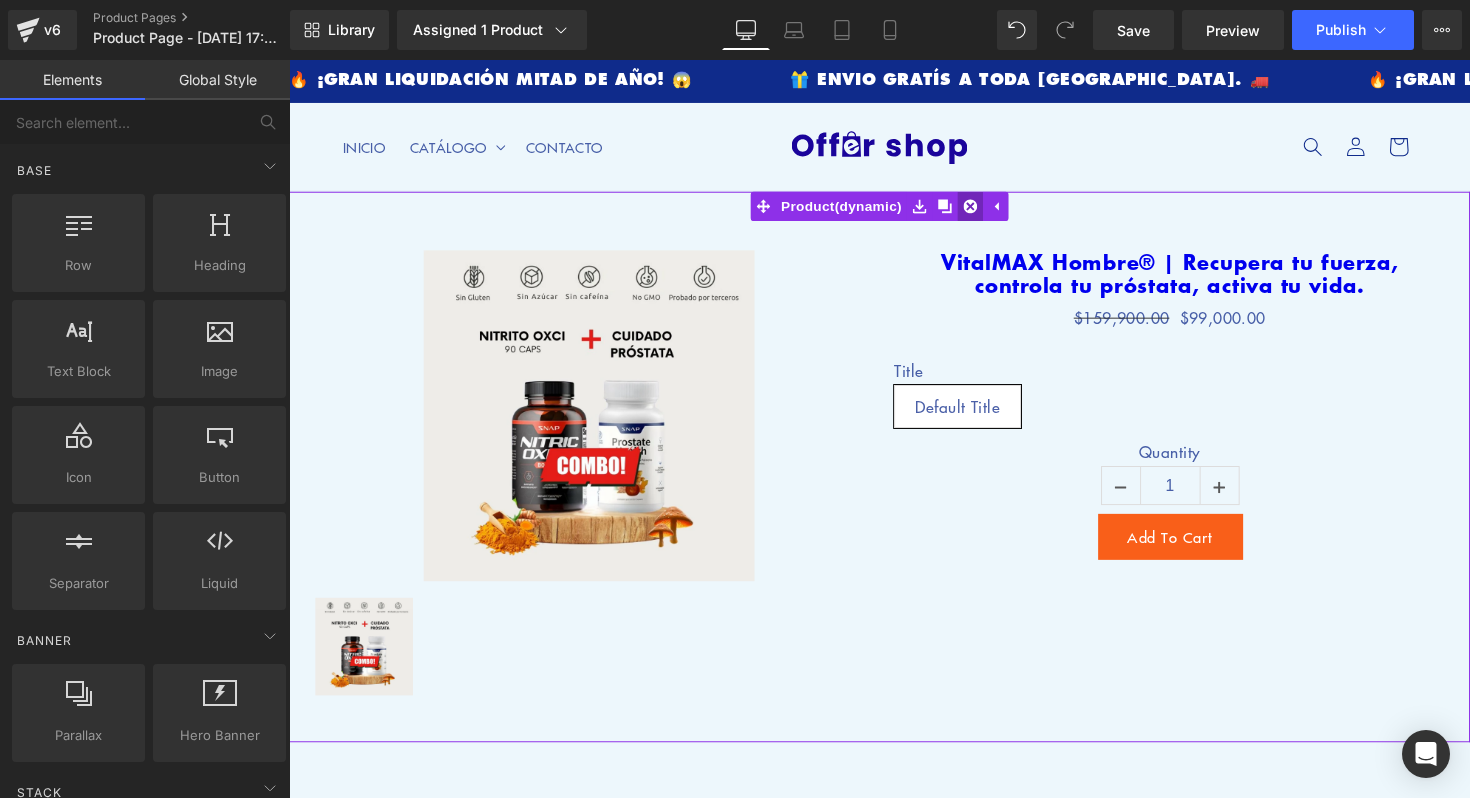 click 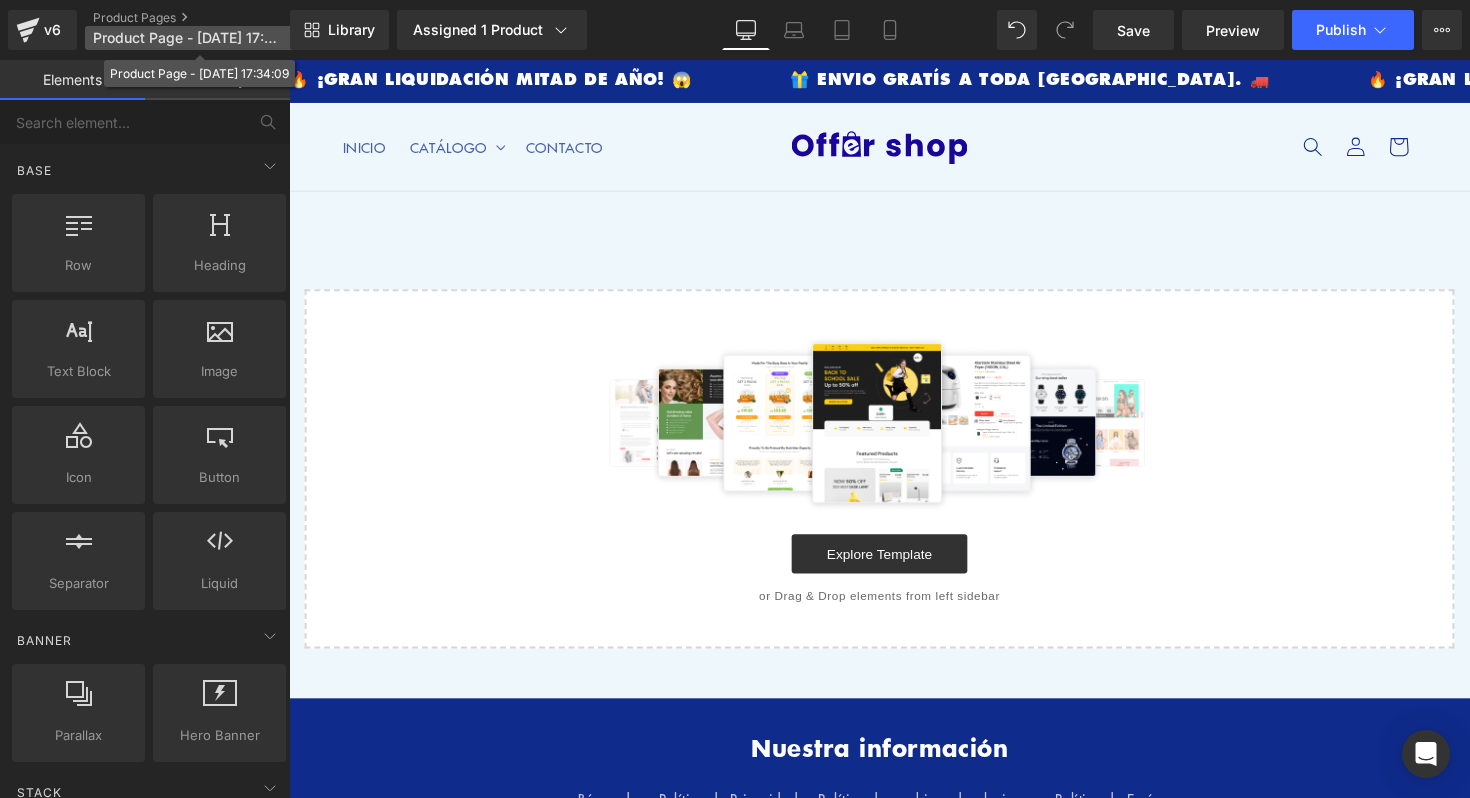 click on "Product Page - Jul 20, 17:34:09" at bounding box center [189, 38] 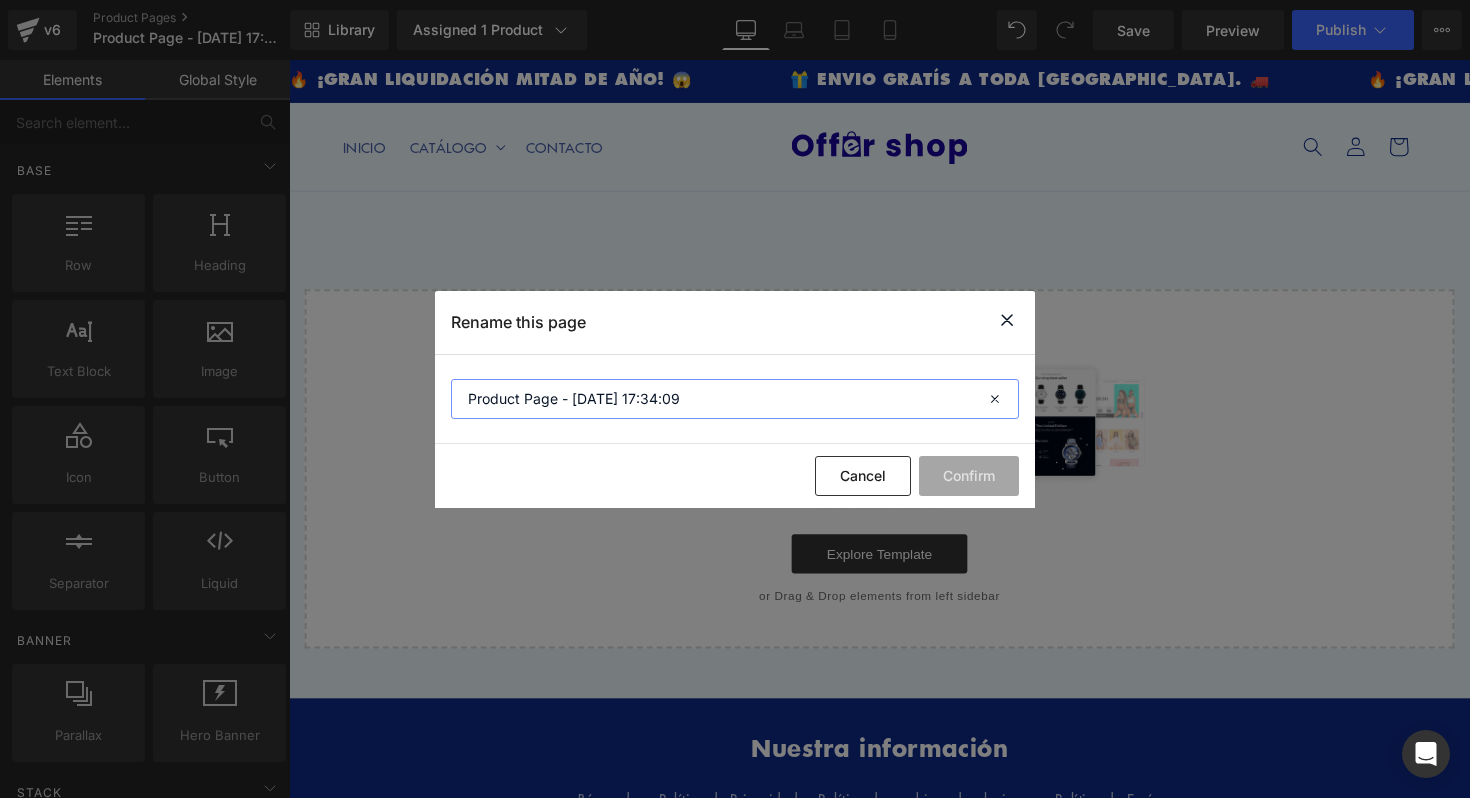 click on "Product Page - Jul 20, 17:34:09" at bounding box center [735, 399] 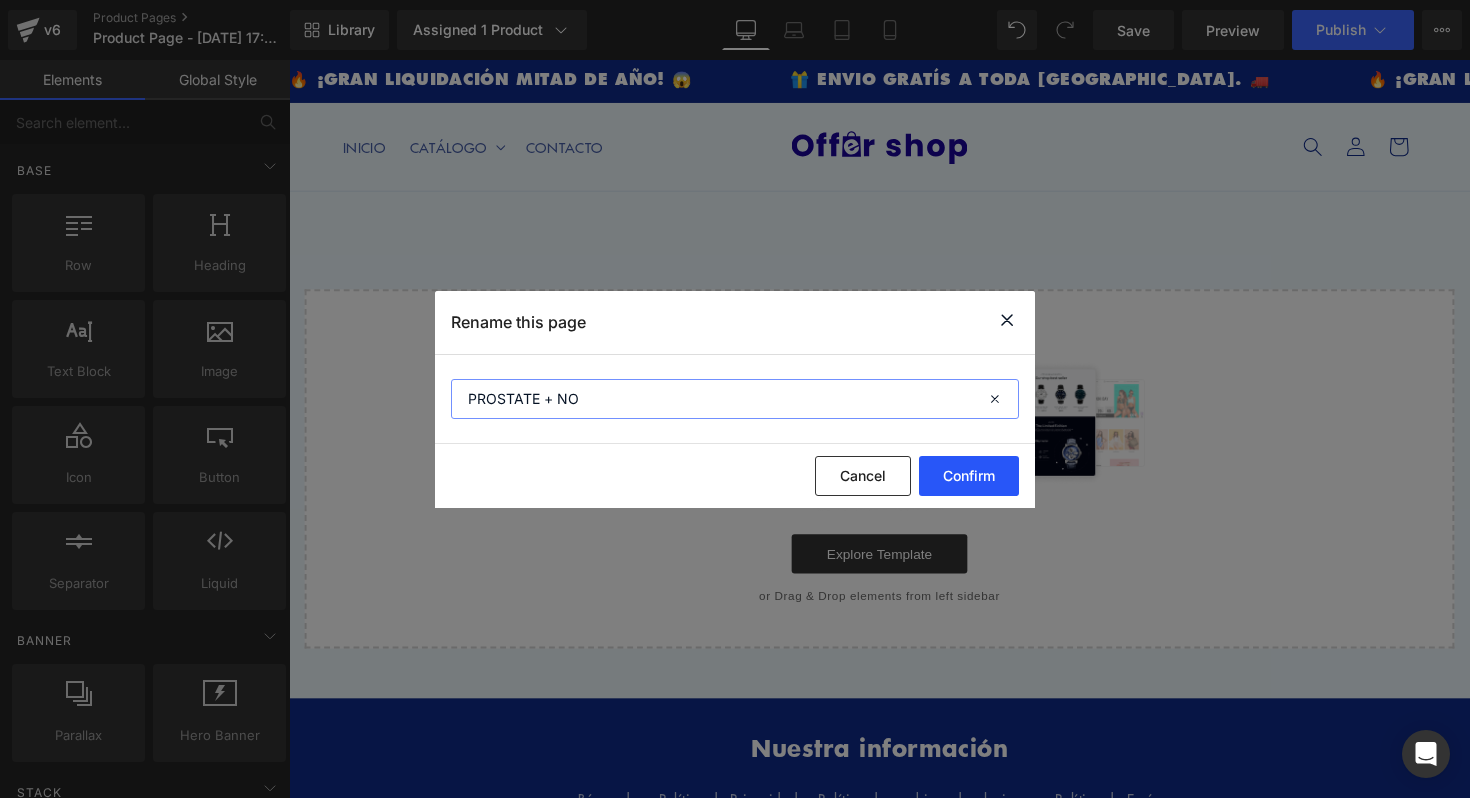 type on "PROSTATE + NO" 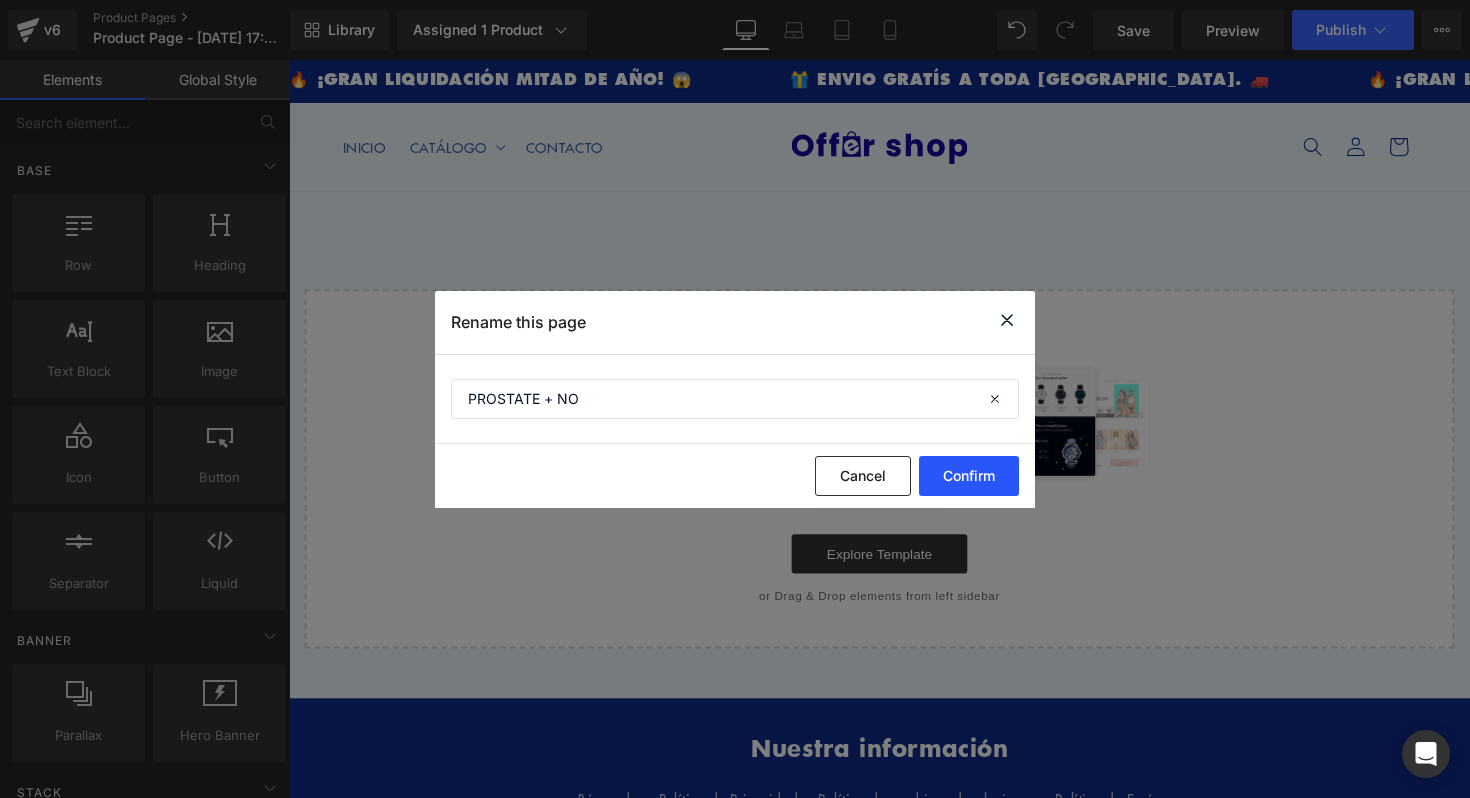 click on "Confirm" at bounding box center [969, 476] 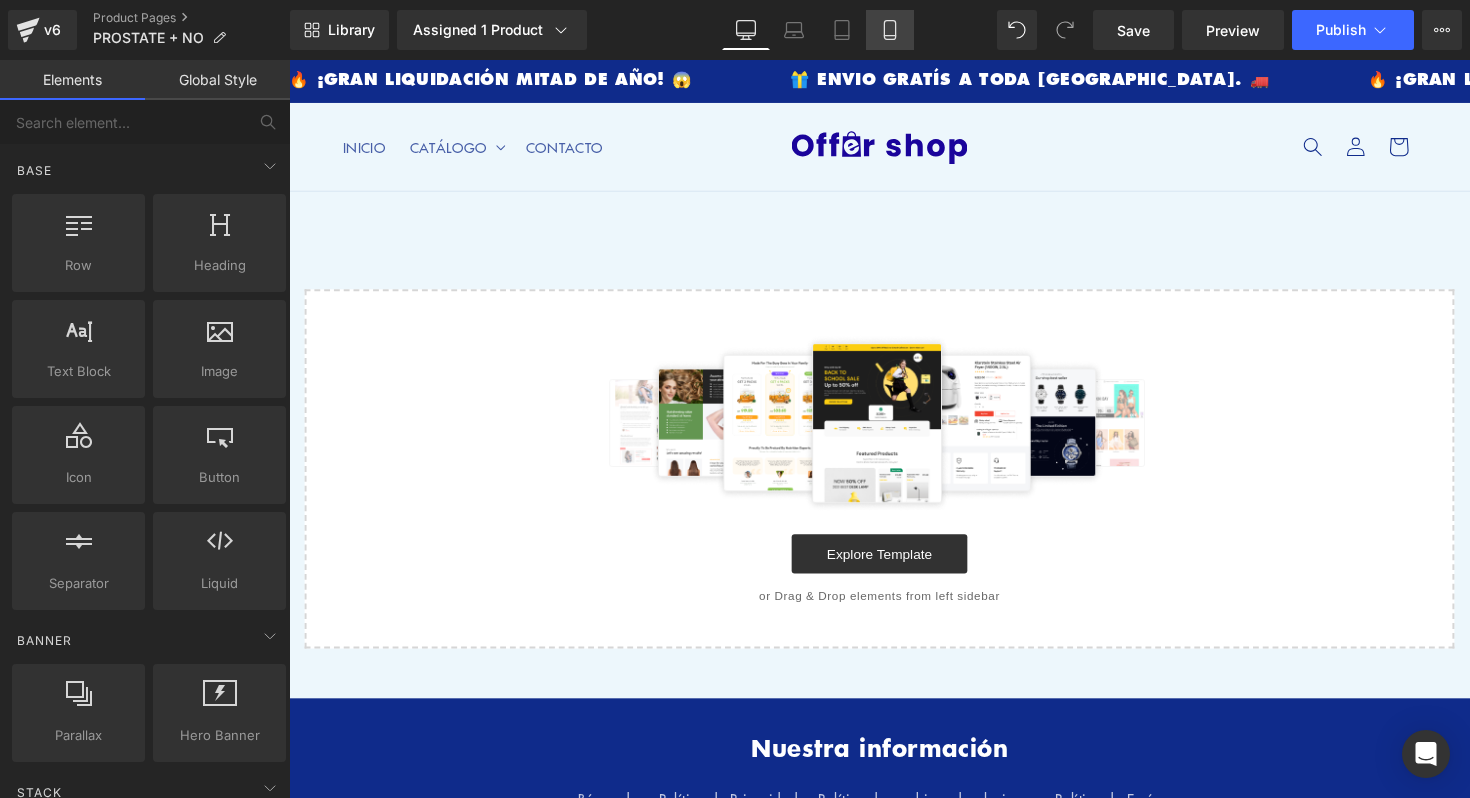 click 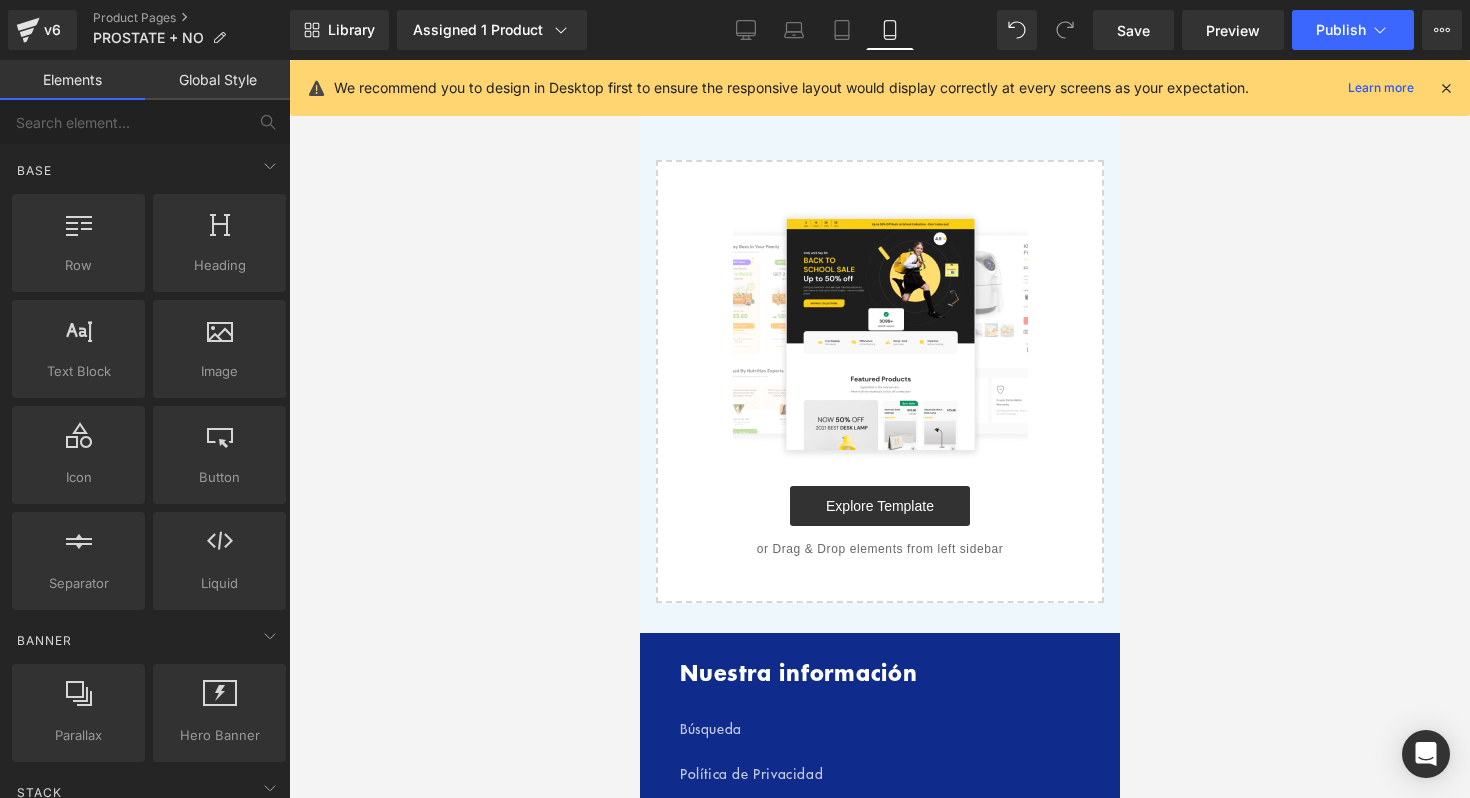 scroll, scrollTop: 0, scrollLeft: 0, axis: both 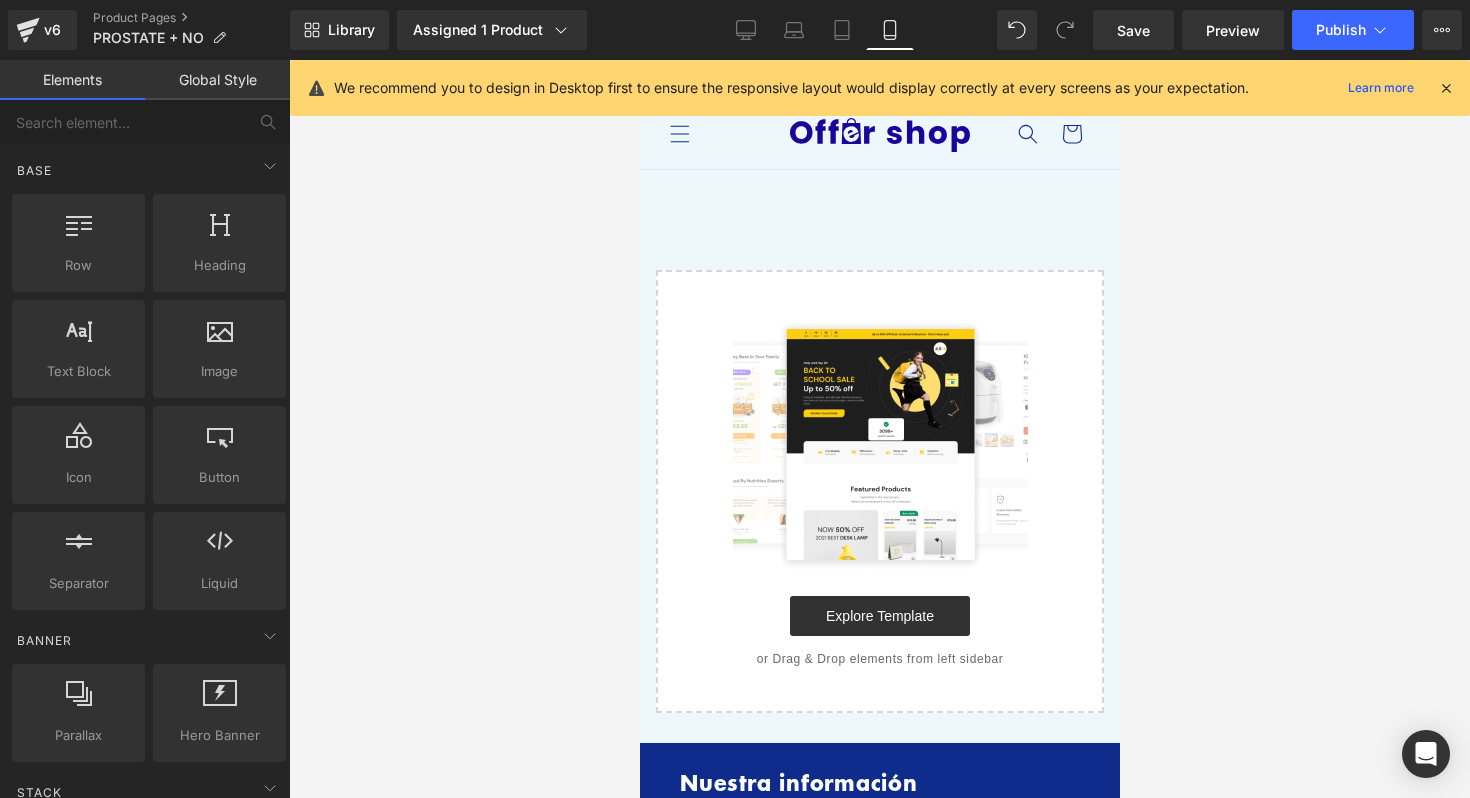 click at bounding box center (1446, 88) 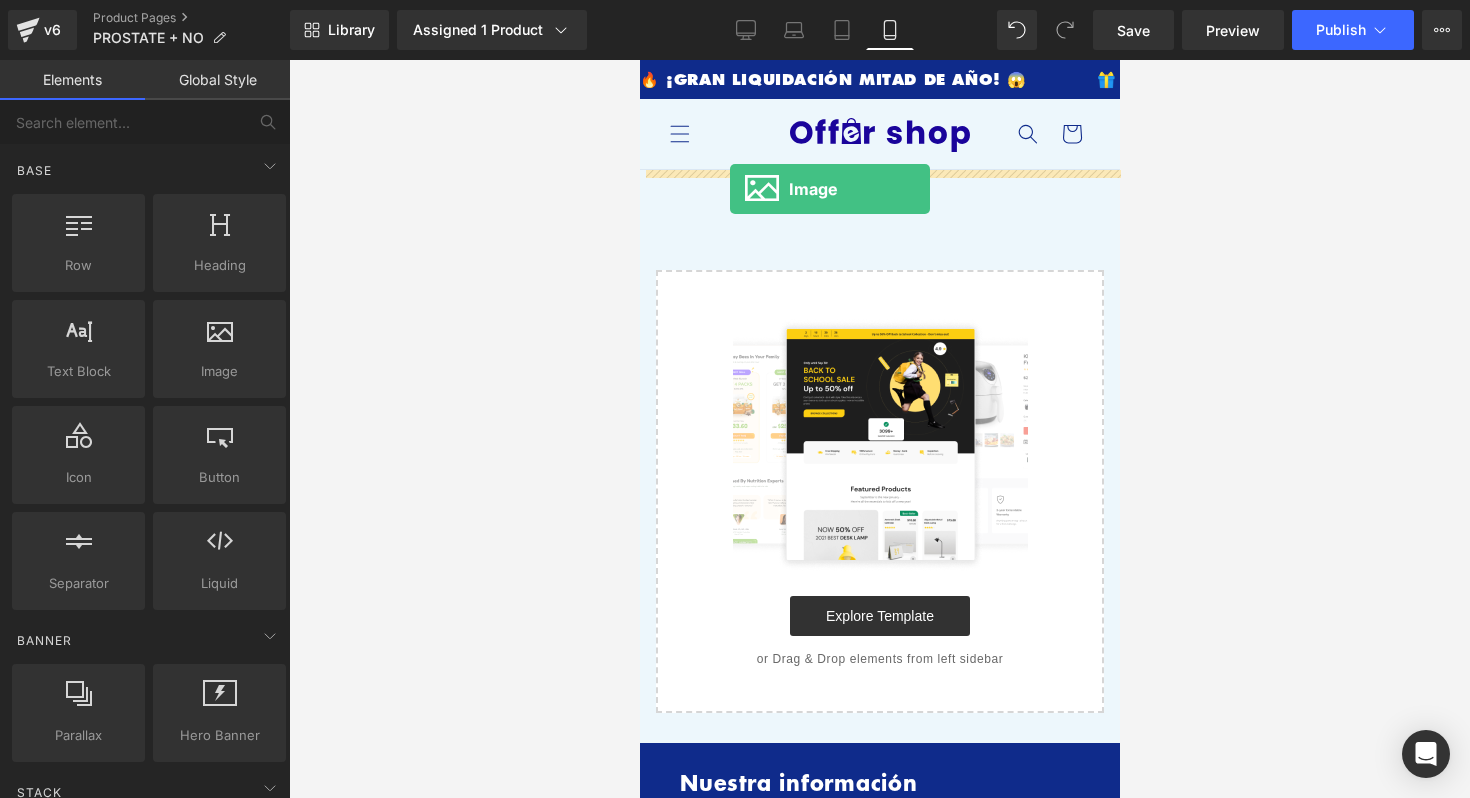 drag, startPoint x: 853, startPoint y: 438, endPoint x: 732, endPoint y: 185, distance: 280.44608 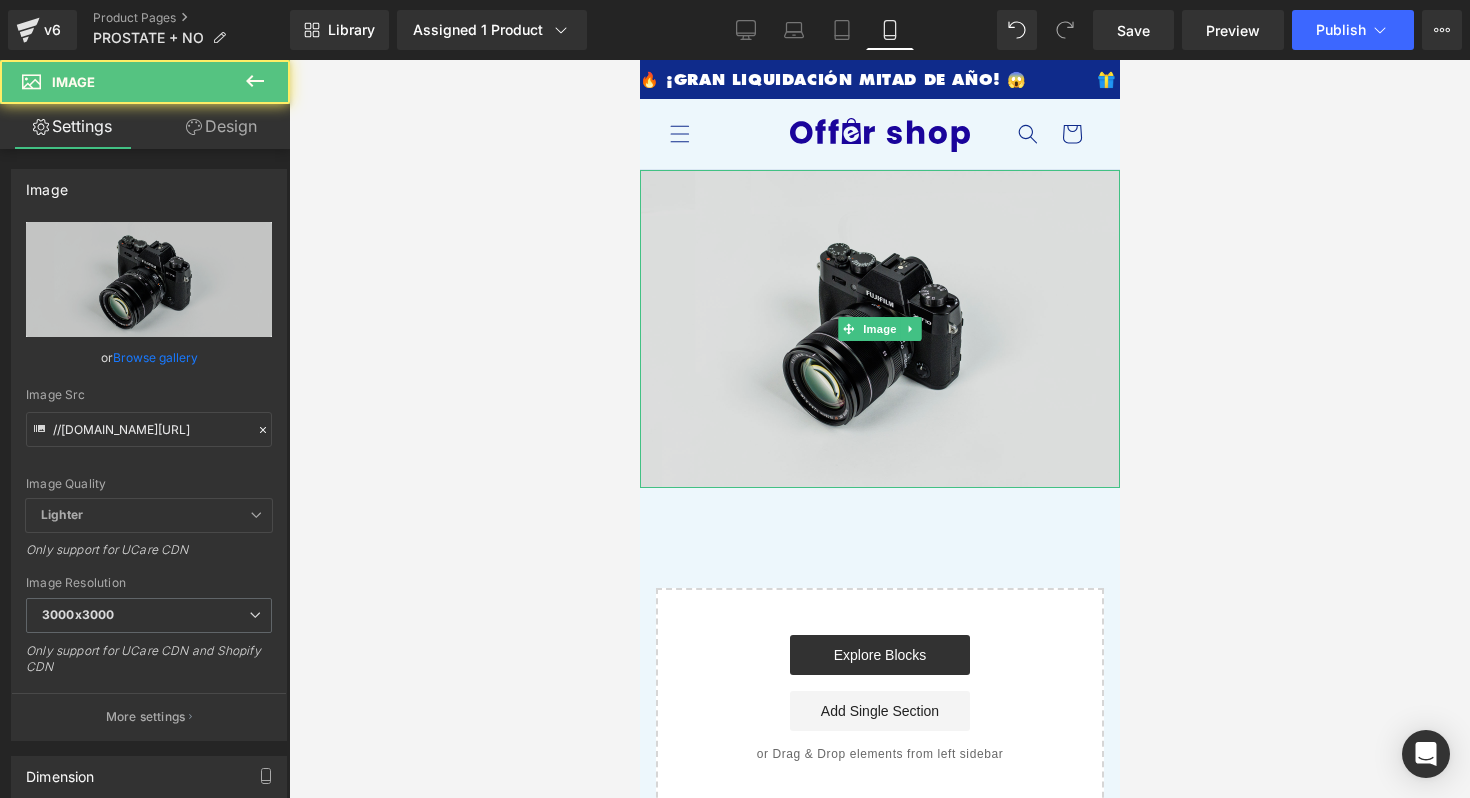 click at bounding box center (879, 329) 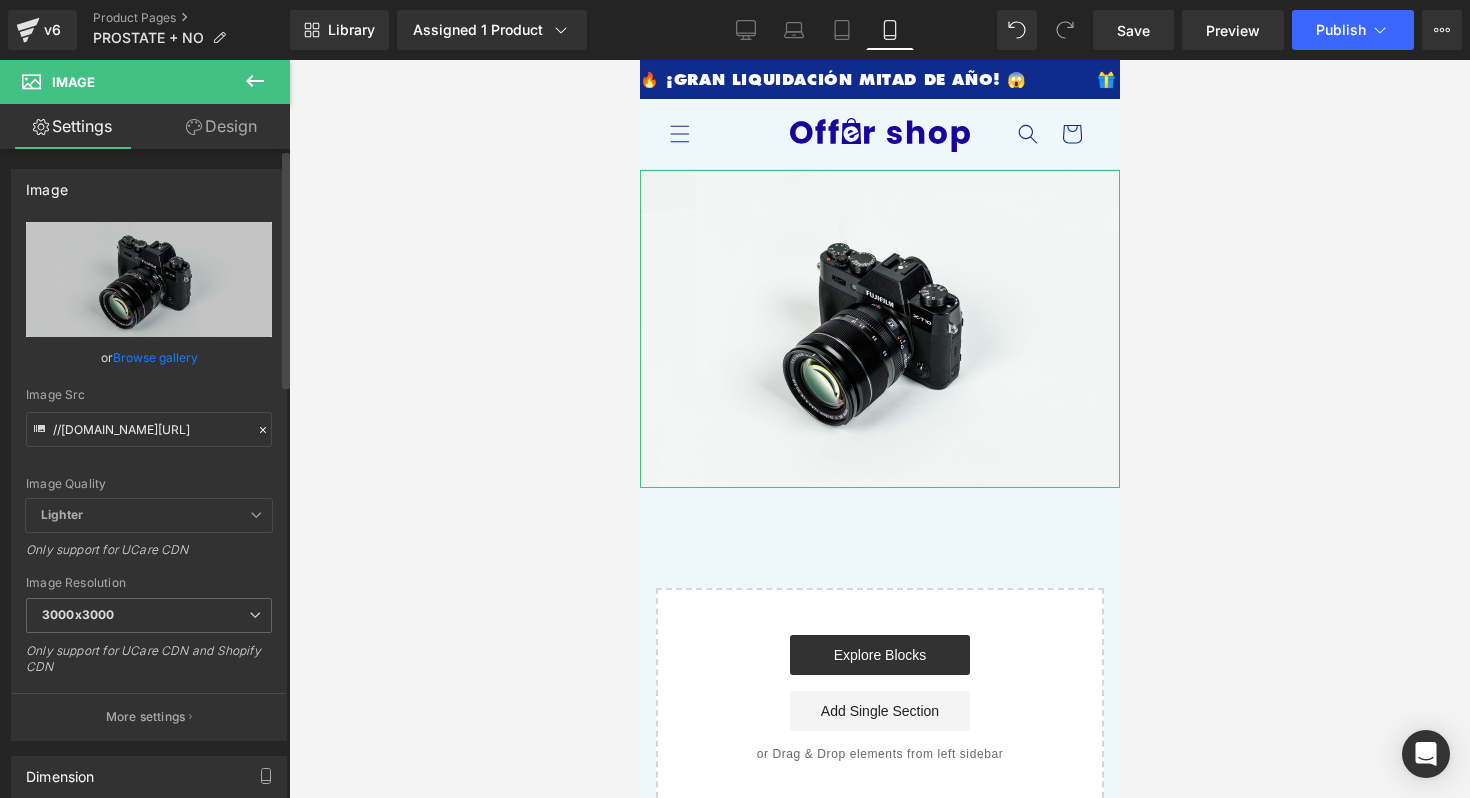 click on "Browse gallery" at bounding box center (155, 357) 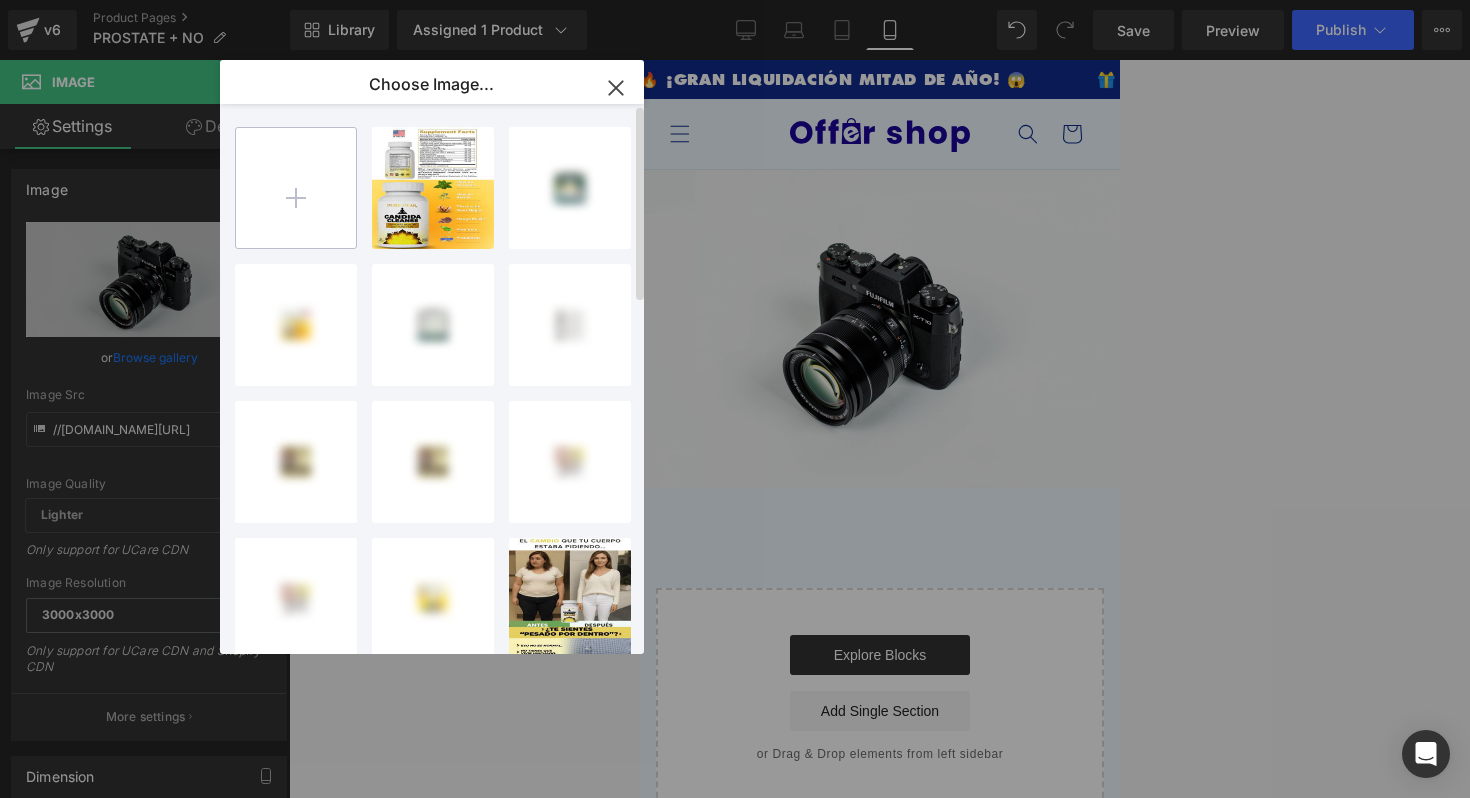click at bounding box center (296, 188) 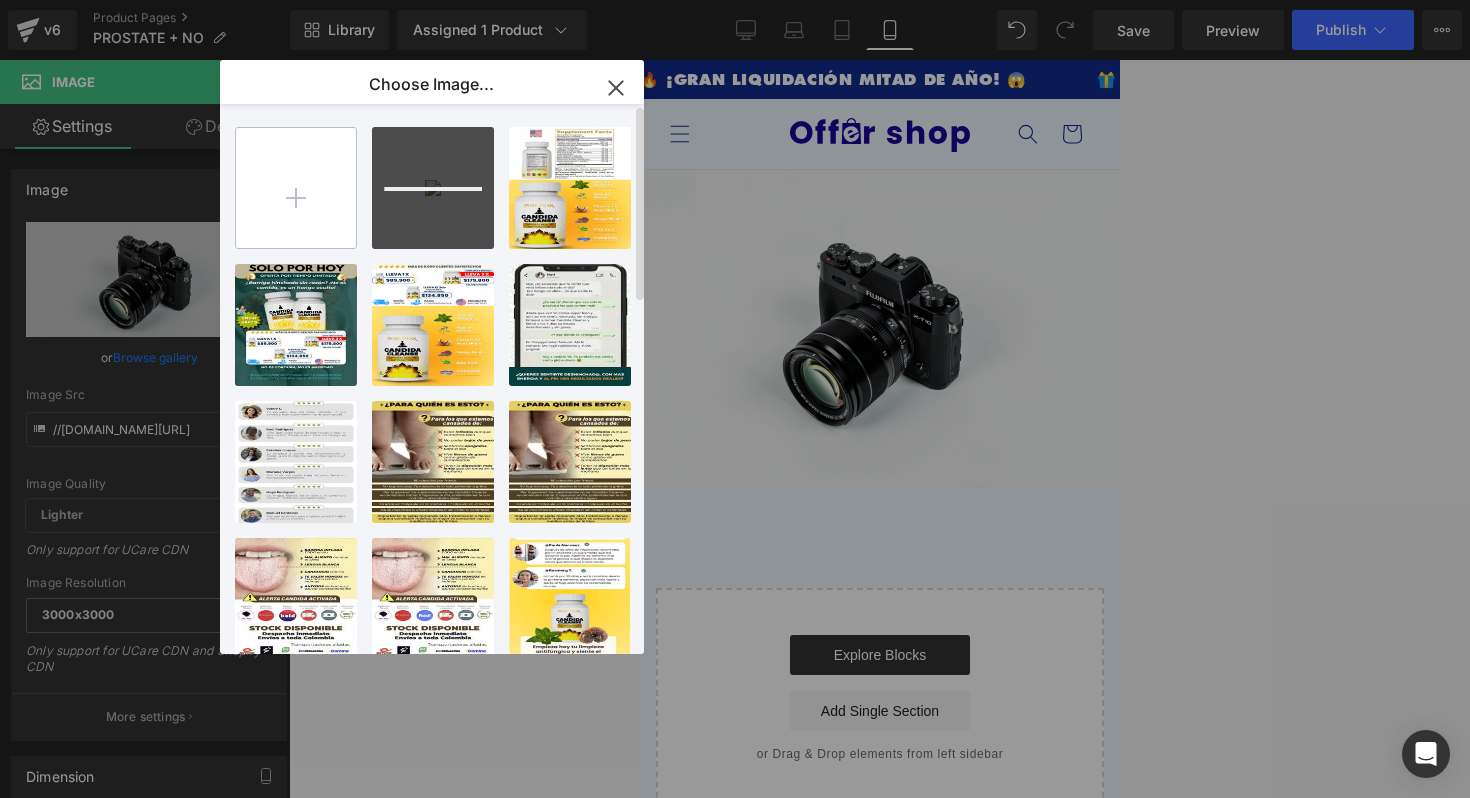 click at bounding box center [296, 188] 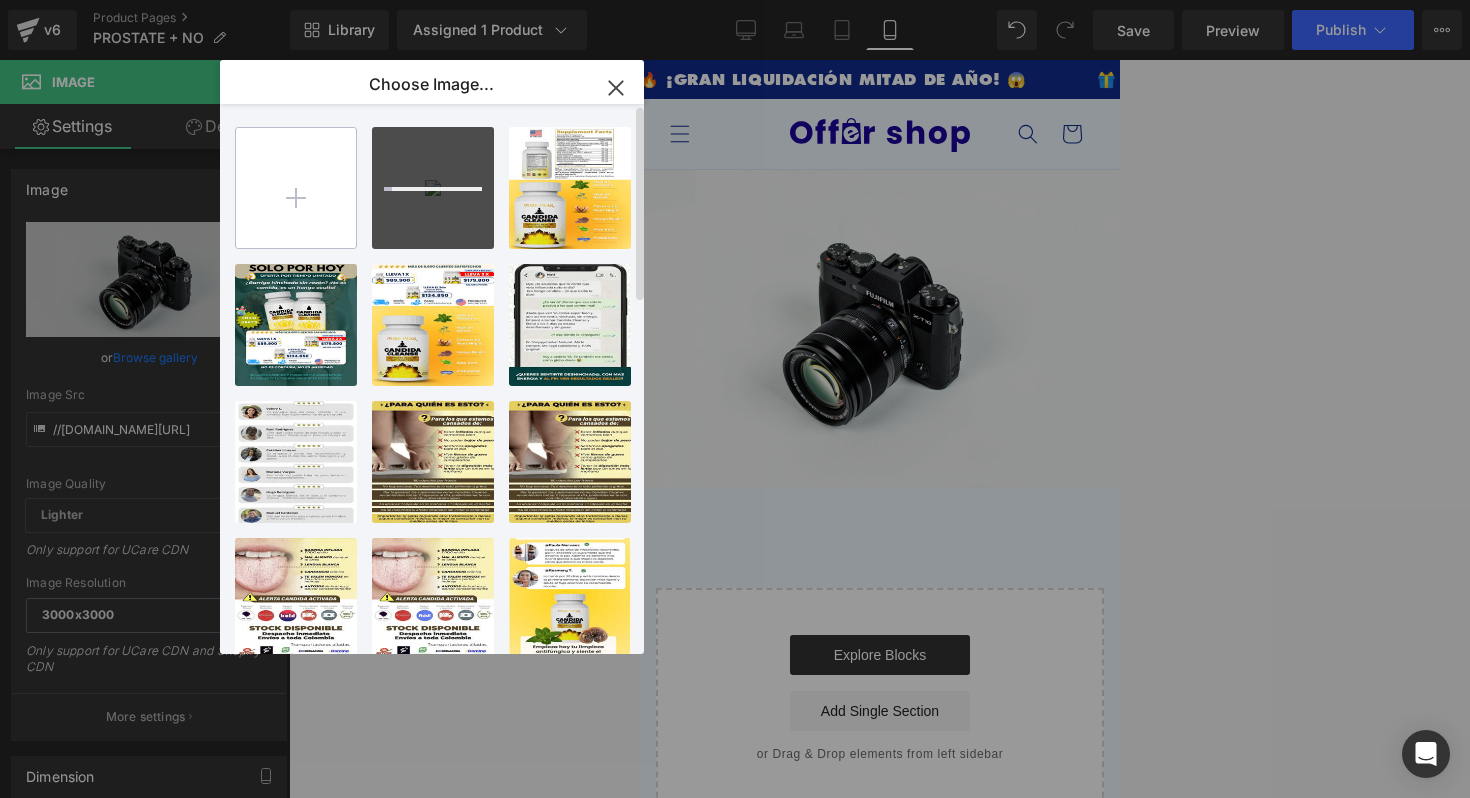 type on "C:\fakepath\2.png" 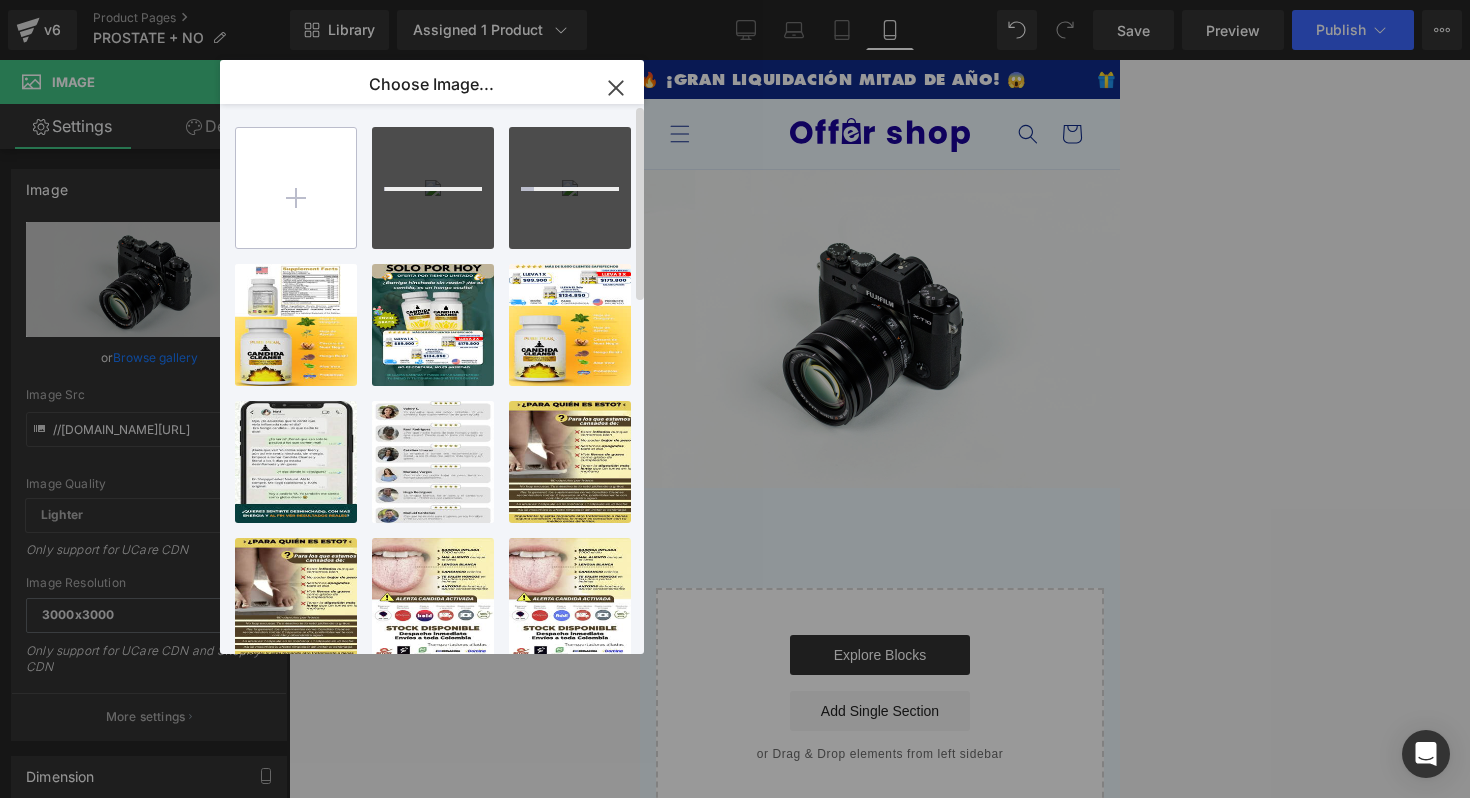 click at bounding box center (296, 188) 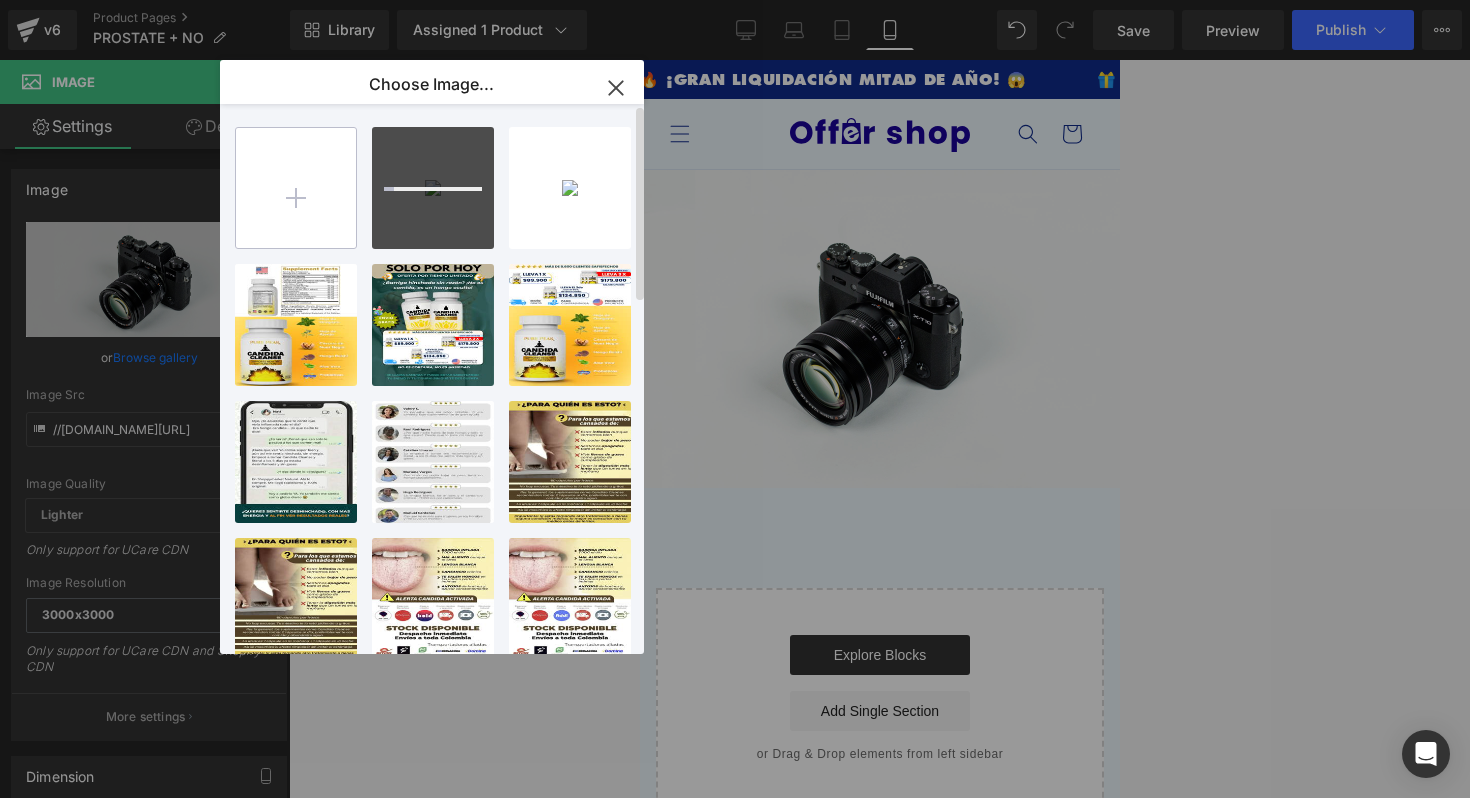 type on "C:\fakepath\3.png" 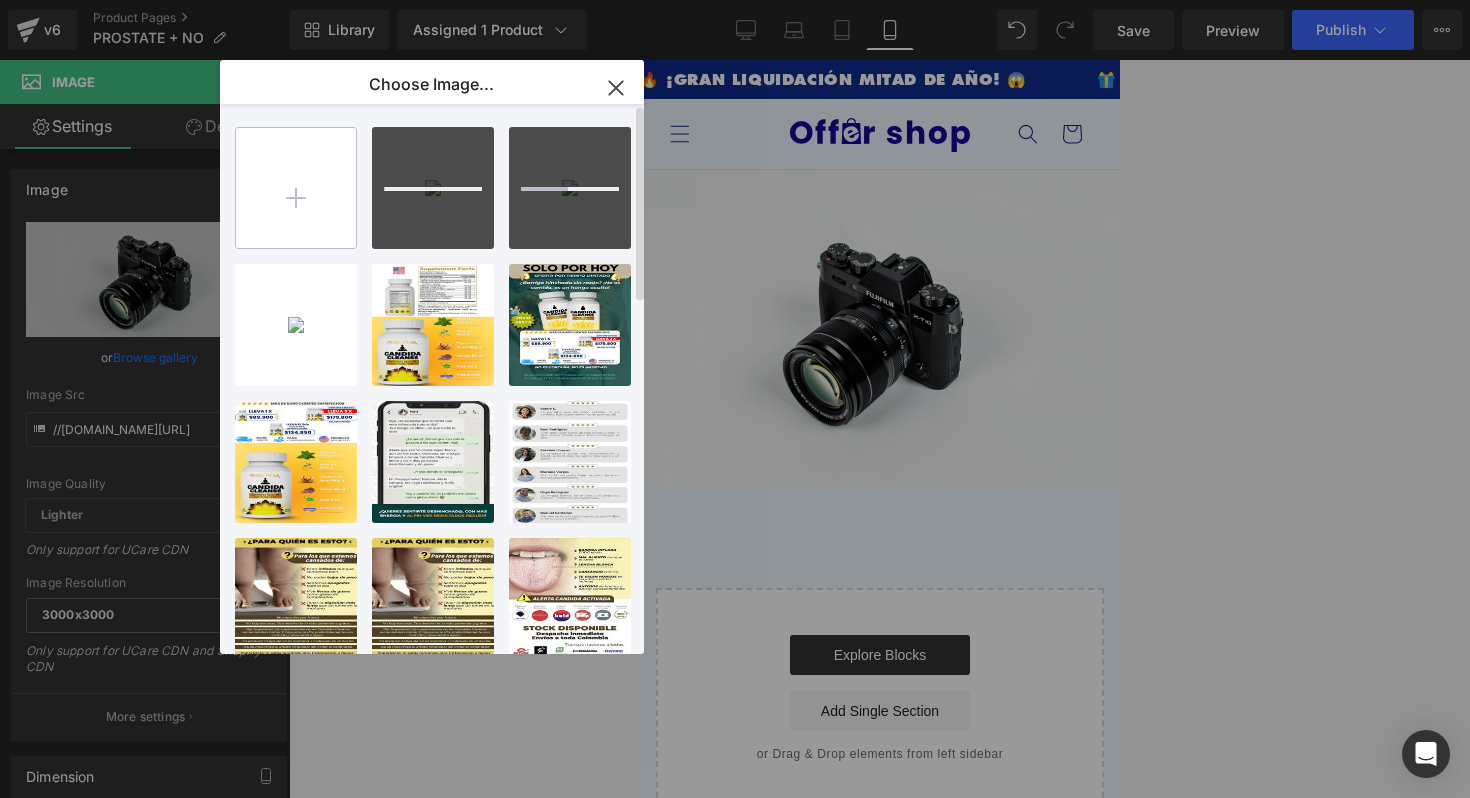 click at bounding box center (296, 188) 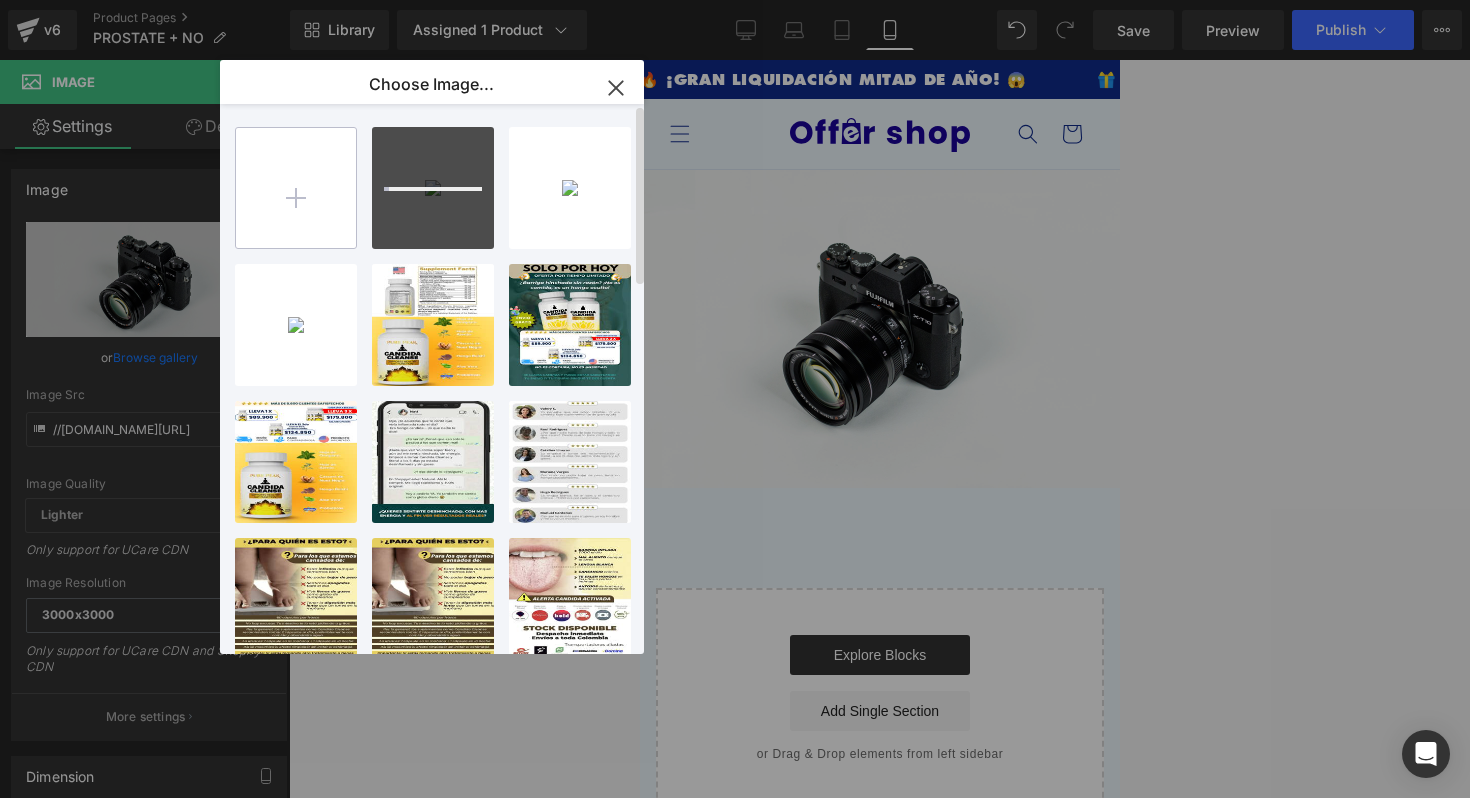 type on "C:\fakepath\4.png" 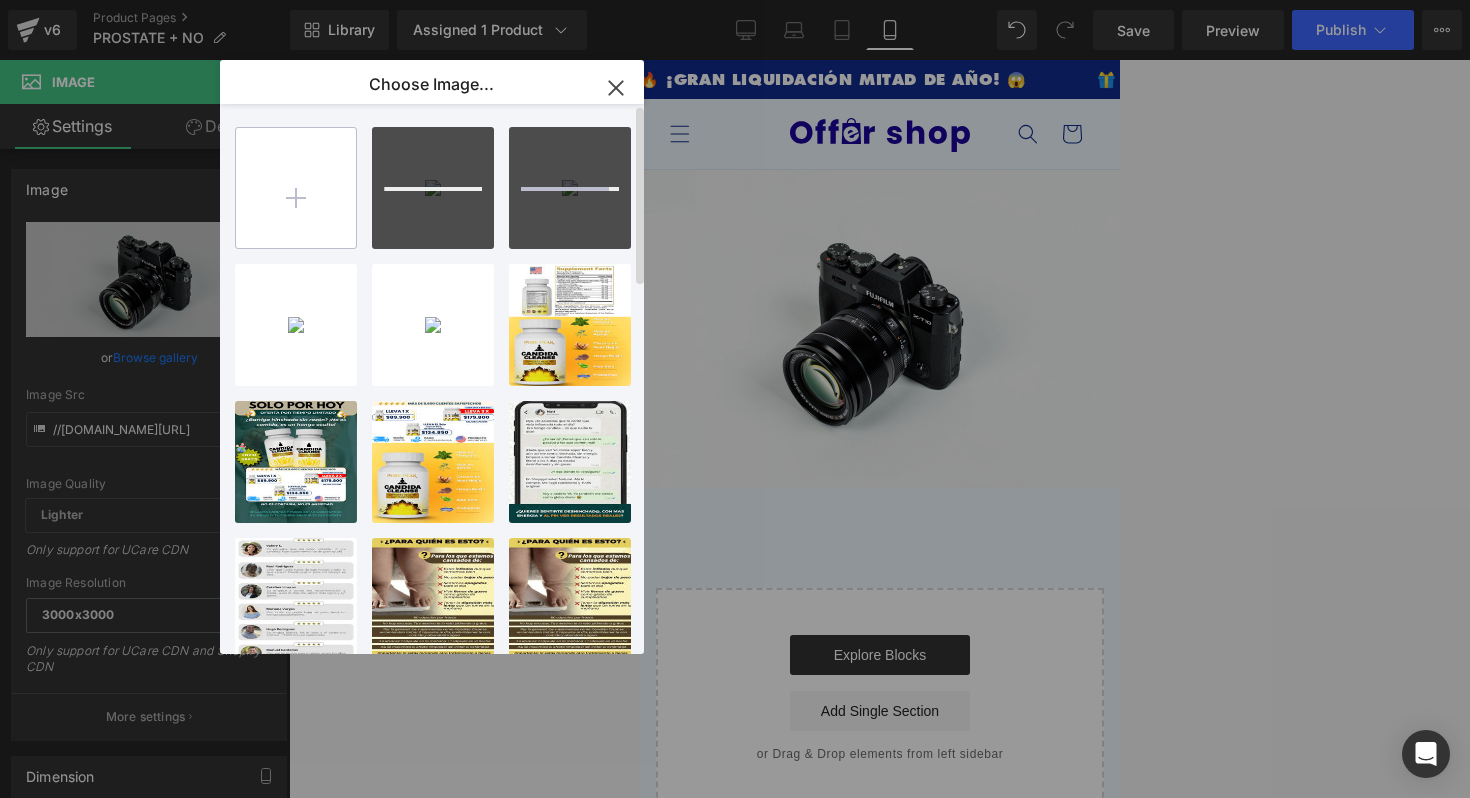 click at bounding box center (296, 188) 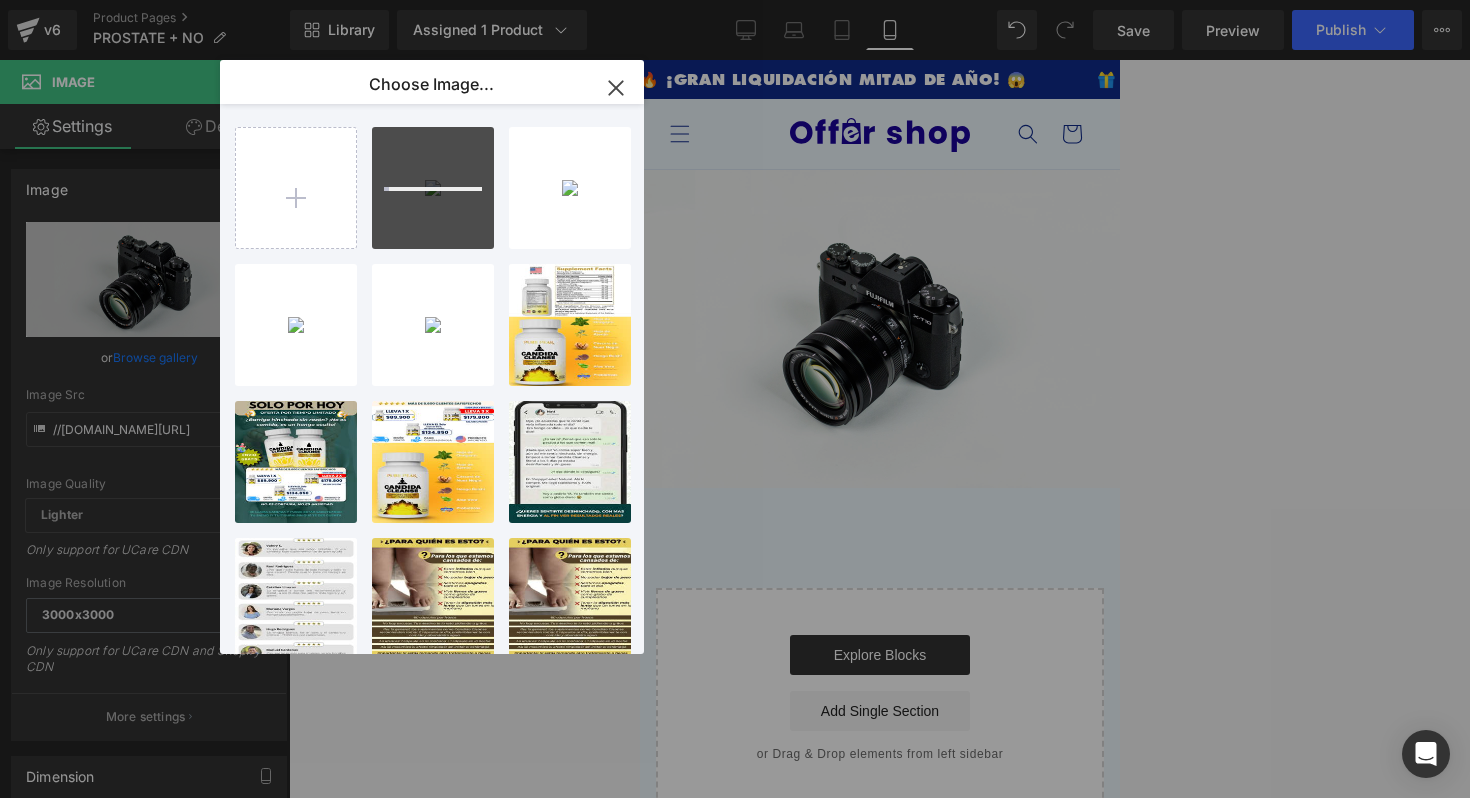 type on "C:\fakepath\5.png" 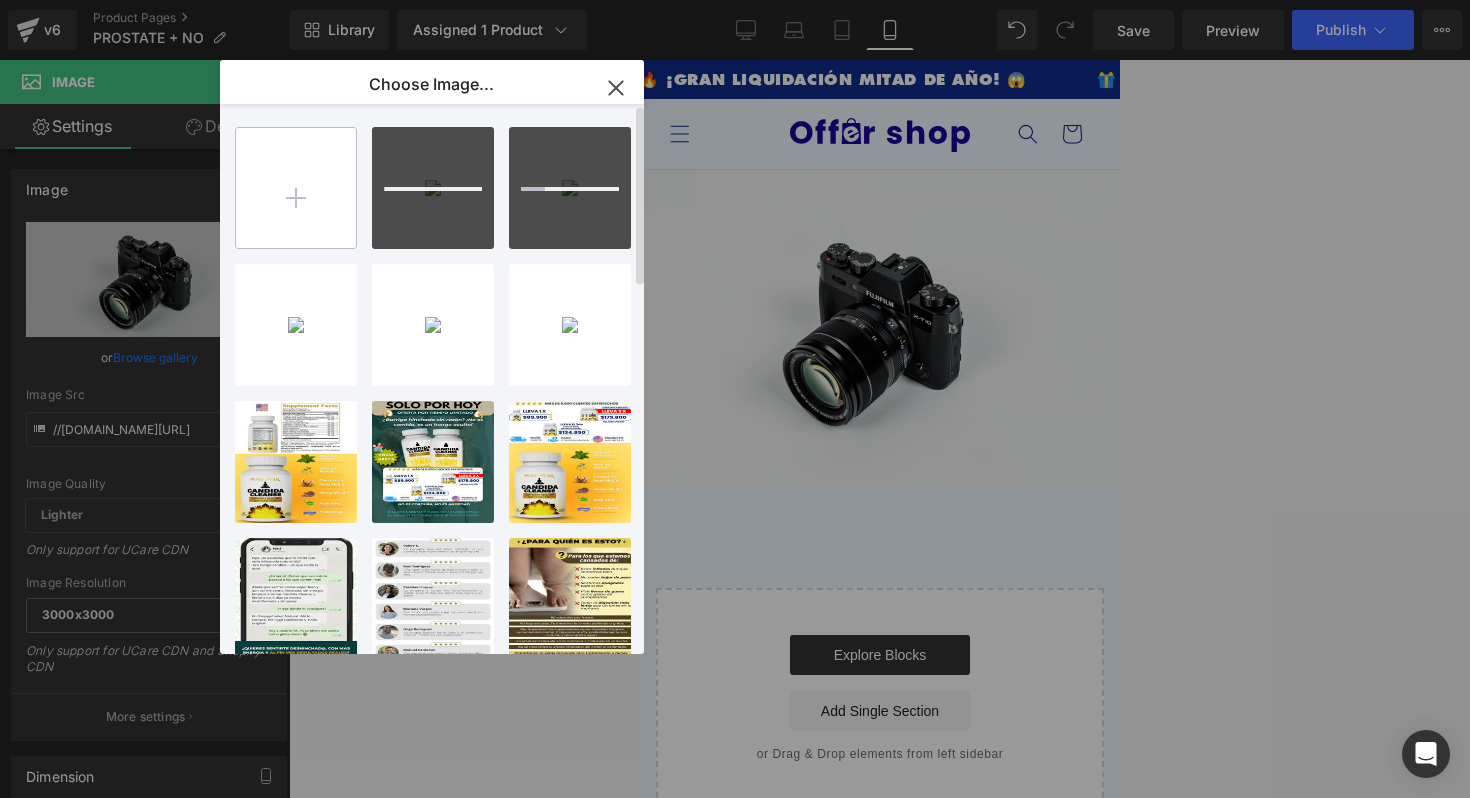 click at bounding box center [296, 188] 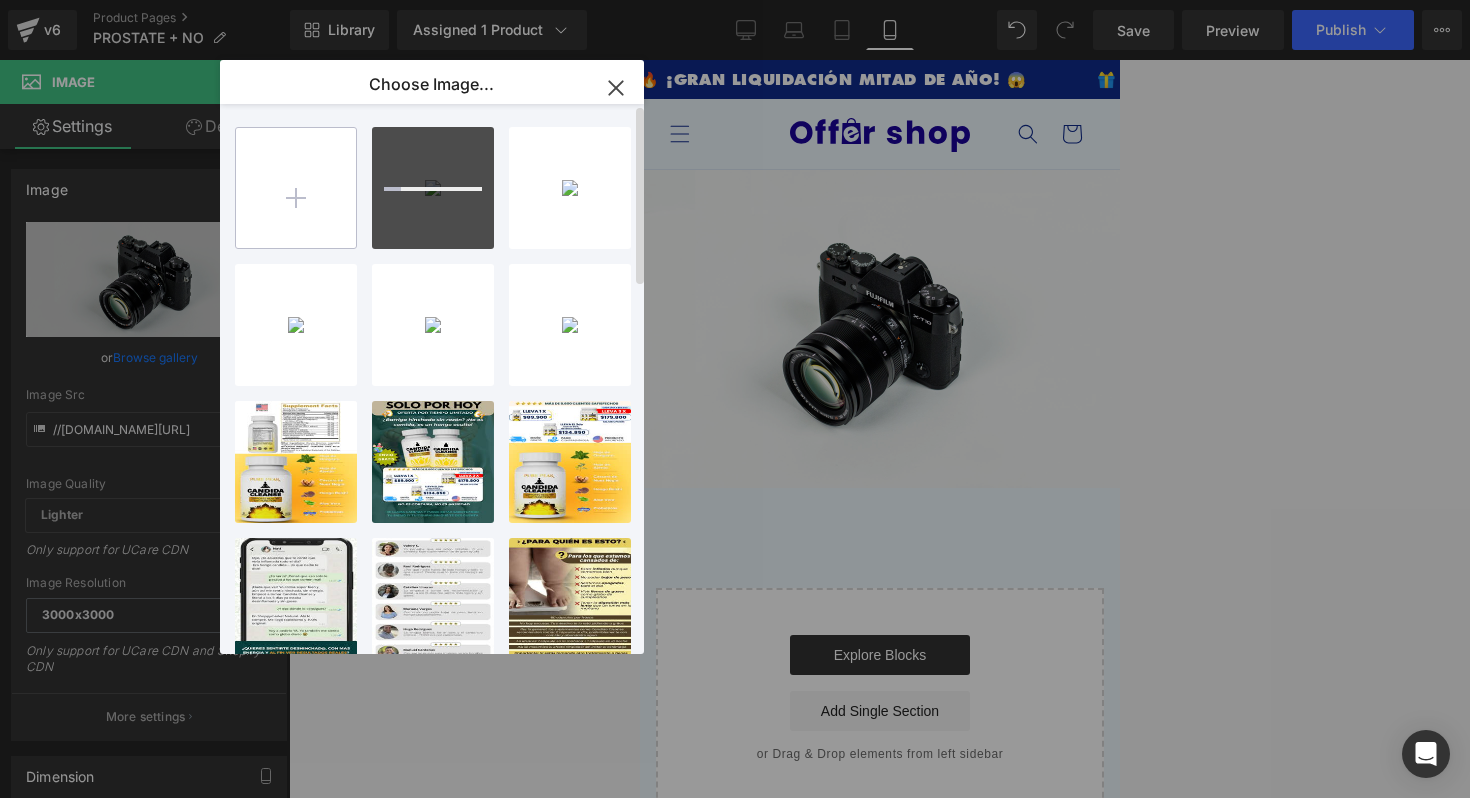 type on "C:\fakepath\6.png" 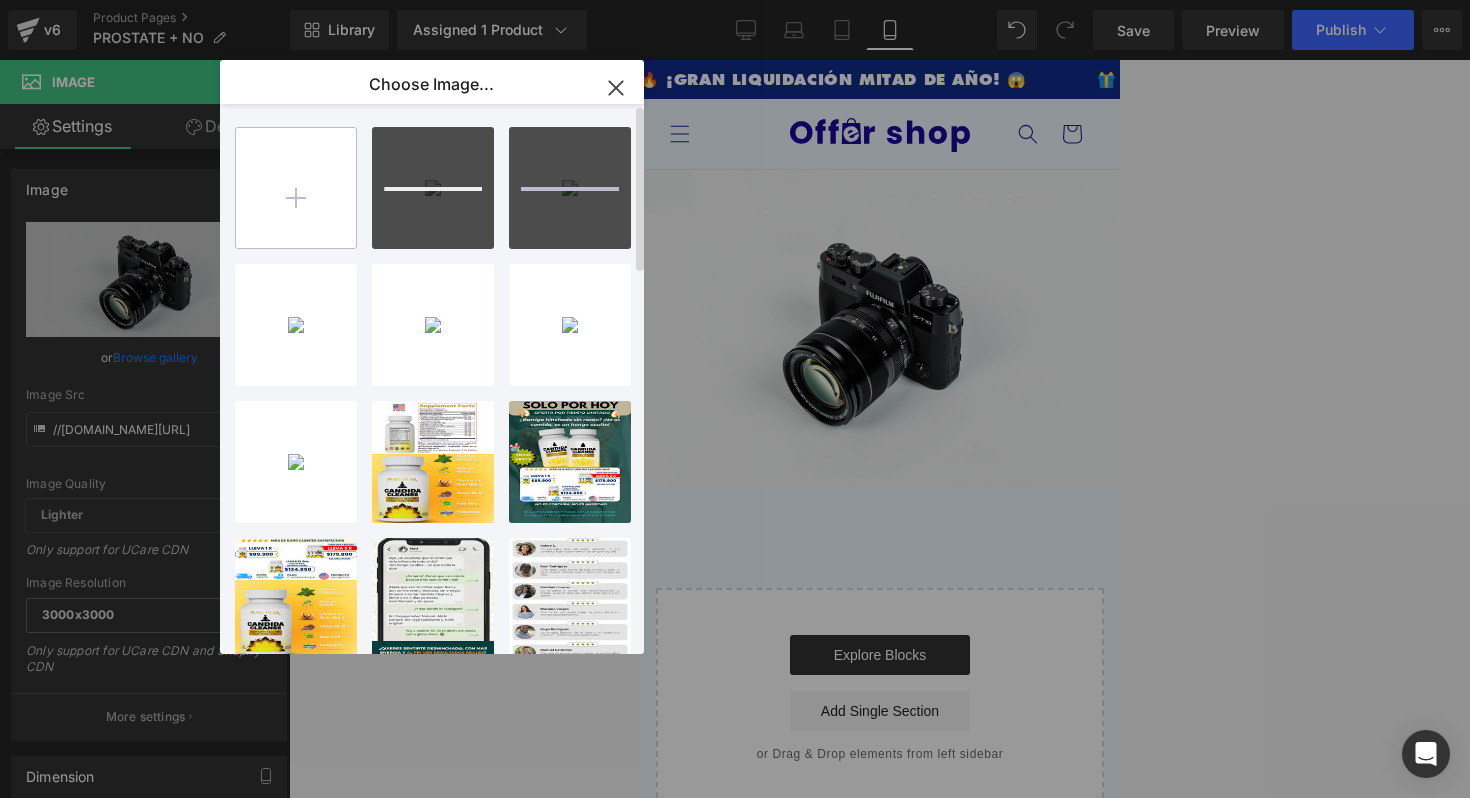 click at bounding box center [296, 188] 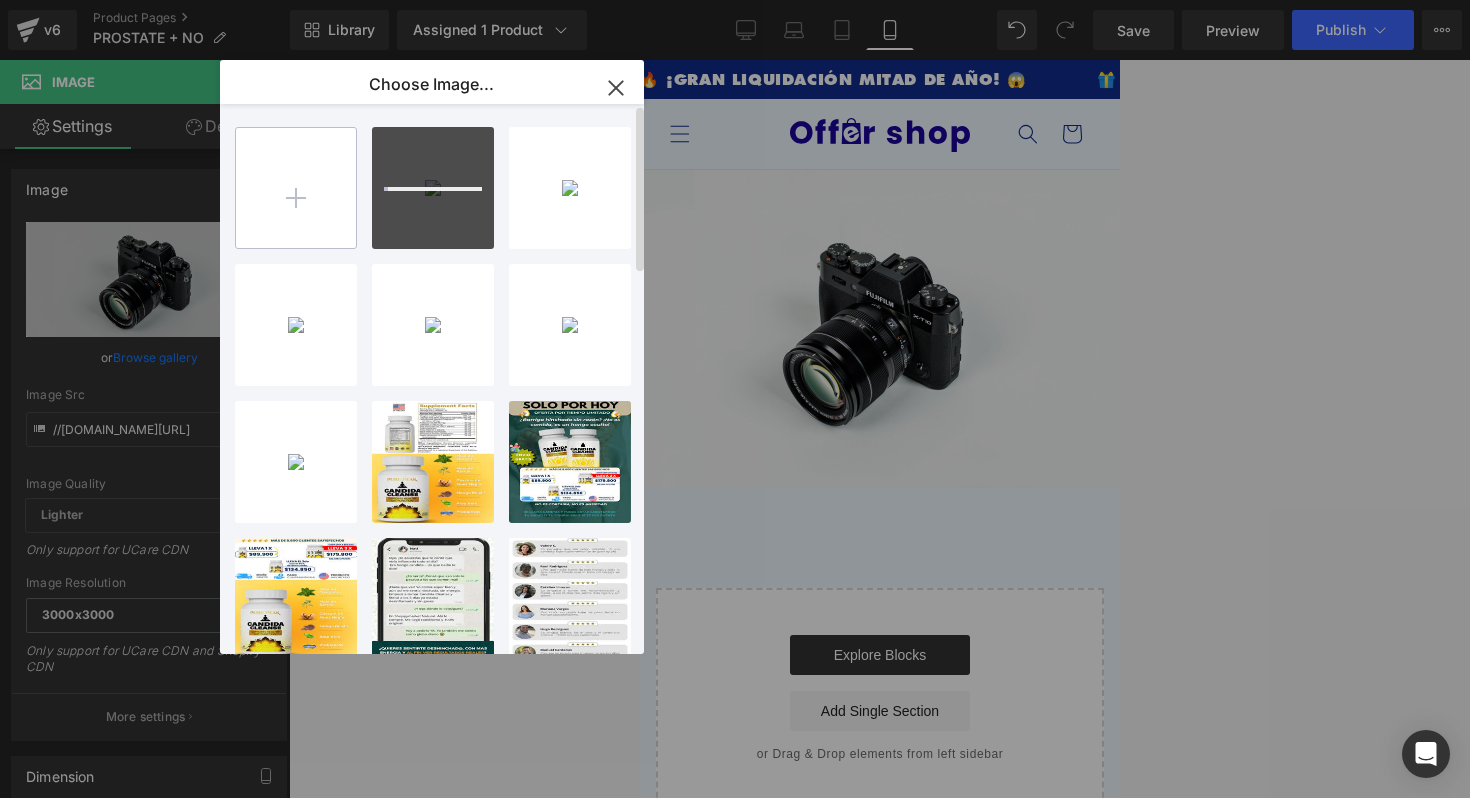 type on "C:\fakepath\7.png" 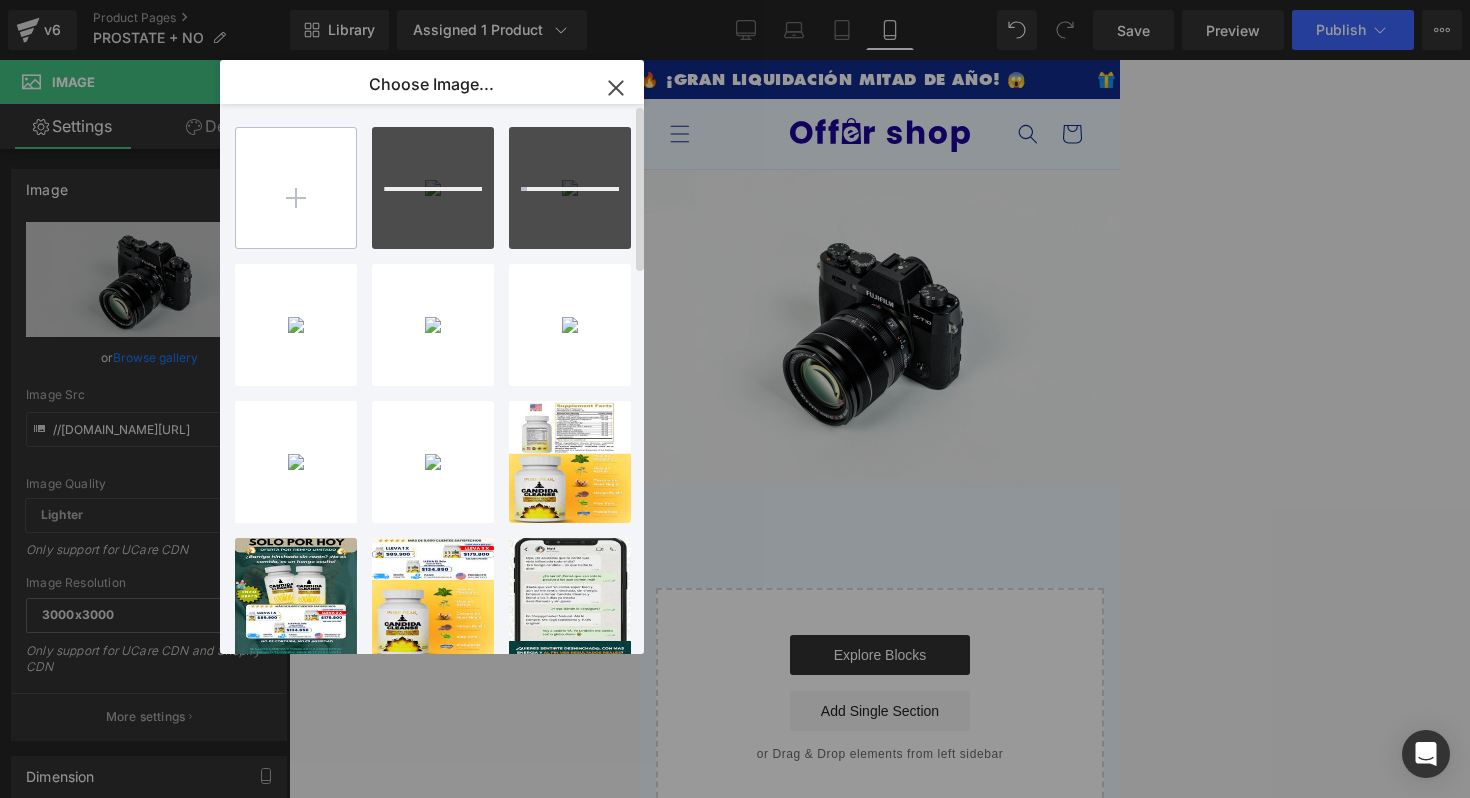 click at bounding box center [296, 188] 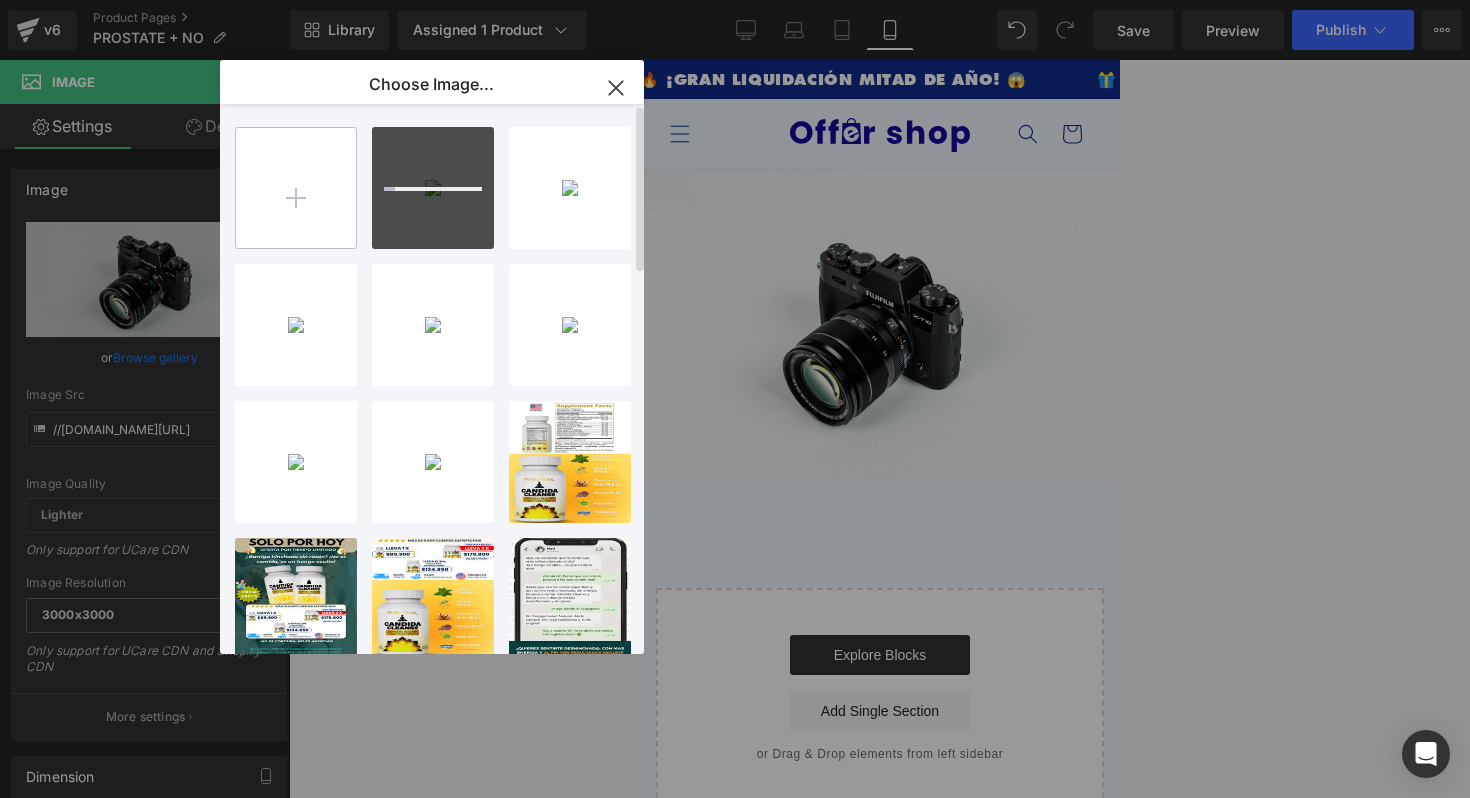 type on "C:\fakepath\8.png" 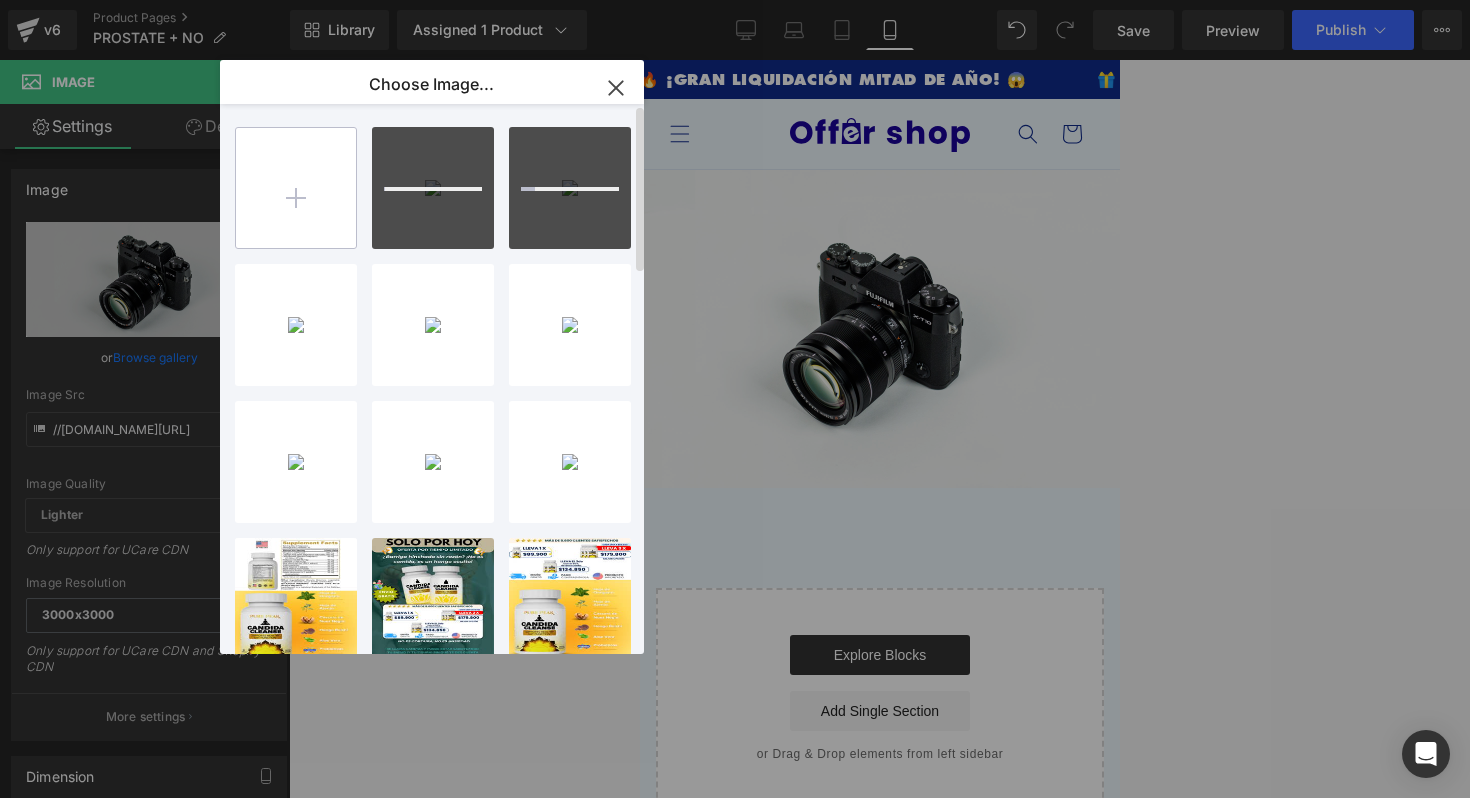 click at bounding box center (296, 188) 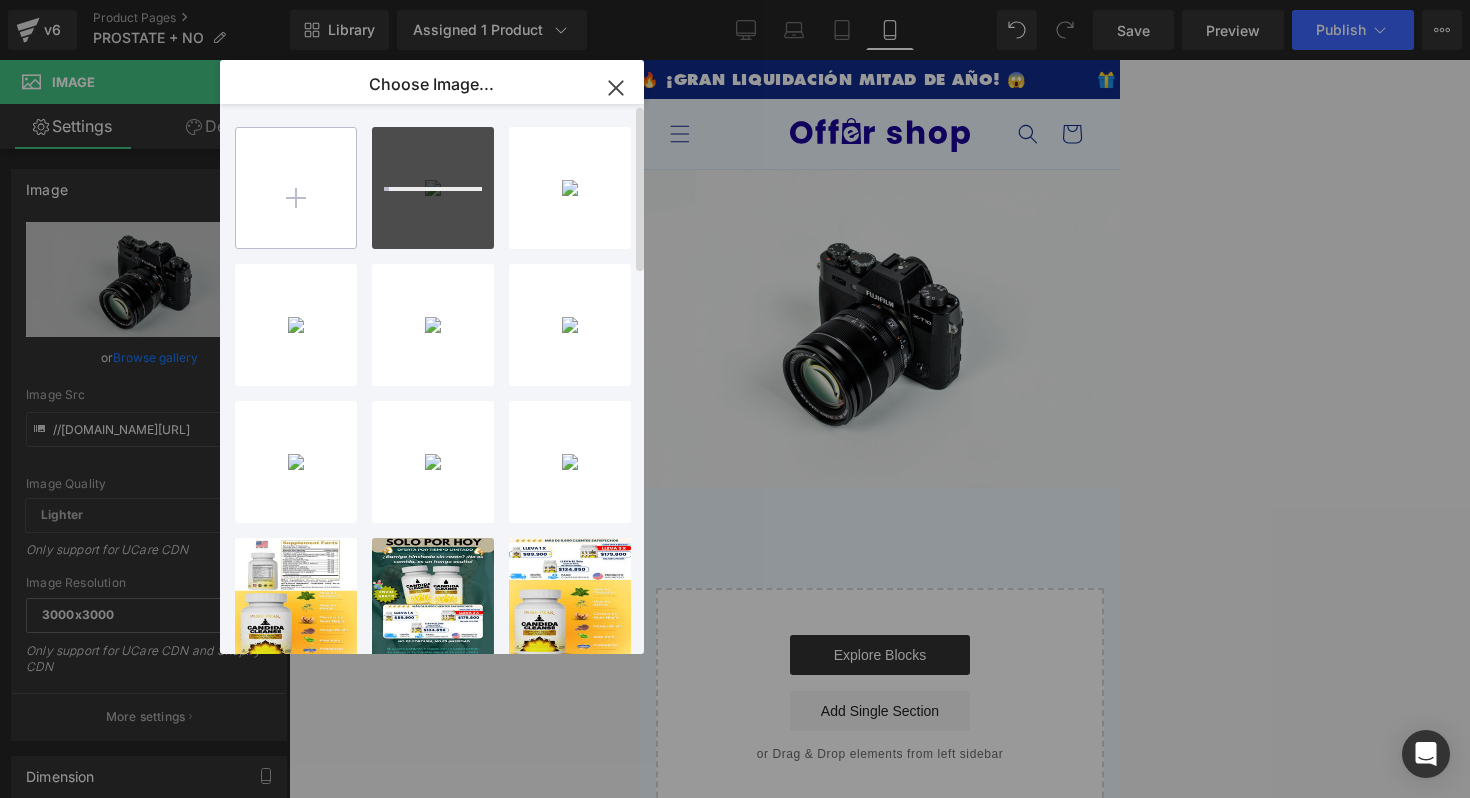 type on "C:\fakepath\9.png" 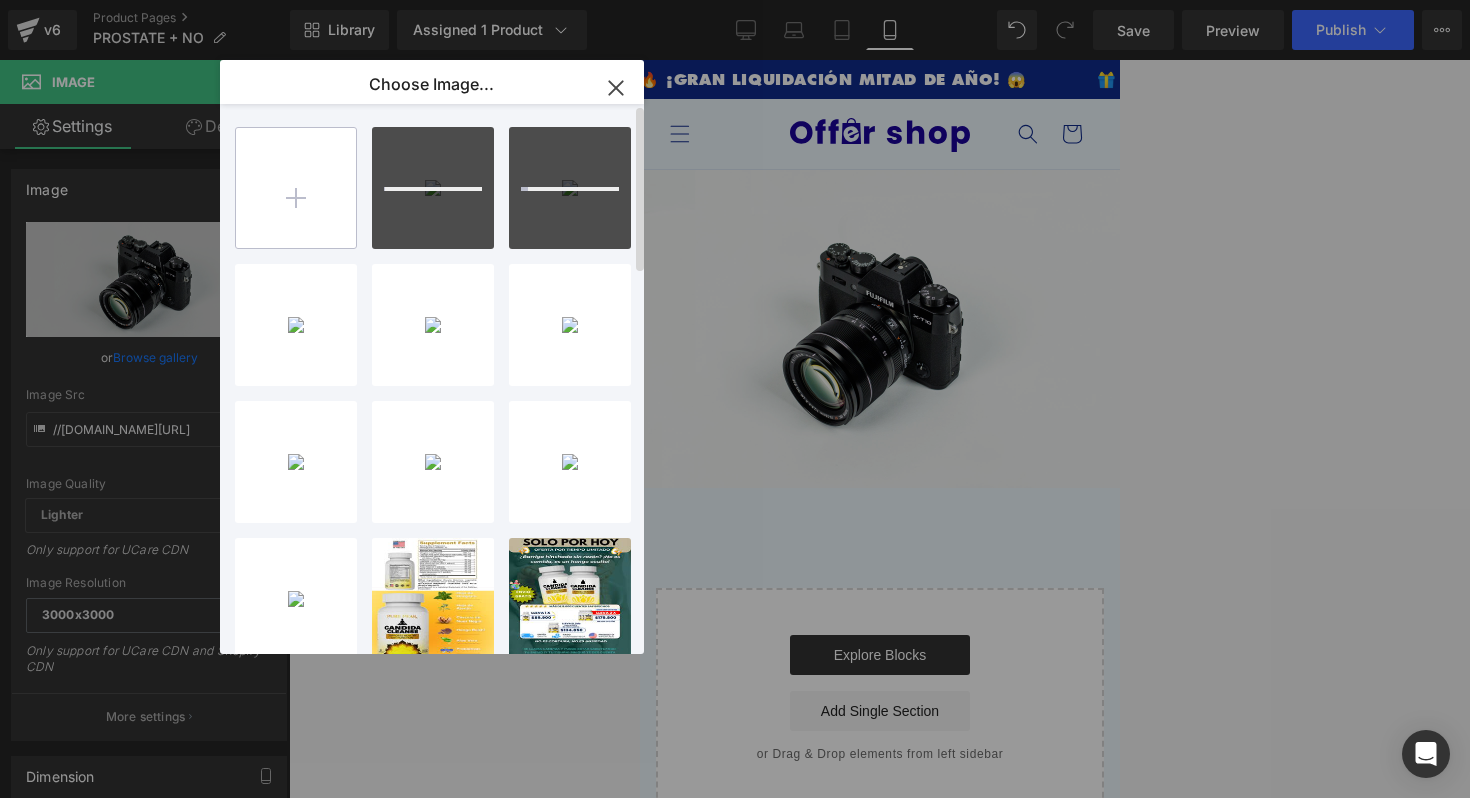 click at bounding box center (296, 188) 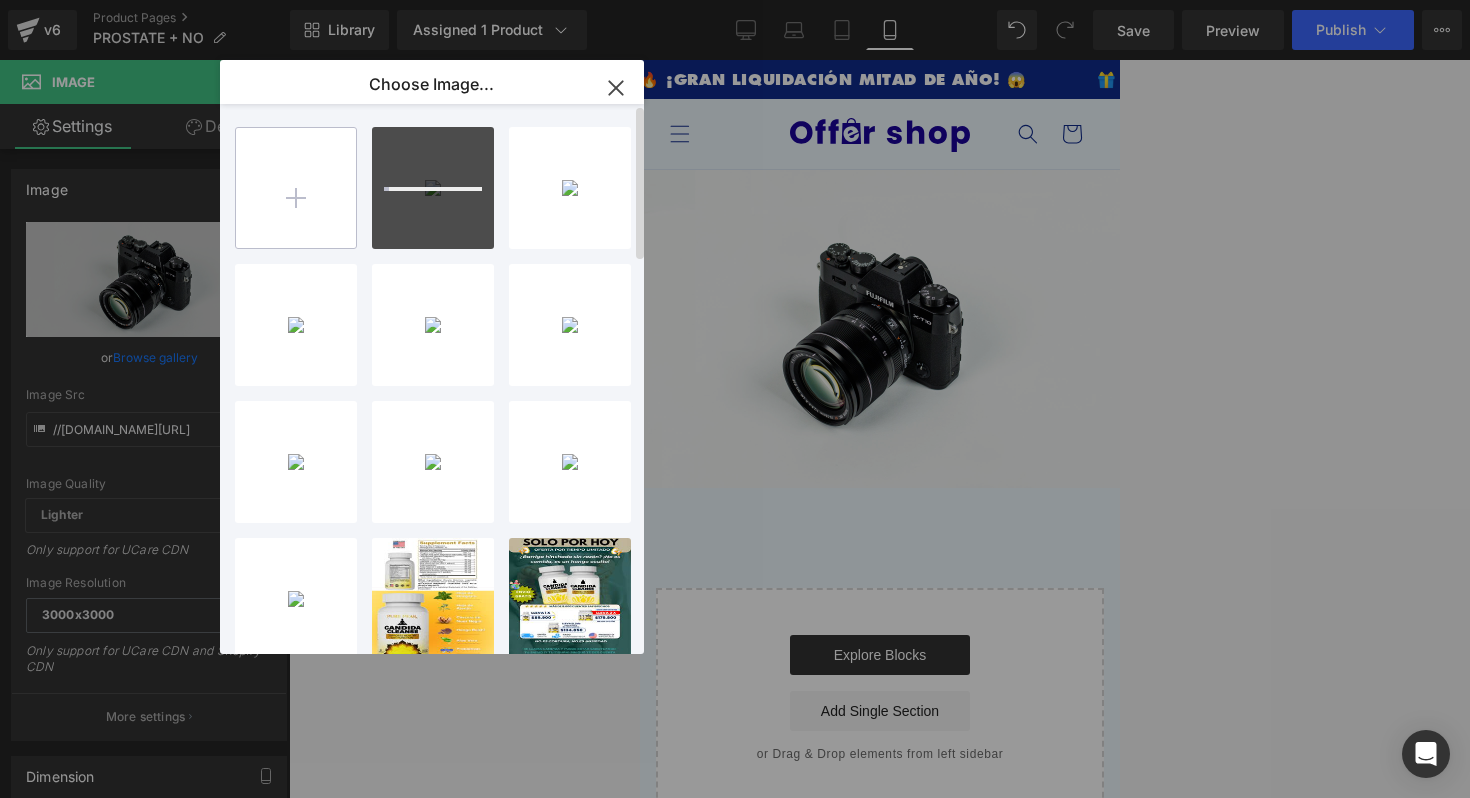 type on "C:\fakepath\10.png" 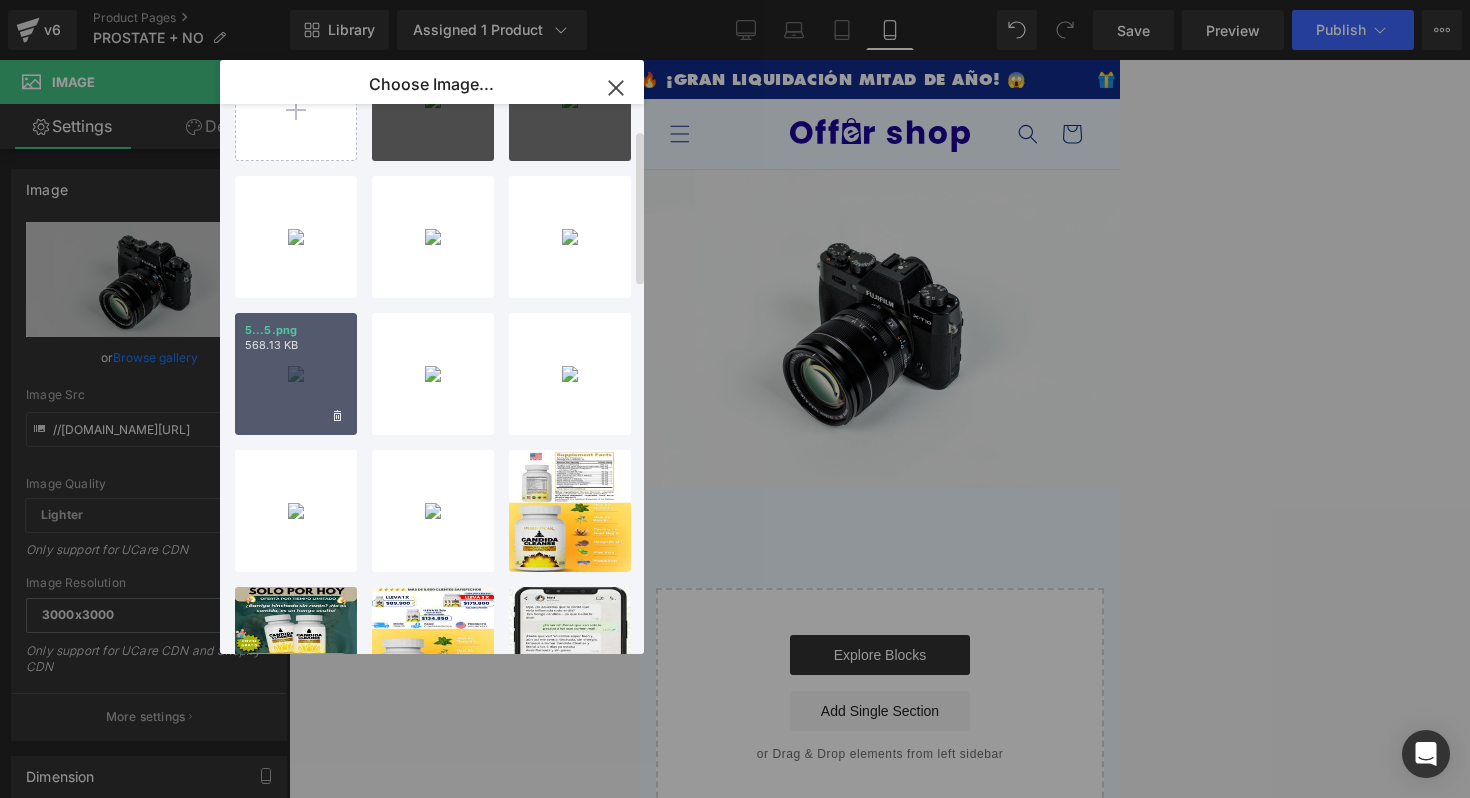 scroll, scrollTop: 92, scrollLeft: 0, axis: vertical 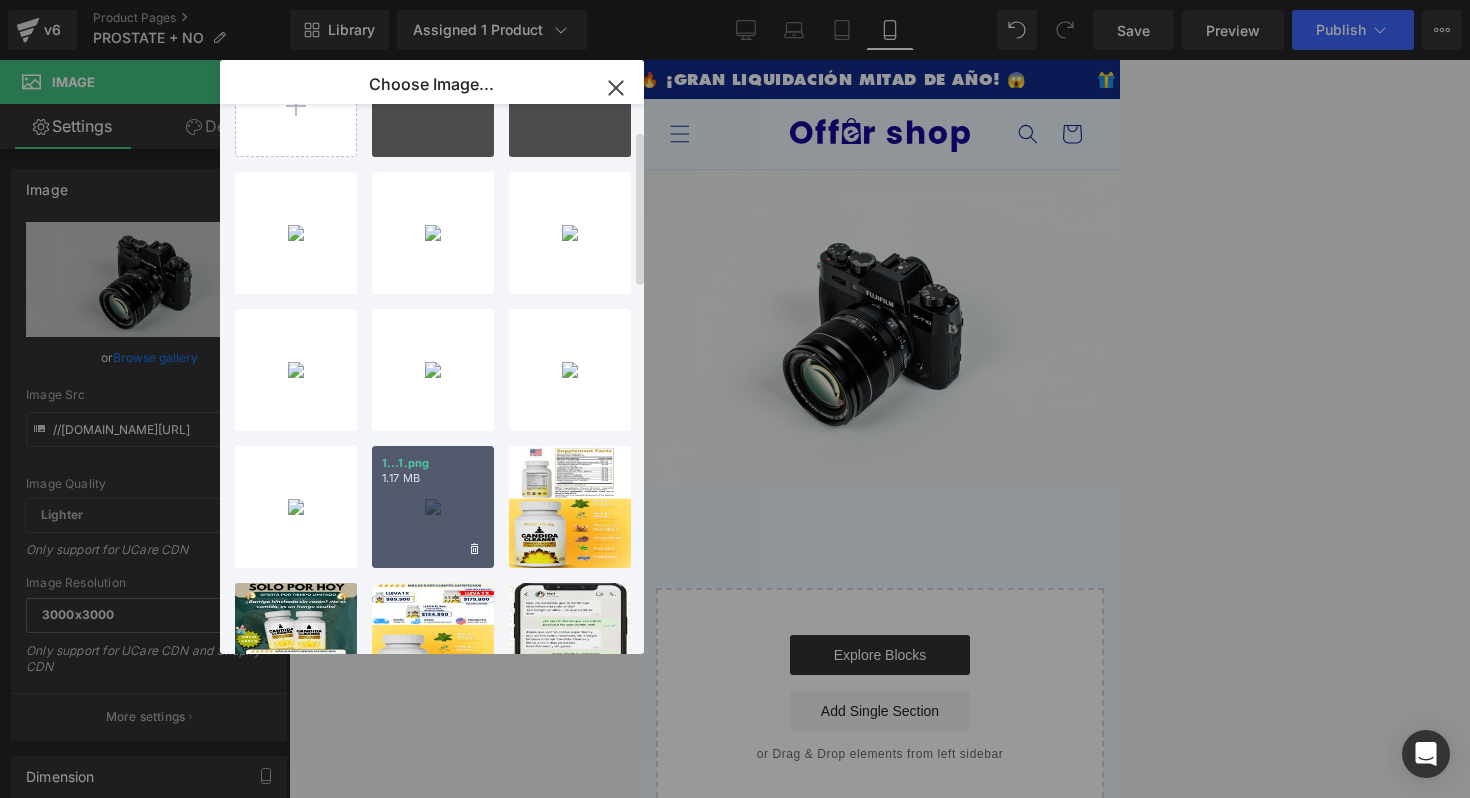 click on "1...1.png 1.17 MB" at bounding box center [433, 507] 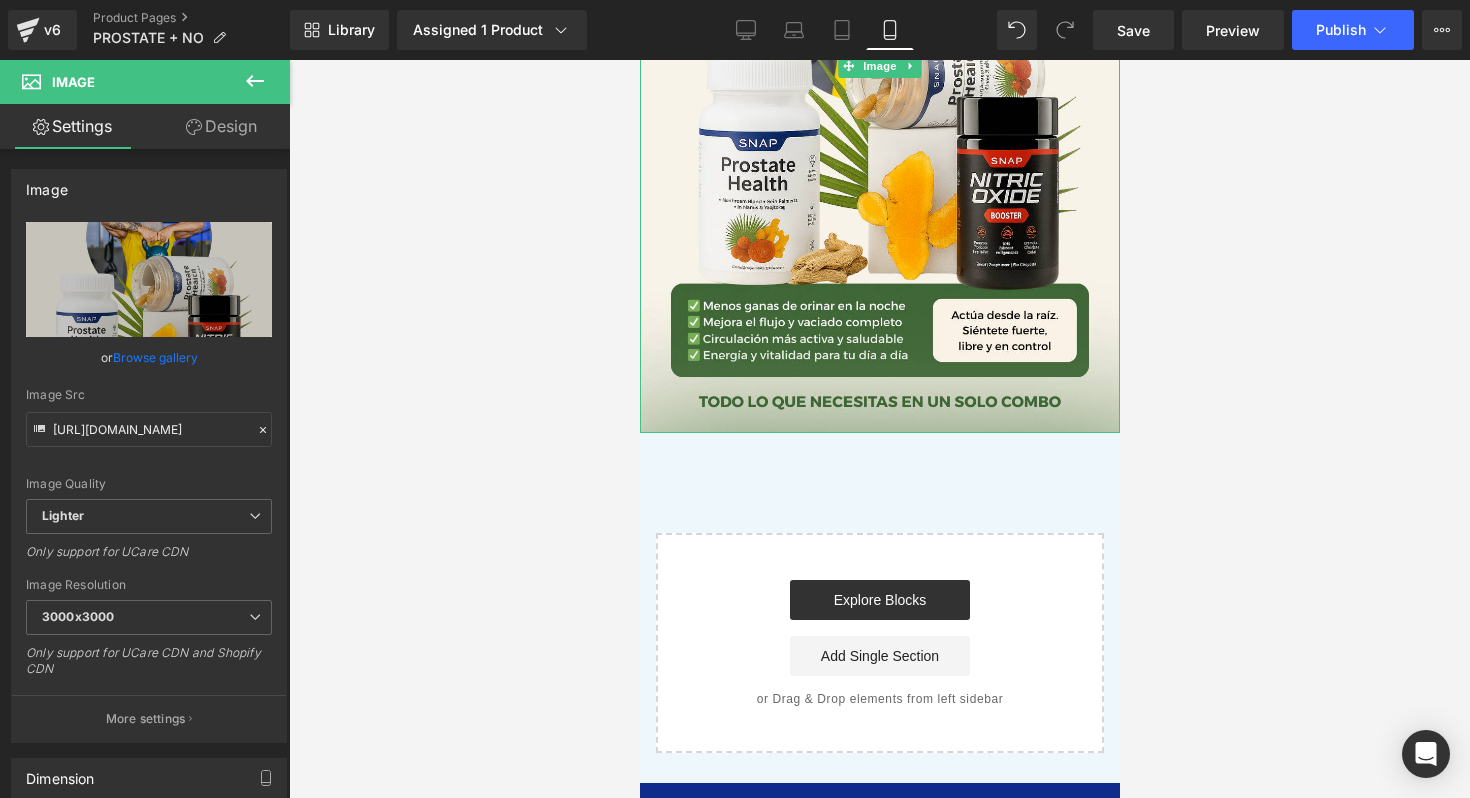 scroll, scrollTop: 481, scrollLeft: 0, axis: vertical 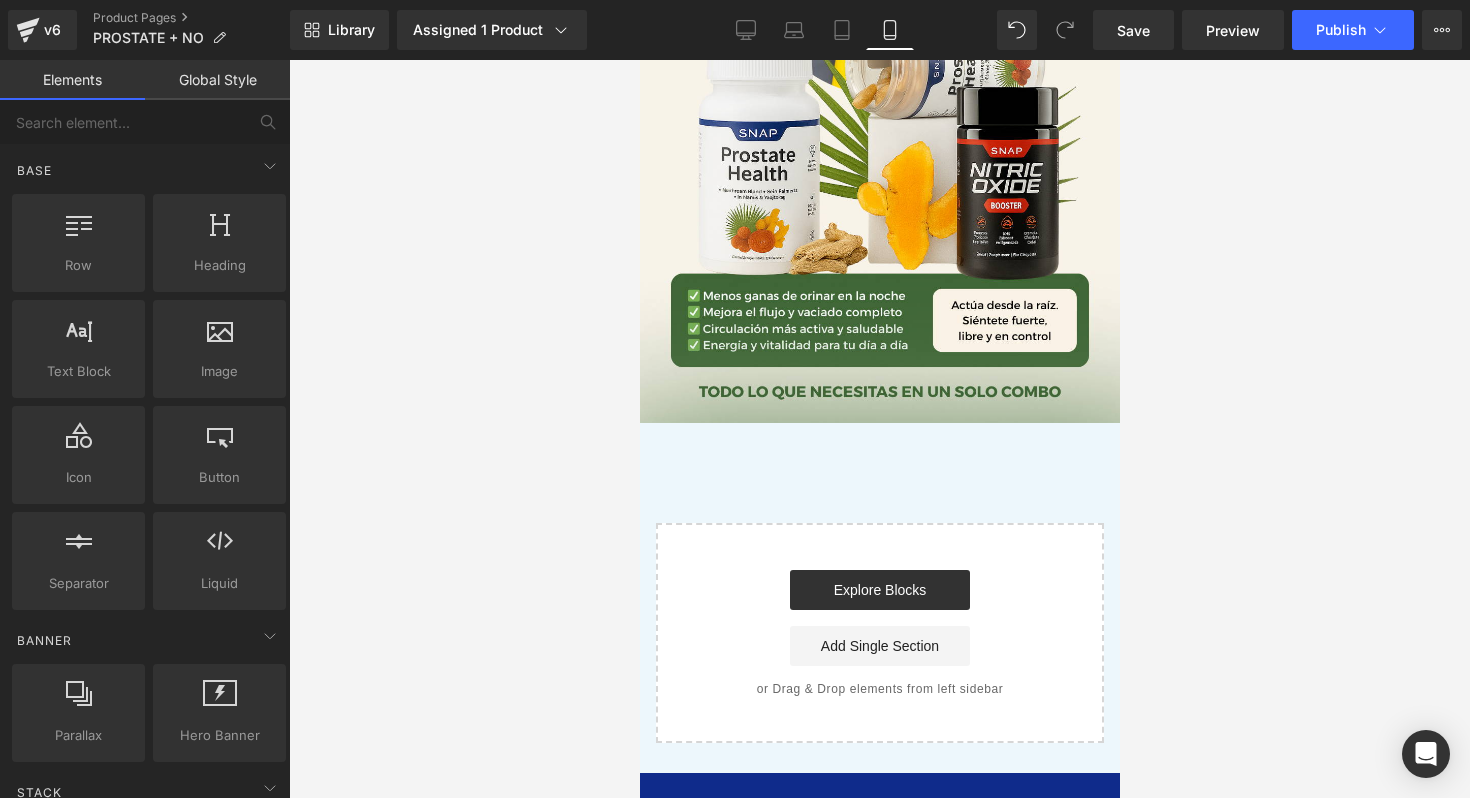 click at bounding box center (879, 429) 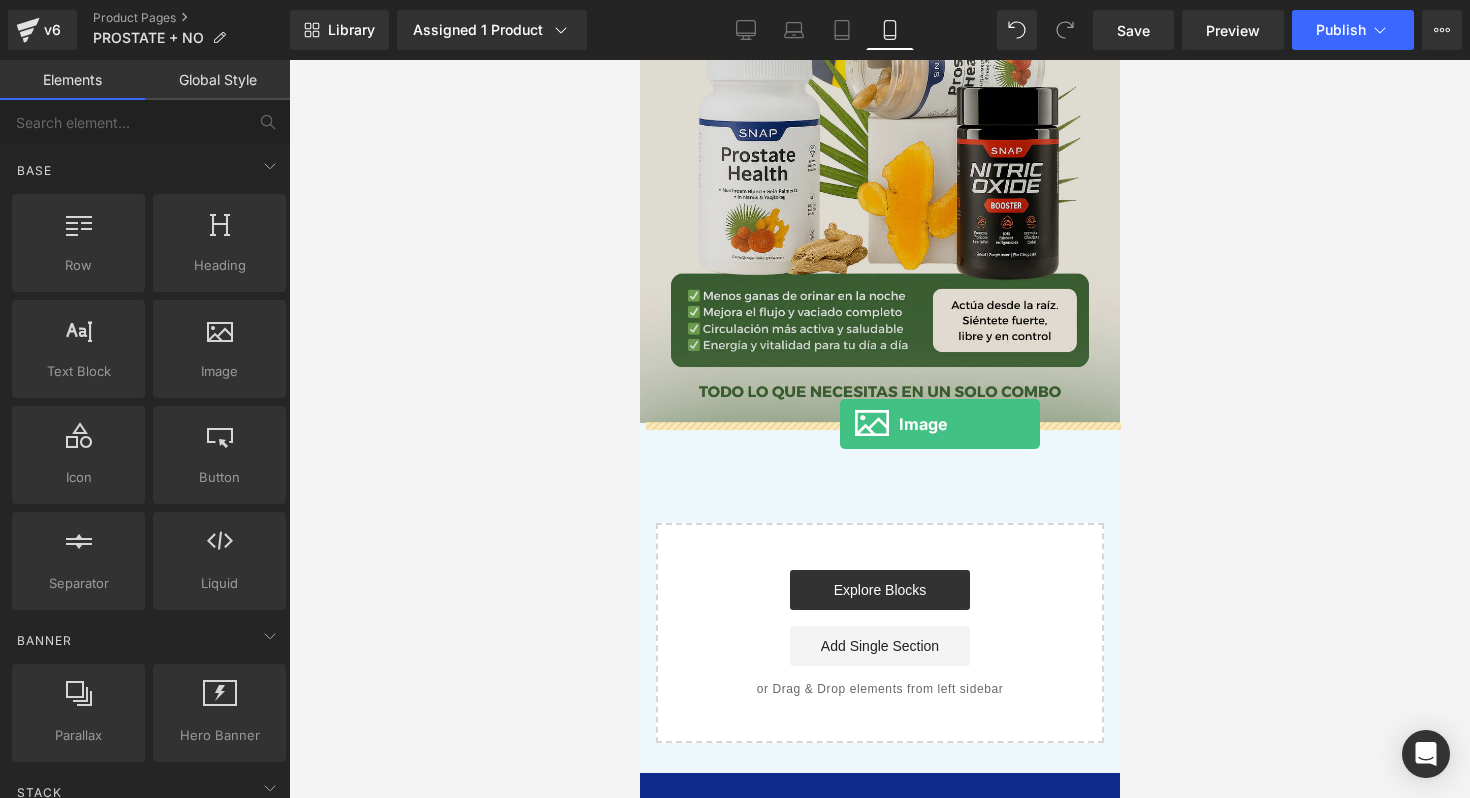 drag, startPoint x: 869, startPoint y: 399, endPoint x: 839, endPoint y: 420, distance: 36.619667 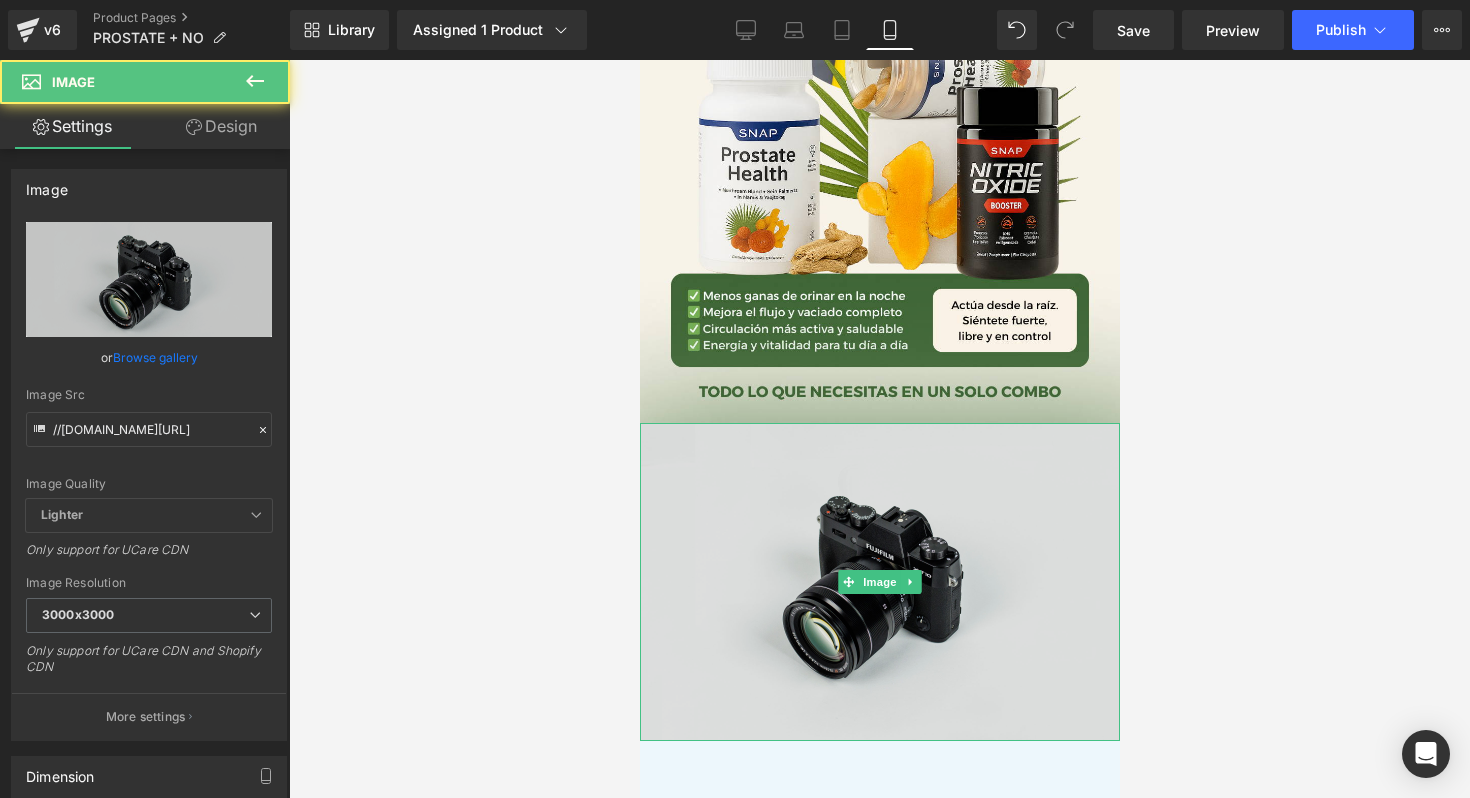 click at bounding box center (879, 582) 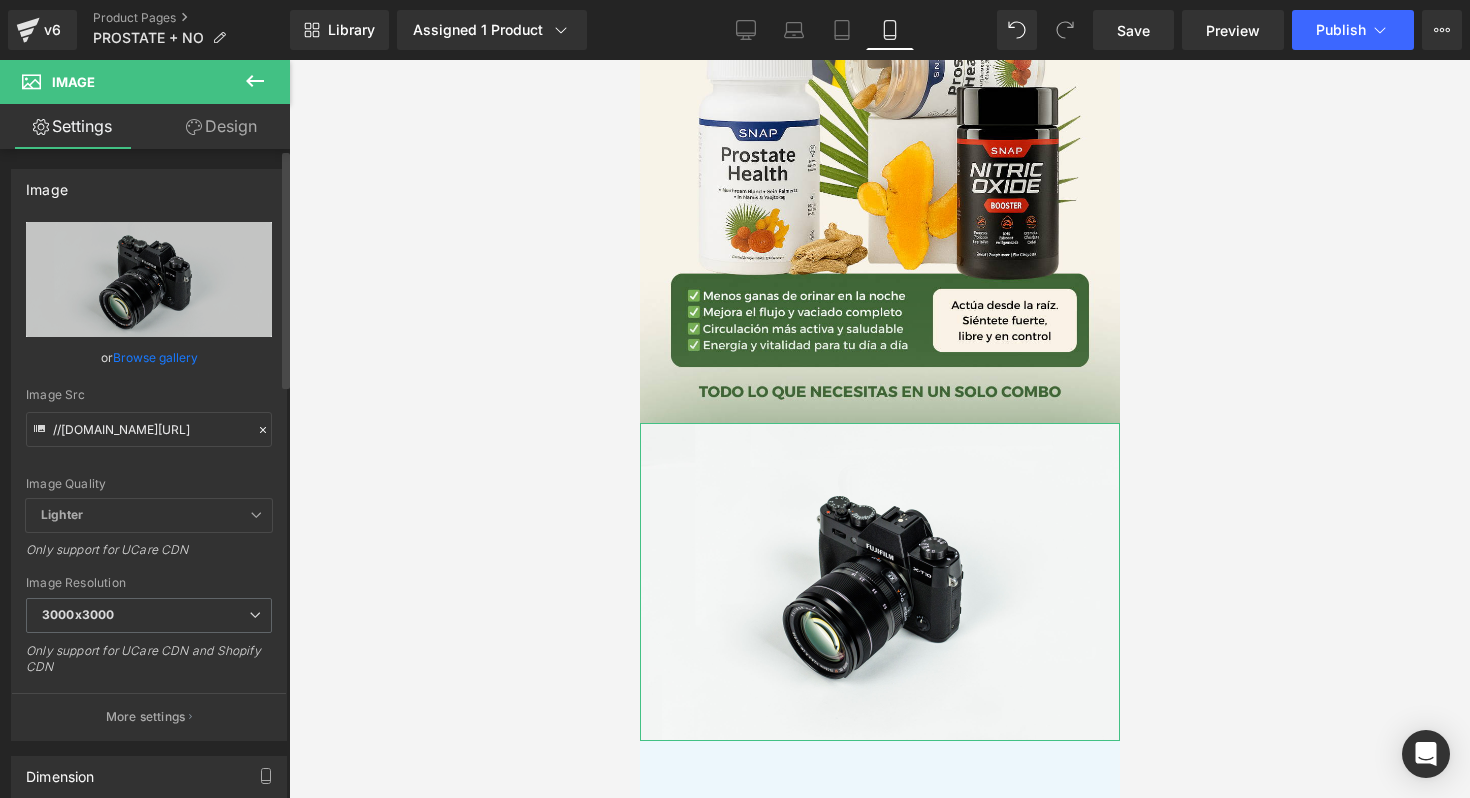 click on "Browse gallery" at bounding box center (155, 357) 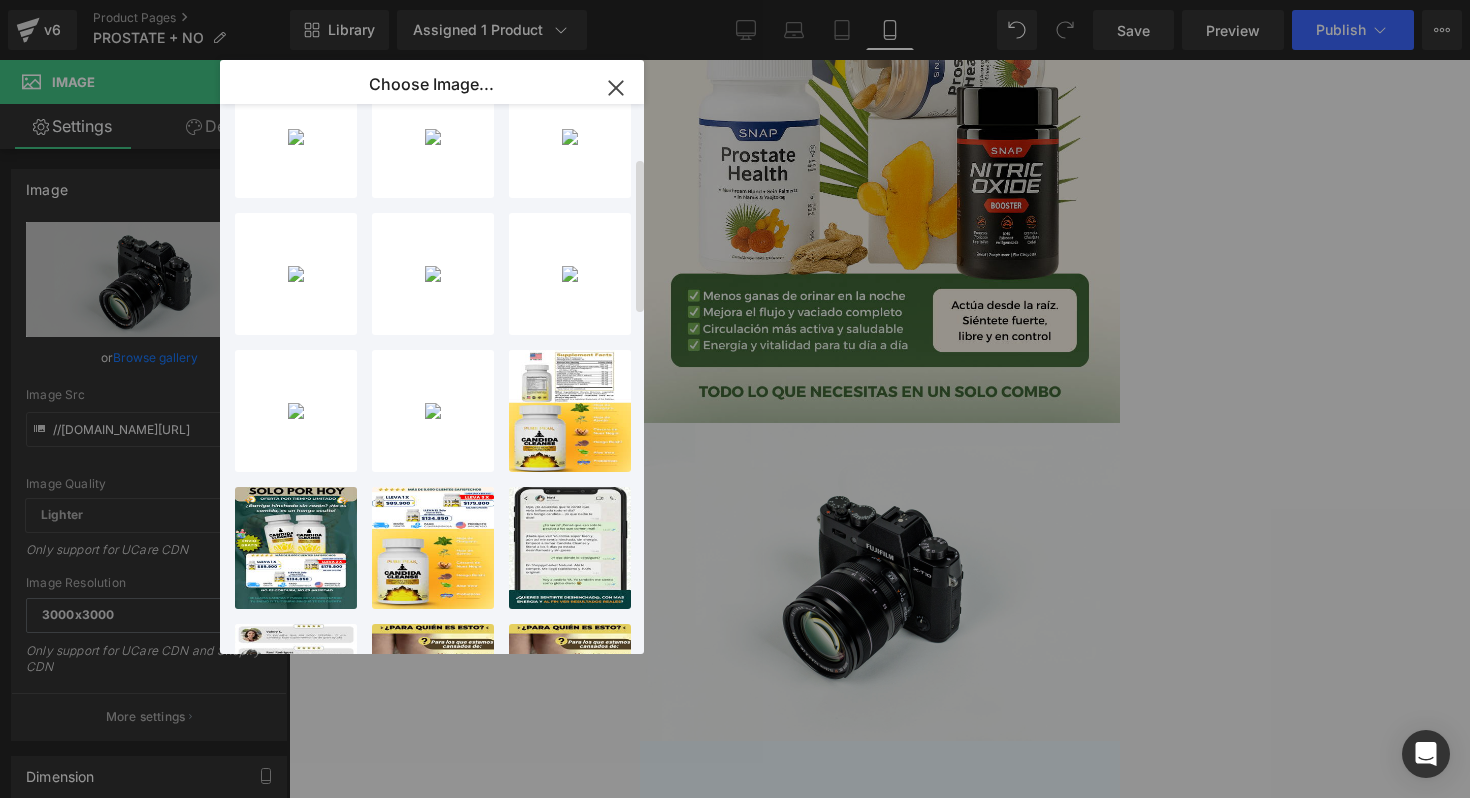 scroll, scrollTop: 207, scrollLeft: 0, axis: vertical 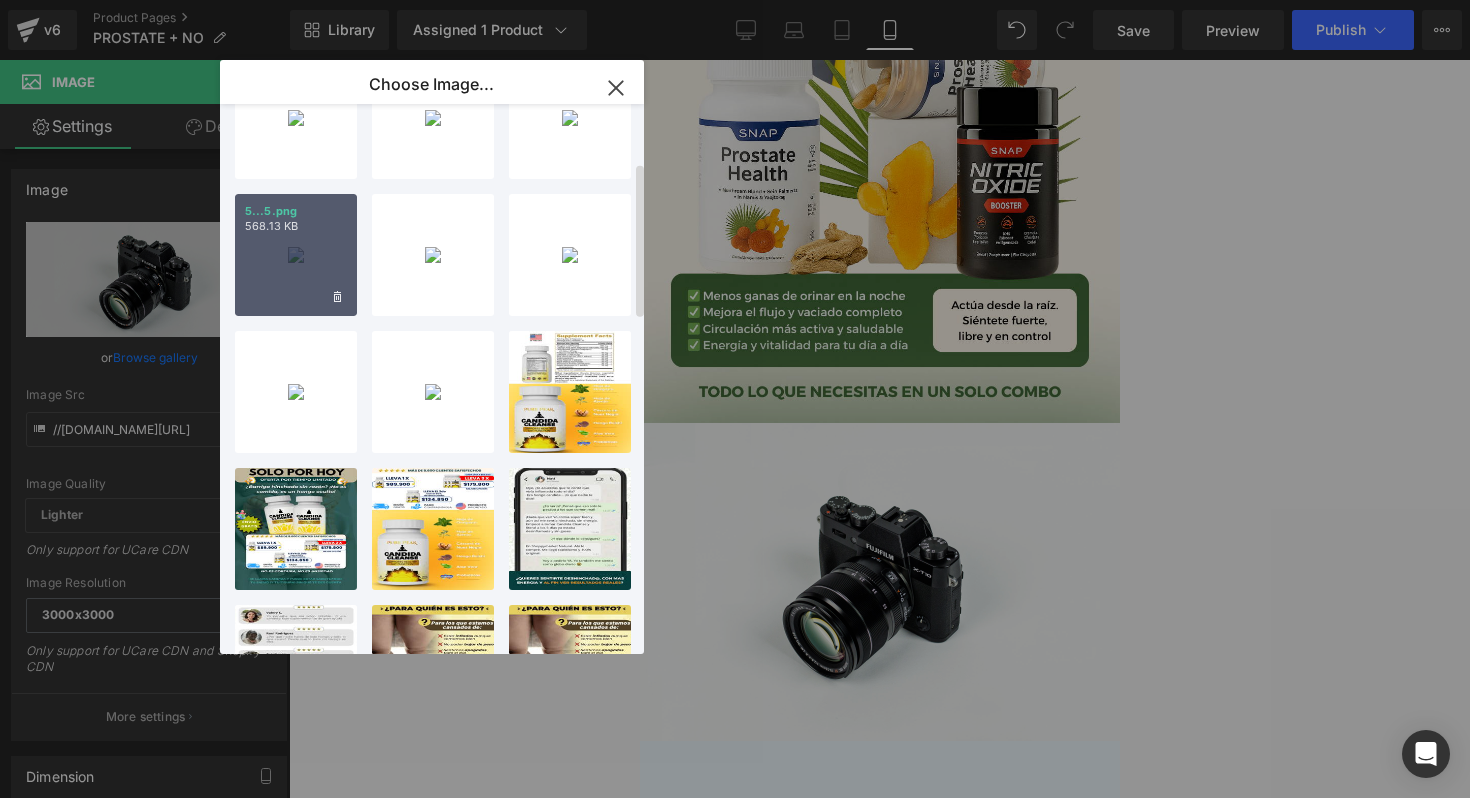 click on "5...5.png 568.13 KB" at bounding box center (296, 255) 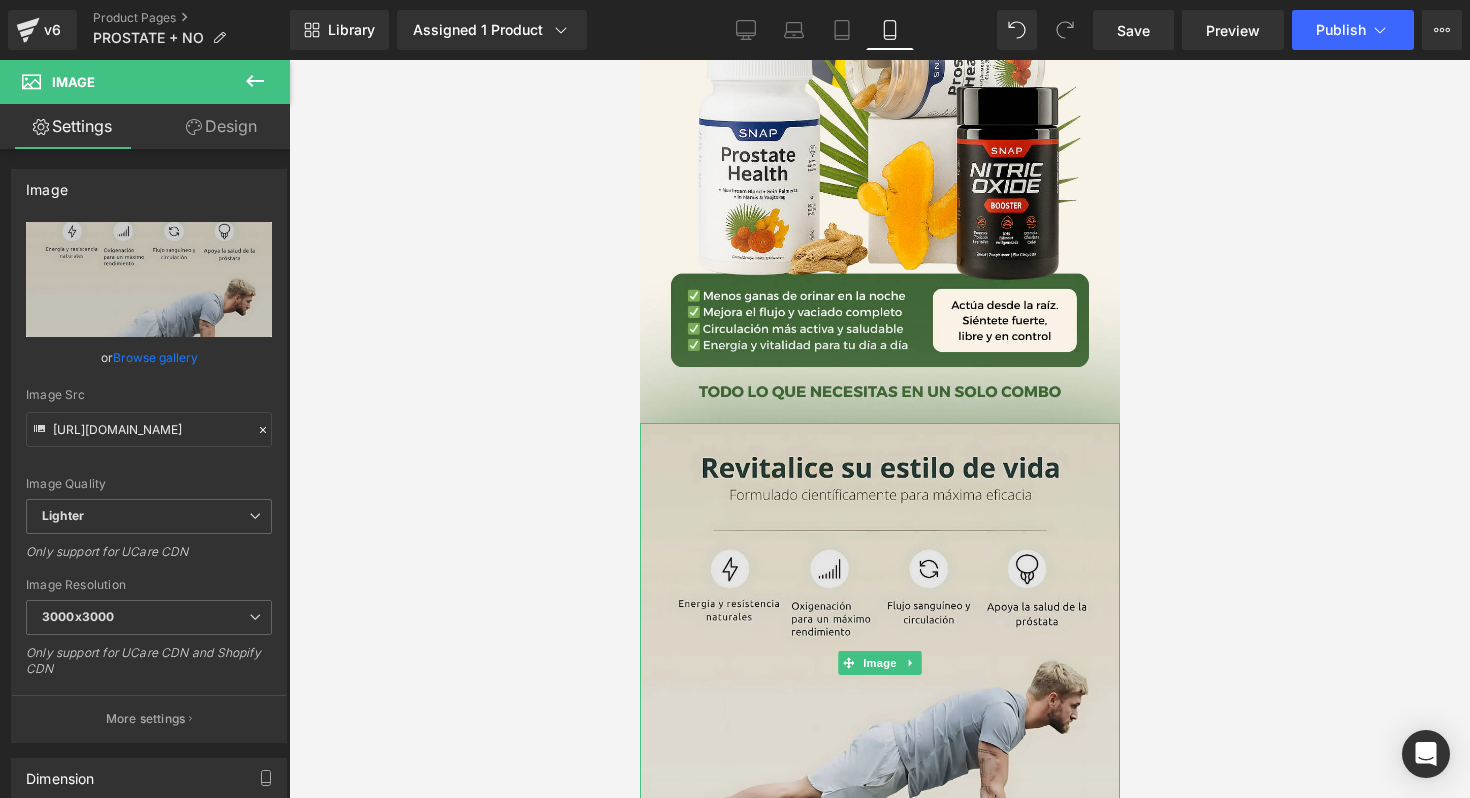 click at bounding box center (879, 663) 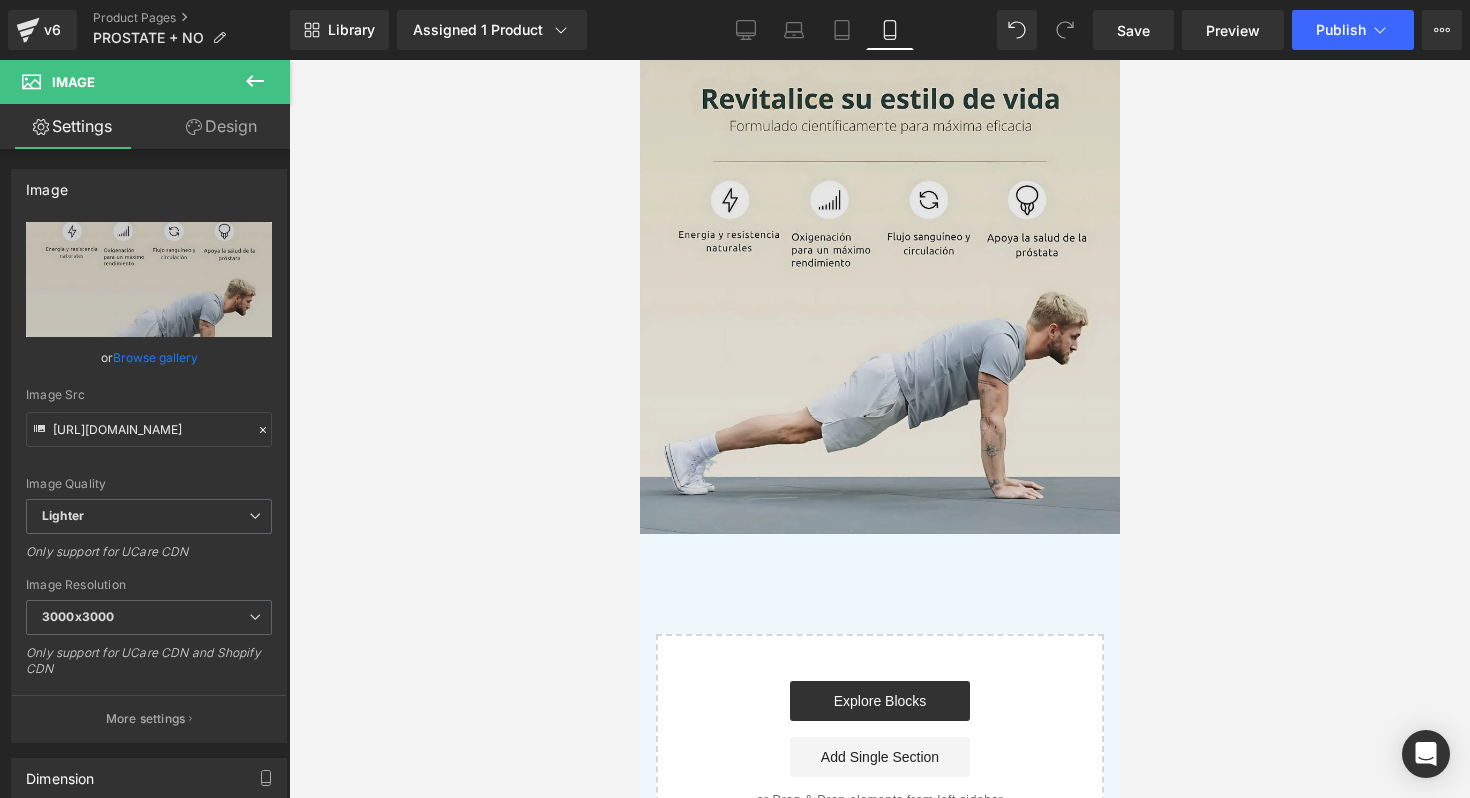 scroll, scrollTop: 861, scrollLeft: 0, axis: vertical 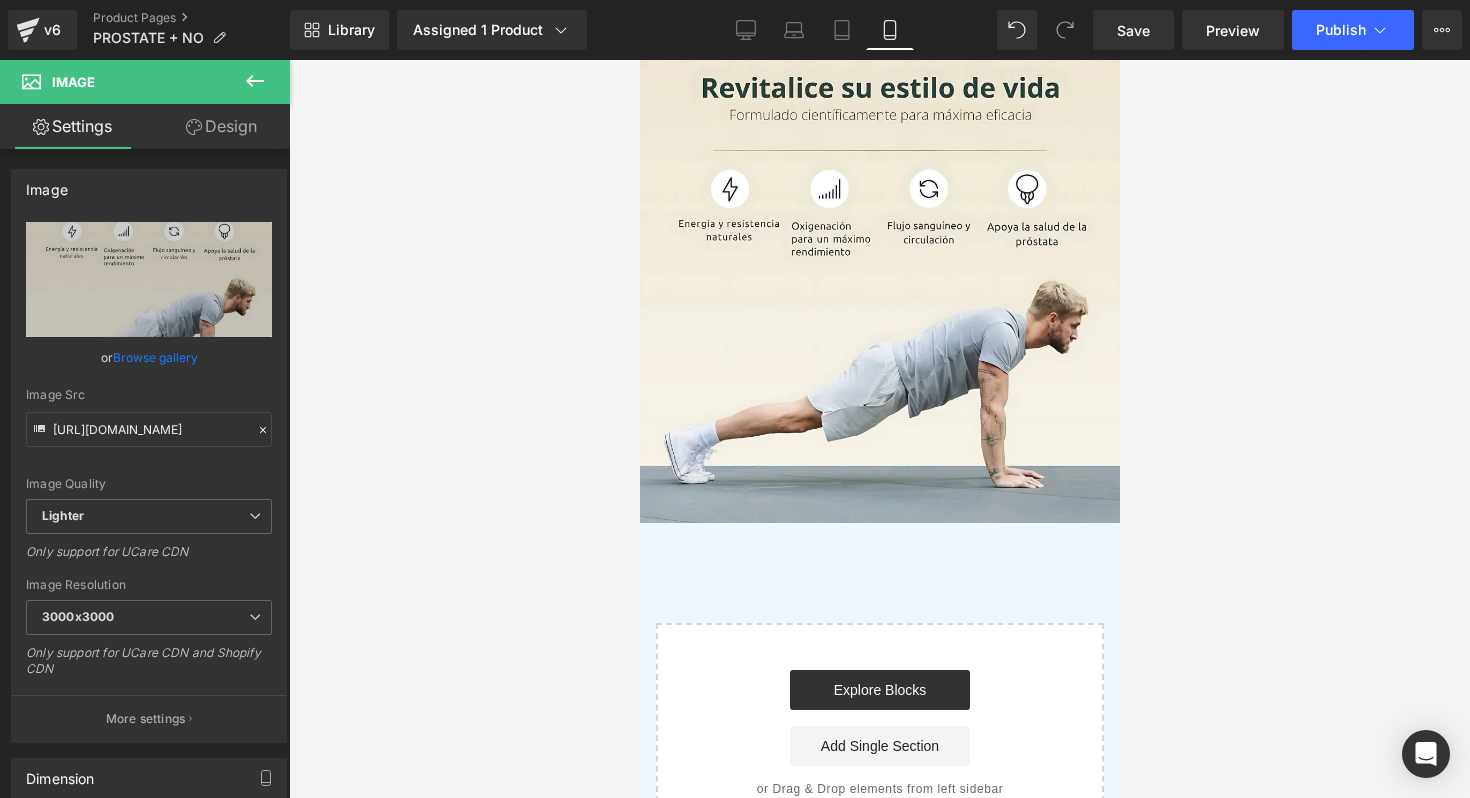 click at bounding box center [879, 429] 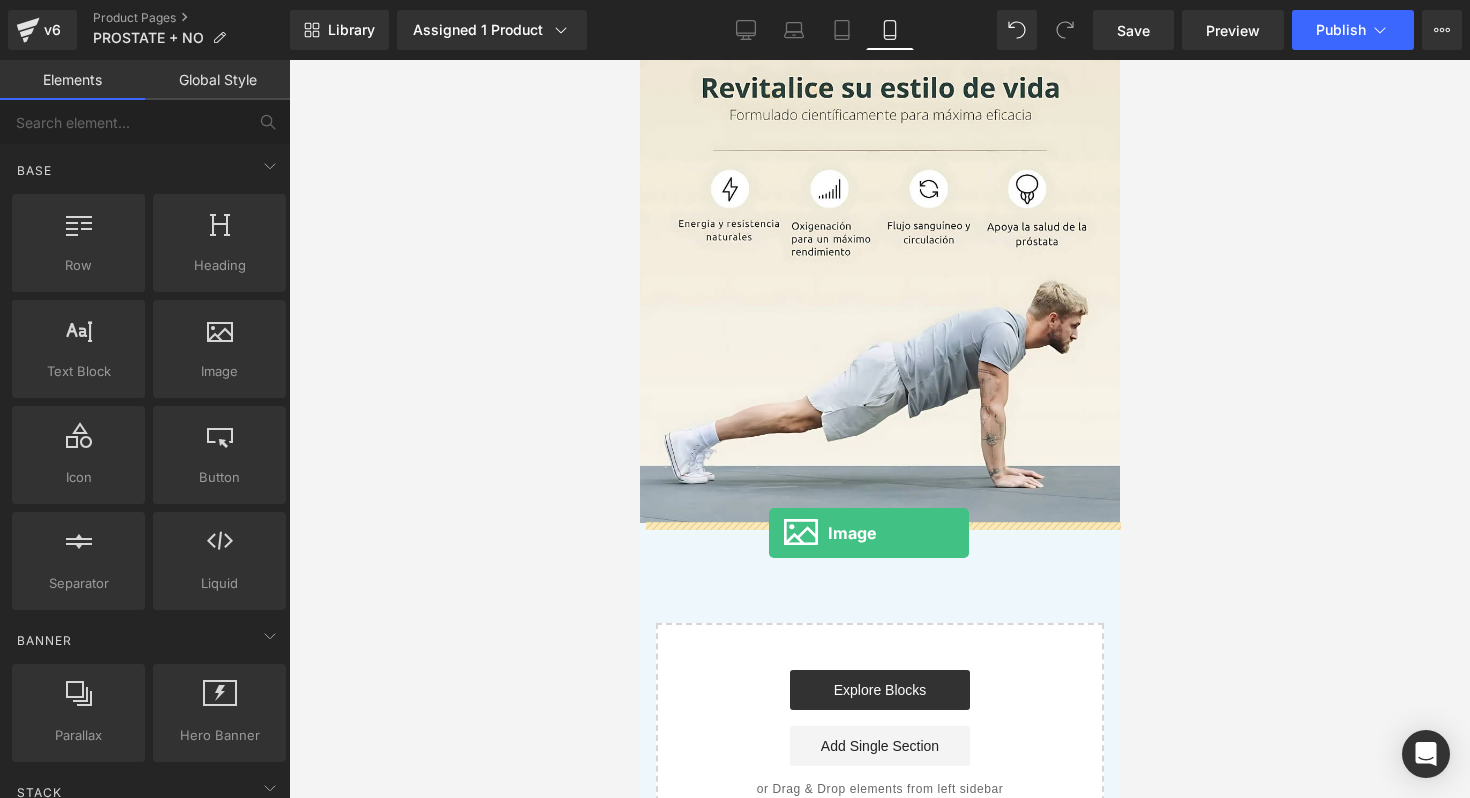 drag, startPoint x: 865, startPoint y: 418, endPoint x: 763, endPoint y: 531, distance: 152.2268 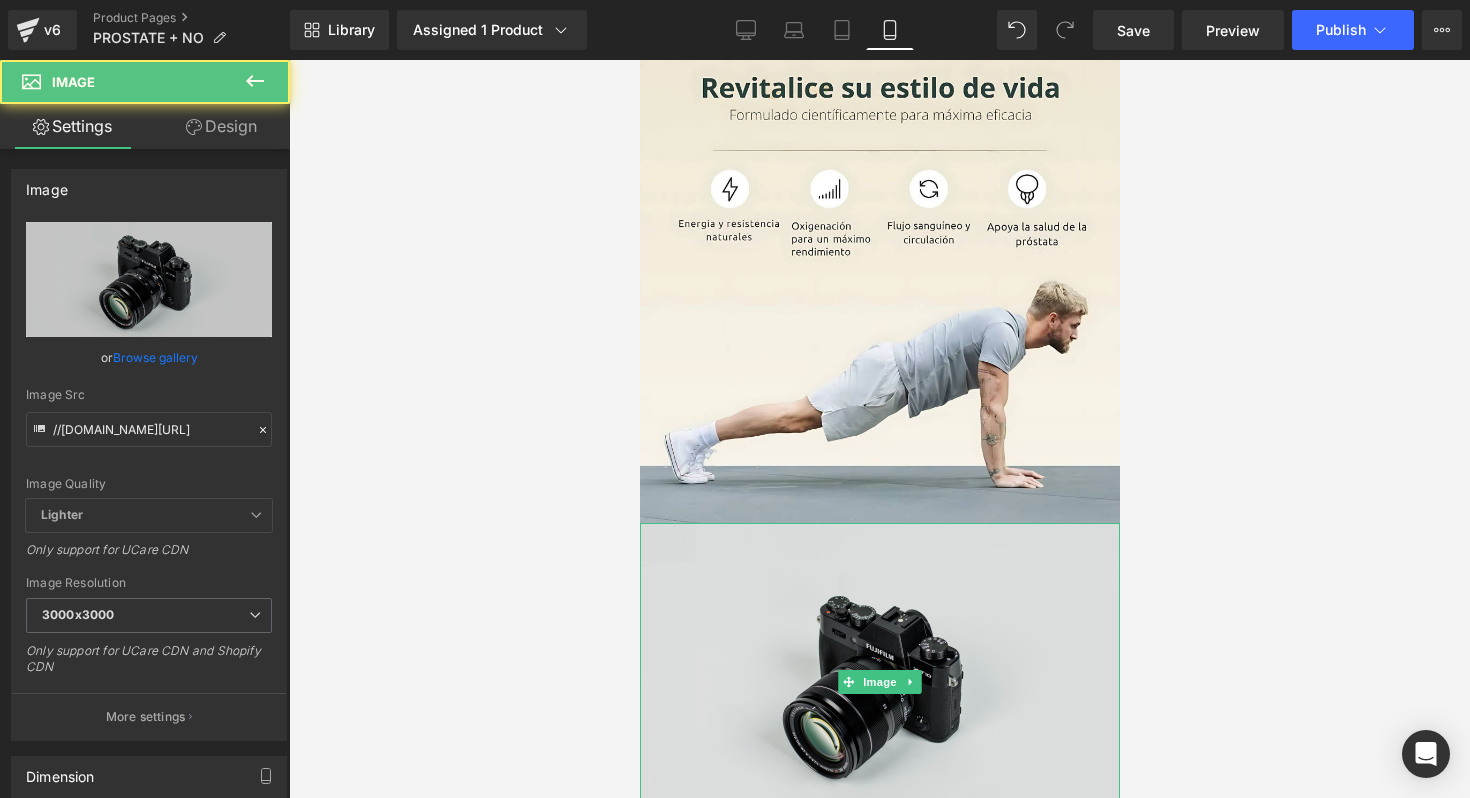 click at bounding box center [879, 682] 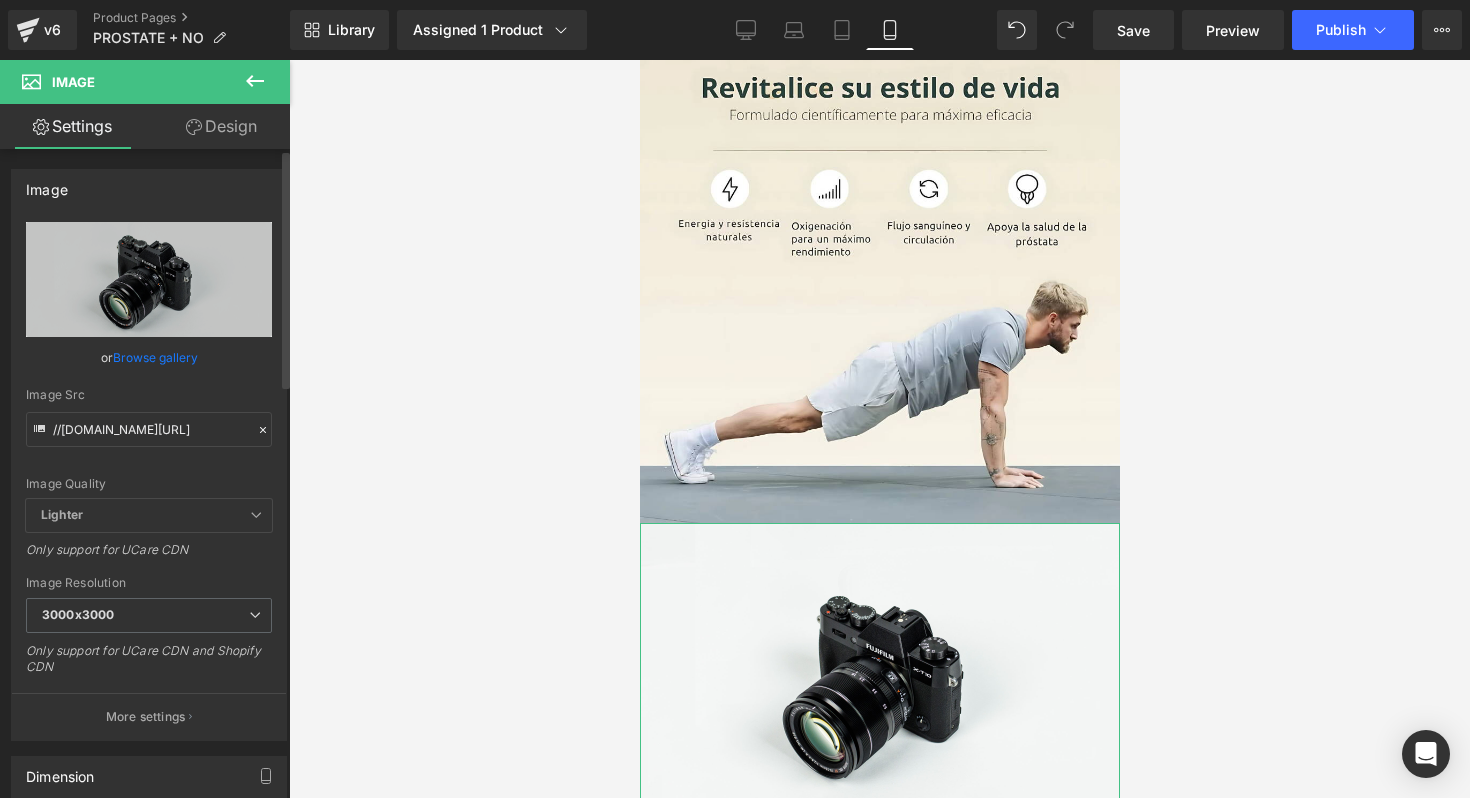 click on "Browse gallery" at bounding box center (155, 357) 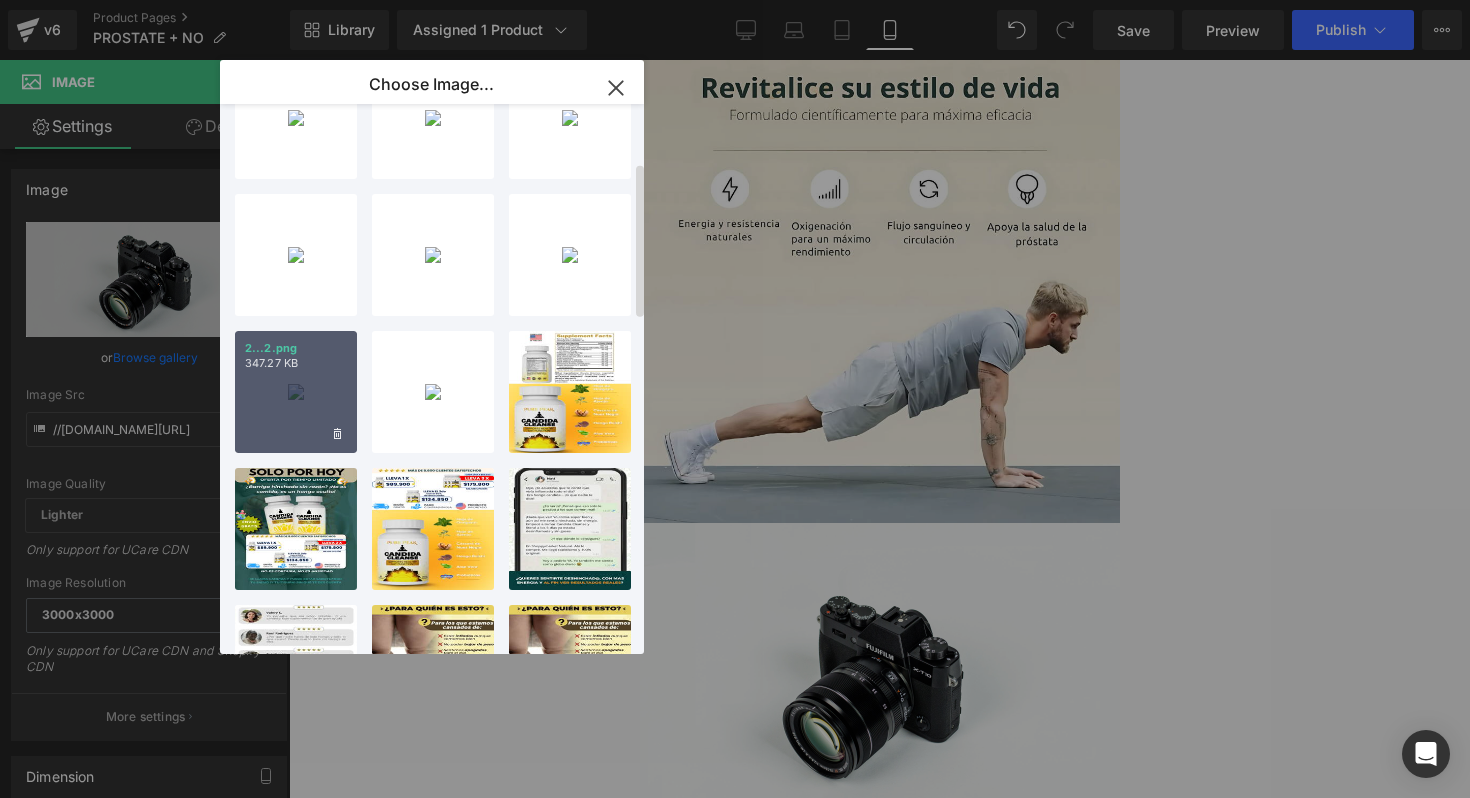 click on "2...2.png 347.27 KB" at bounding box center [296, 392] 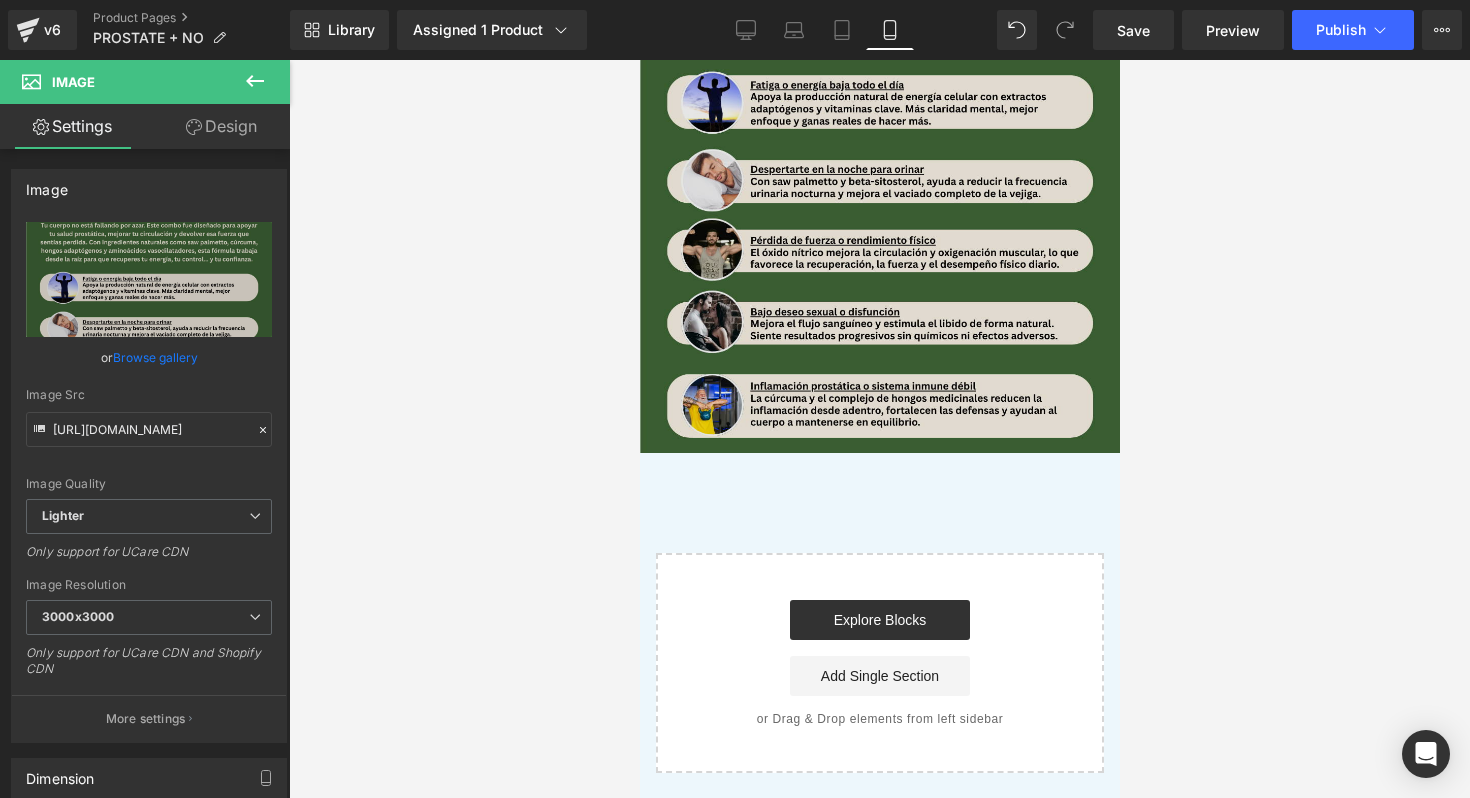 scroll, scrollTop: 1693, scrollLeft: 0, axis: vertical 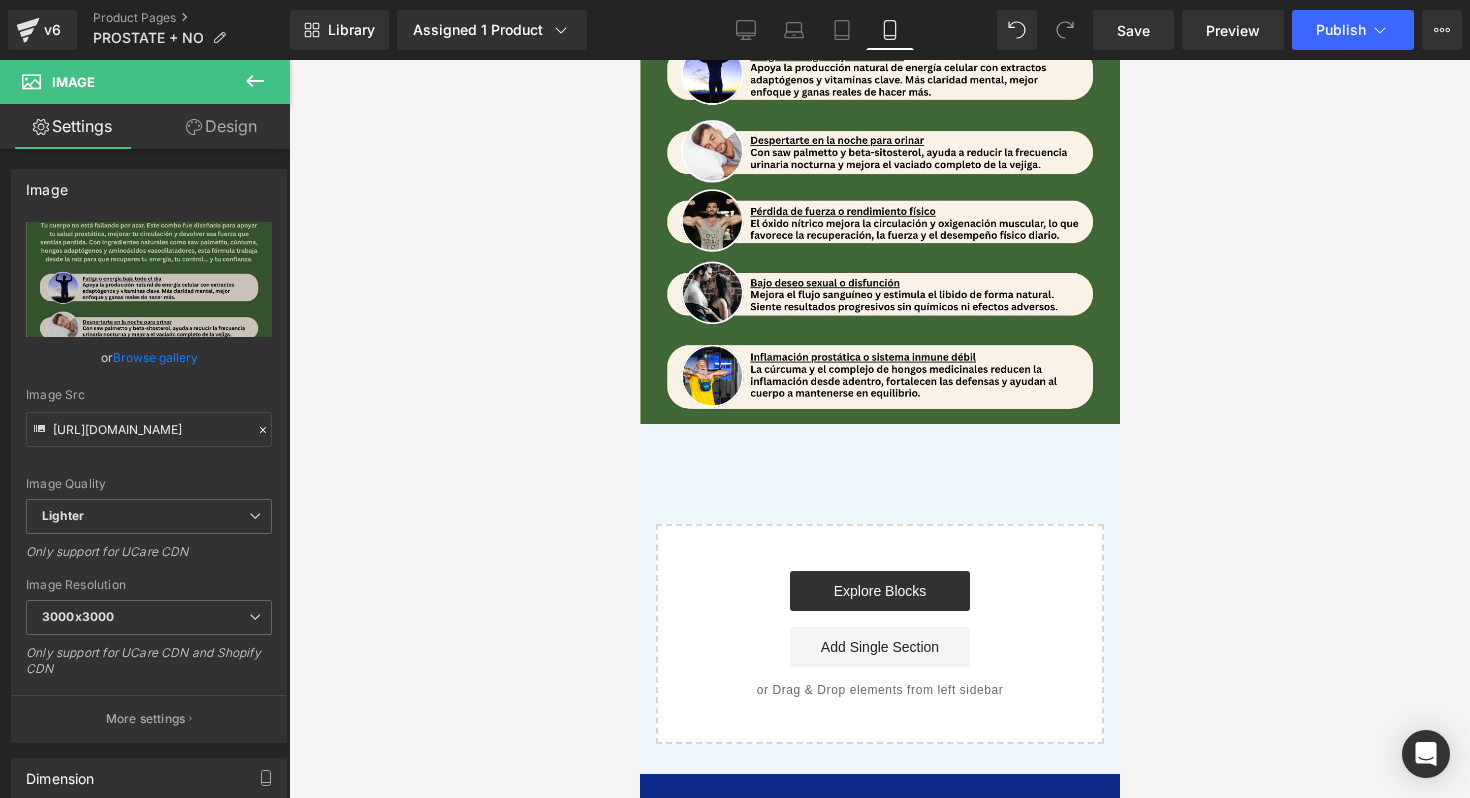 click at bounding box center (879, 429) 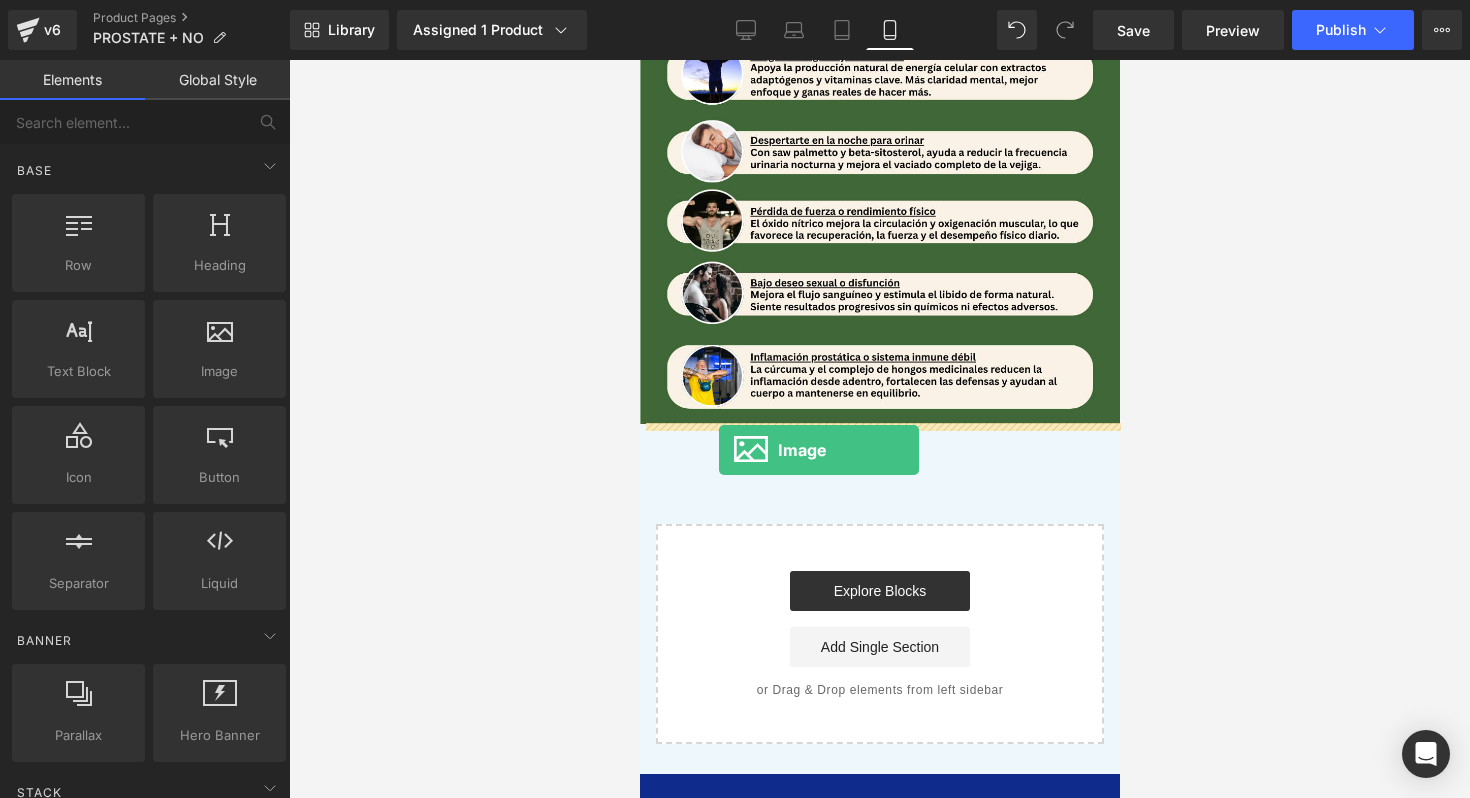 drag, startPoint x: 869, startPoint y: 432, endPoint x: 716, endPoint y: 447, distance: 153.73354 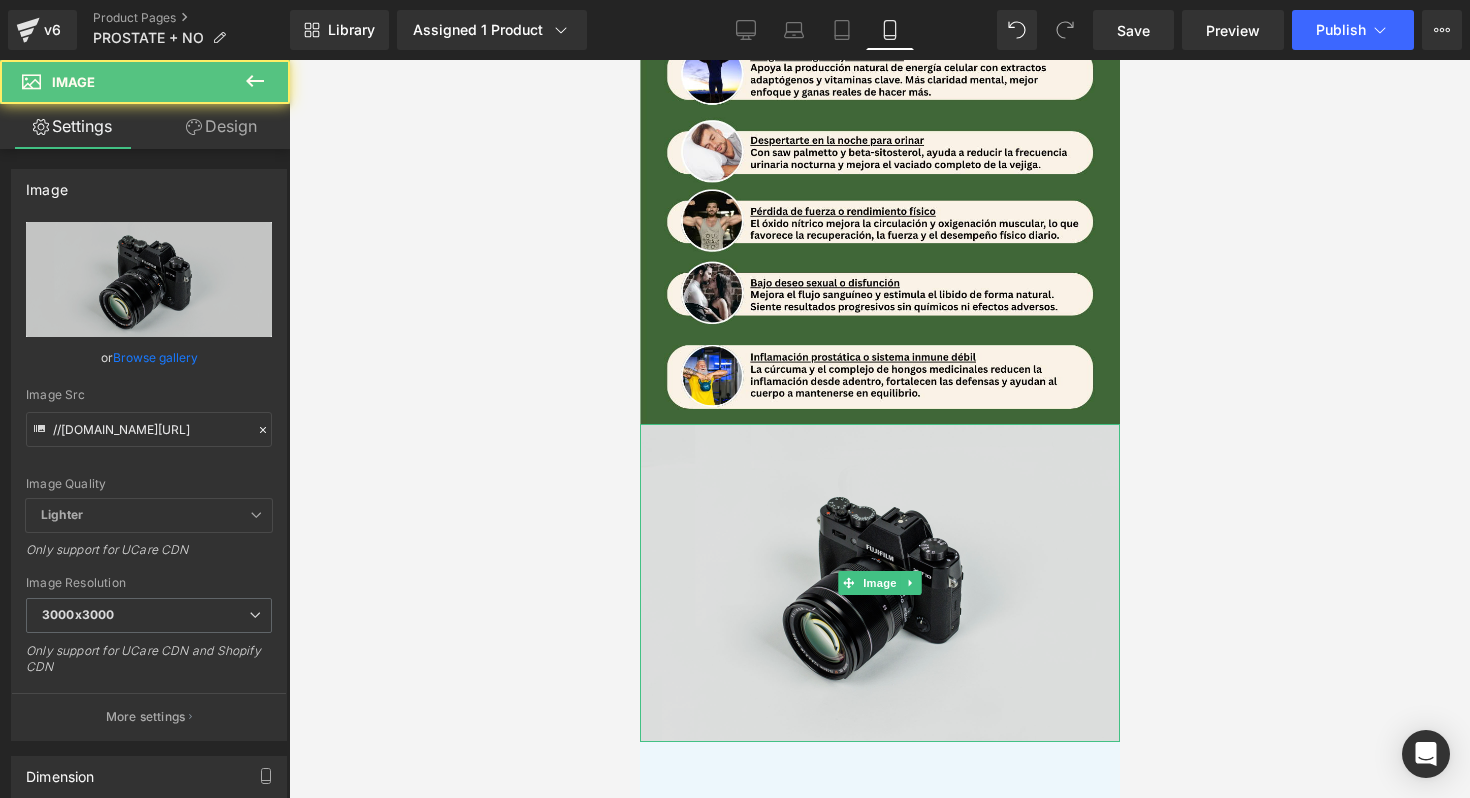 click at bounding box center (879, 583) 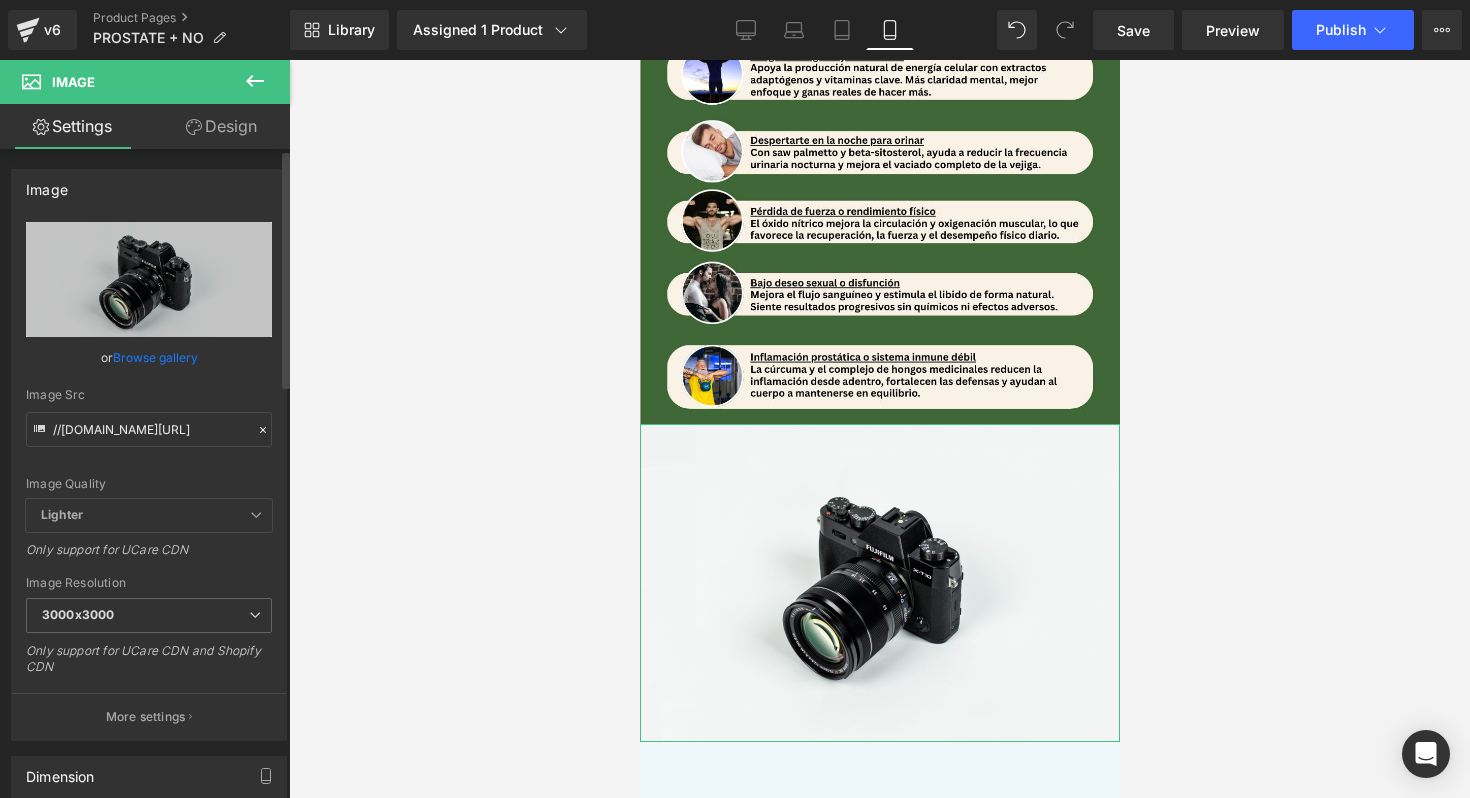 click on "Browse gallery" at bounding box center [155, 357] 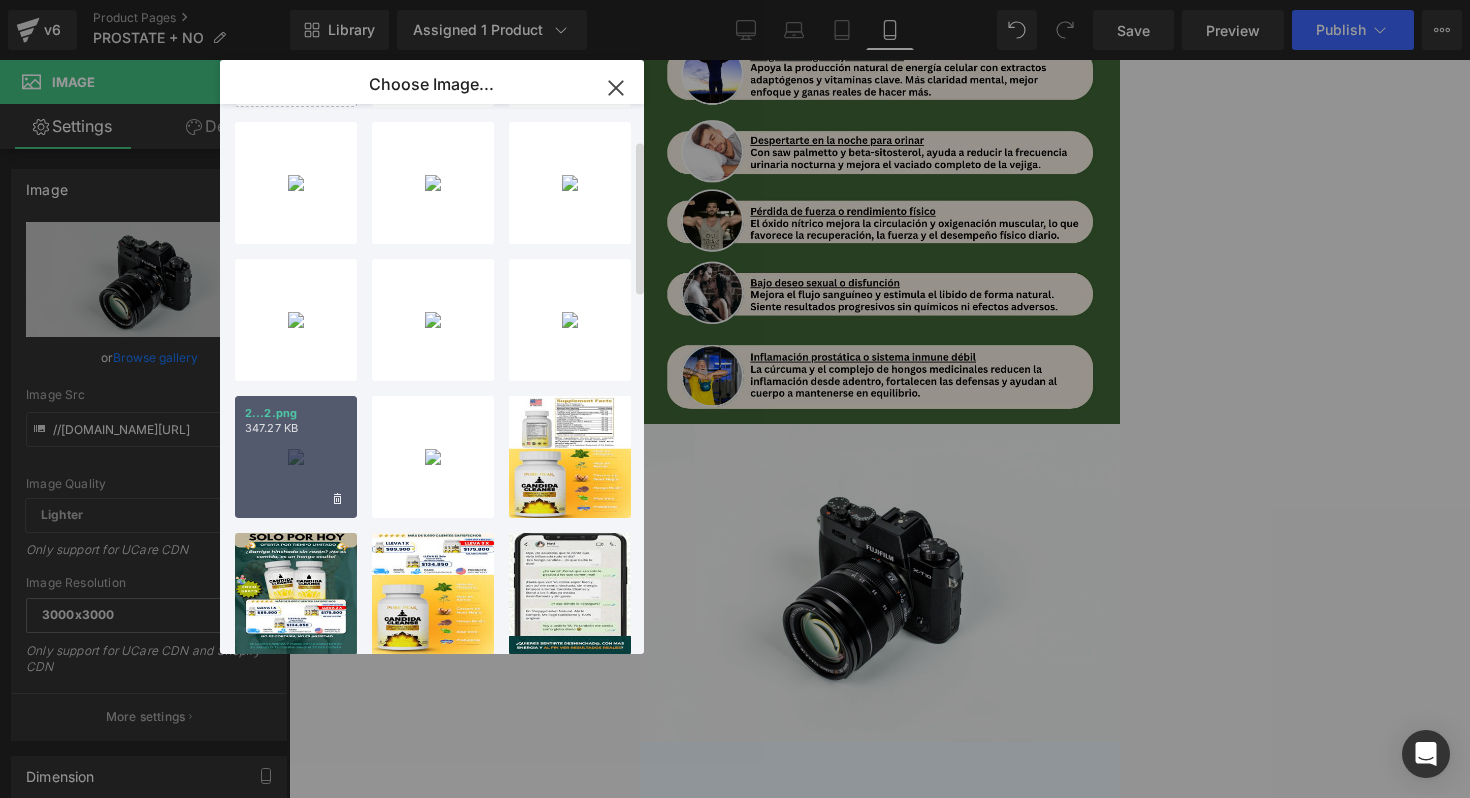 scroll, scrollTop: 117, scrollLeft: 0, axis: vertical 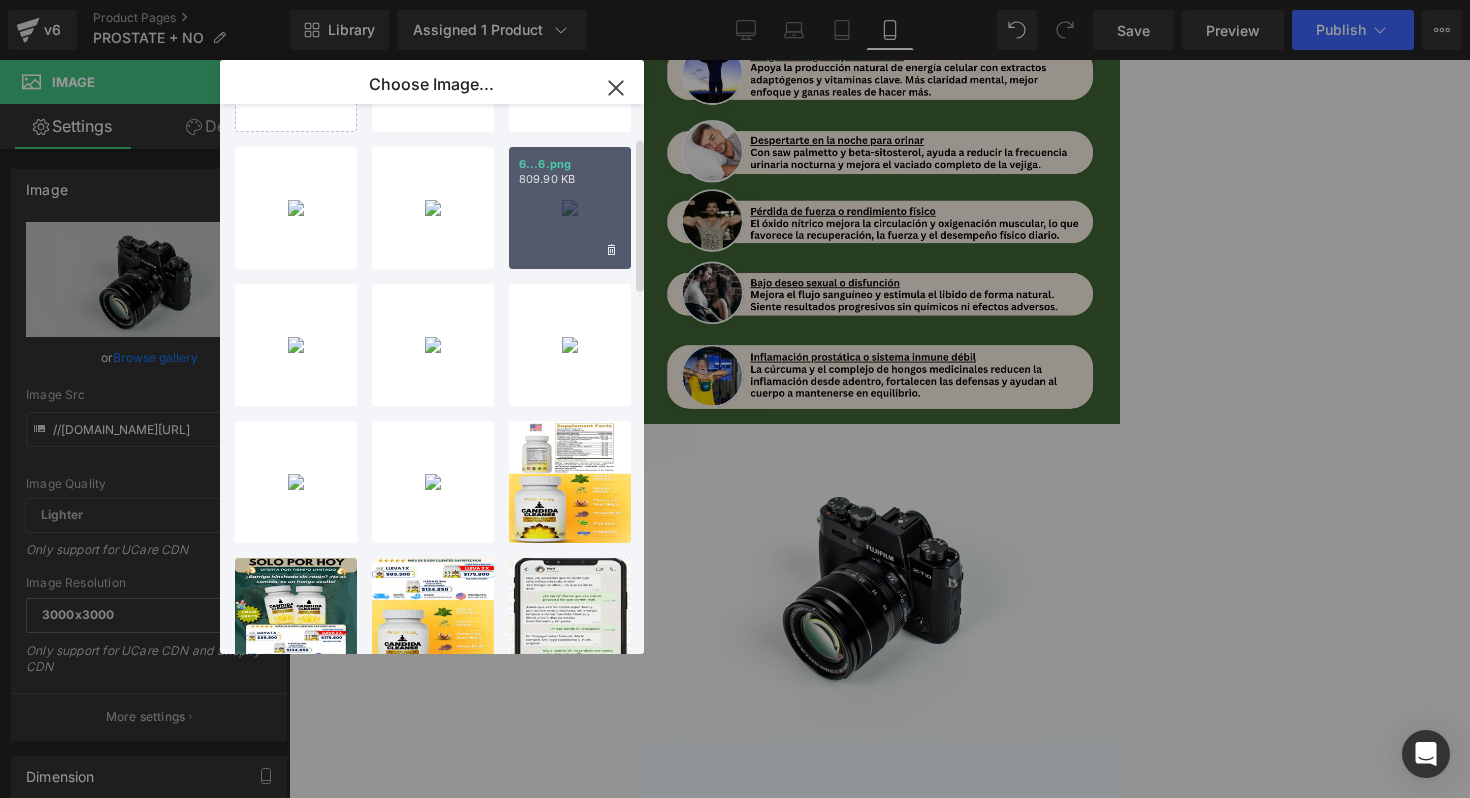 click on "6...6.png 809.90 KB" at bounding box center (570, 208) 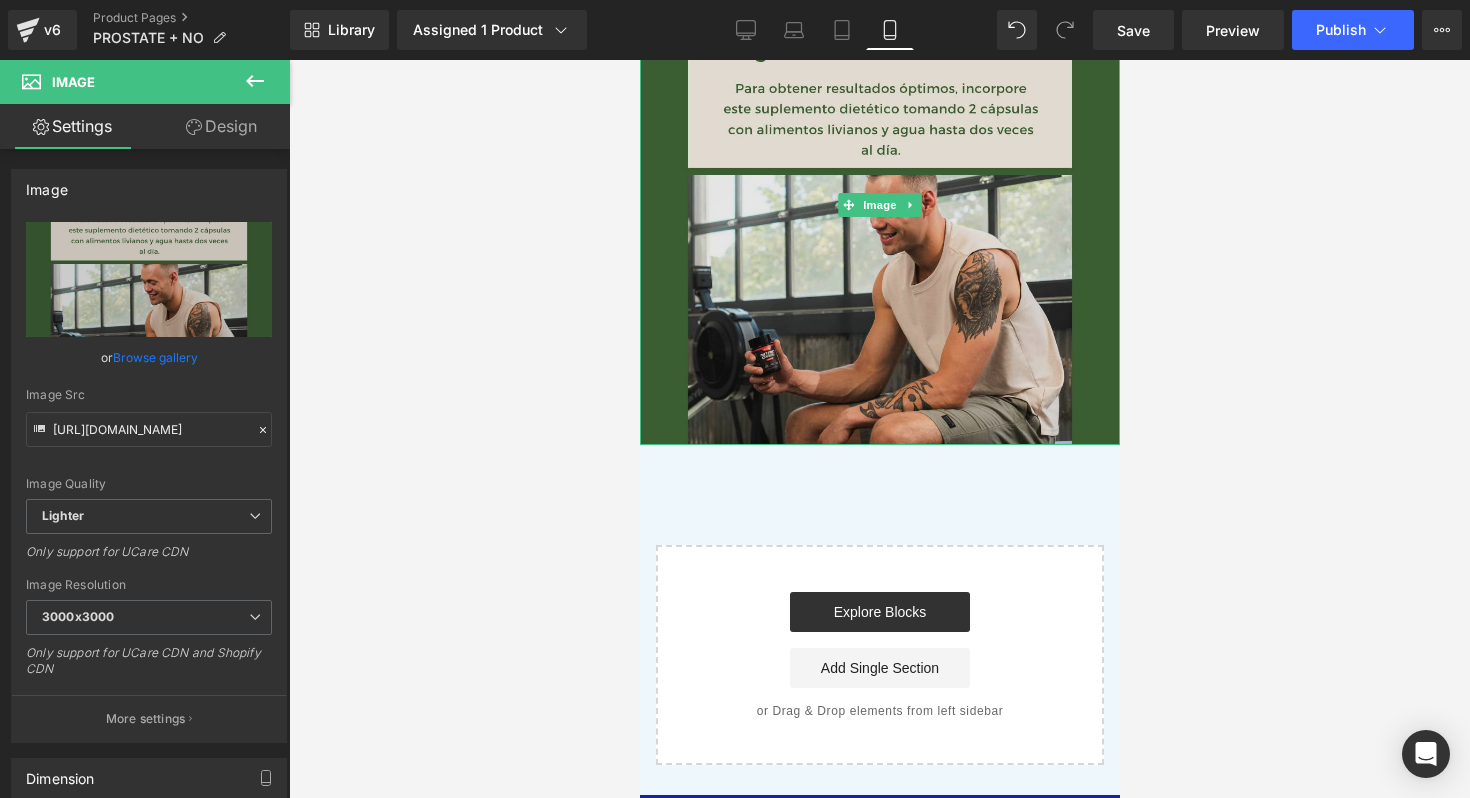 scroll, scrollTop: 2203, scrollLeft: 0, axis: vertical 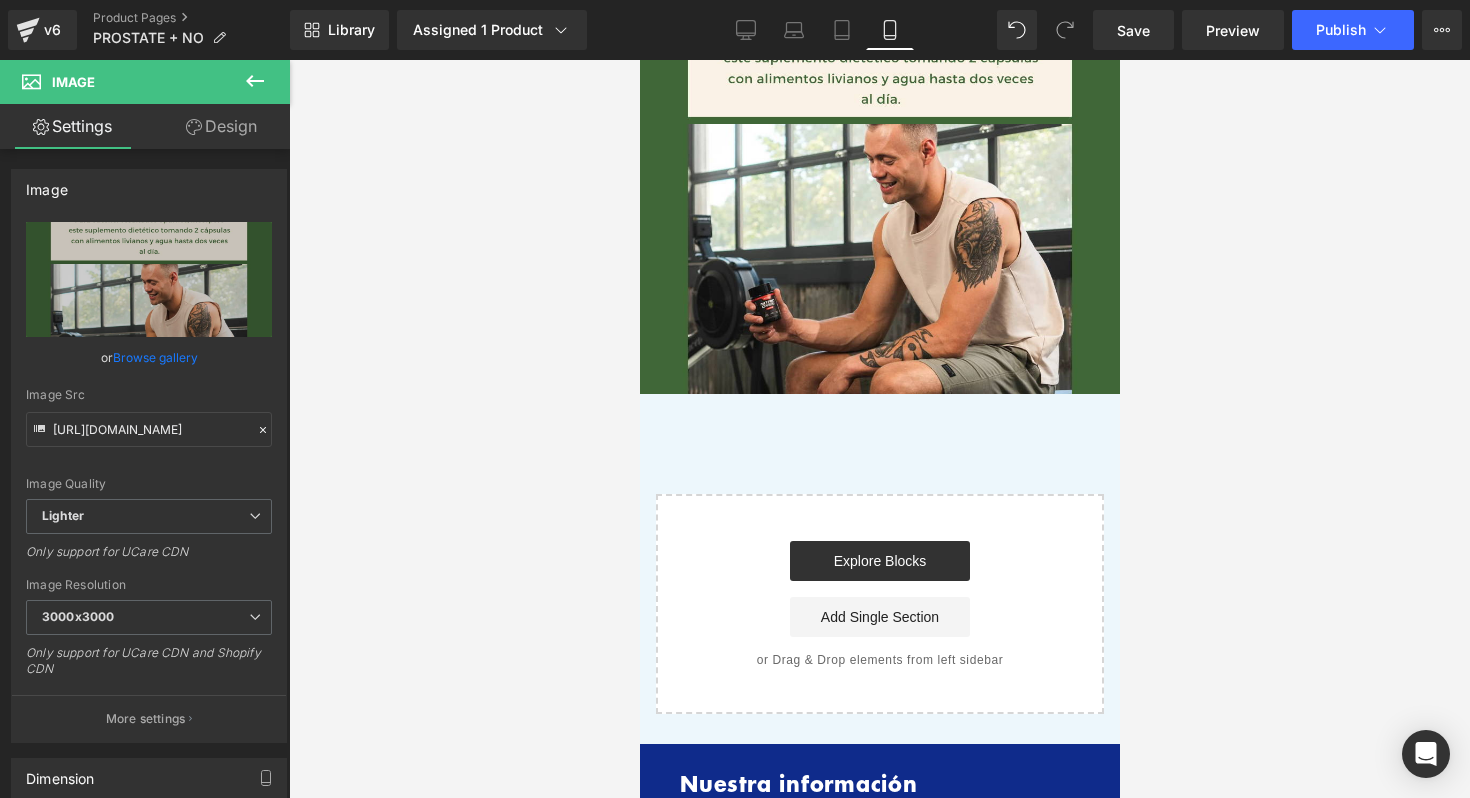 click at bounding box center [879, 429] 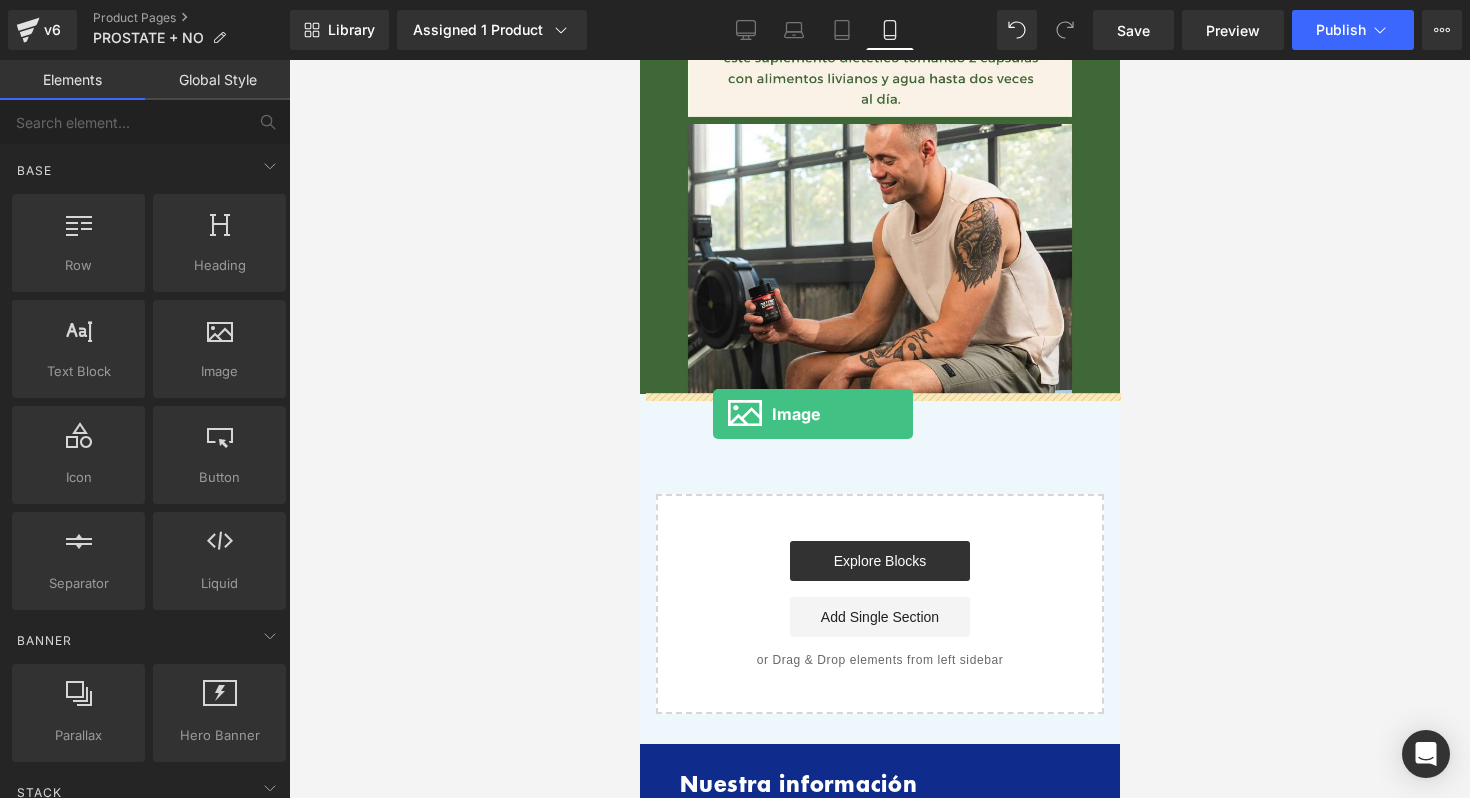 drag, startPoint x: 871, startPoint y: 426, endPoint x: 712, endPoint y: 414, distance: 159.4522 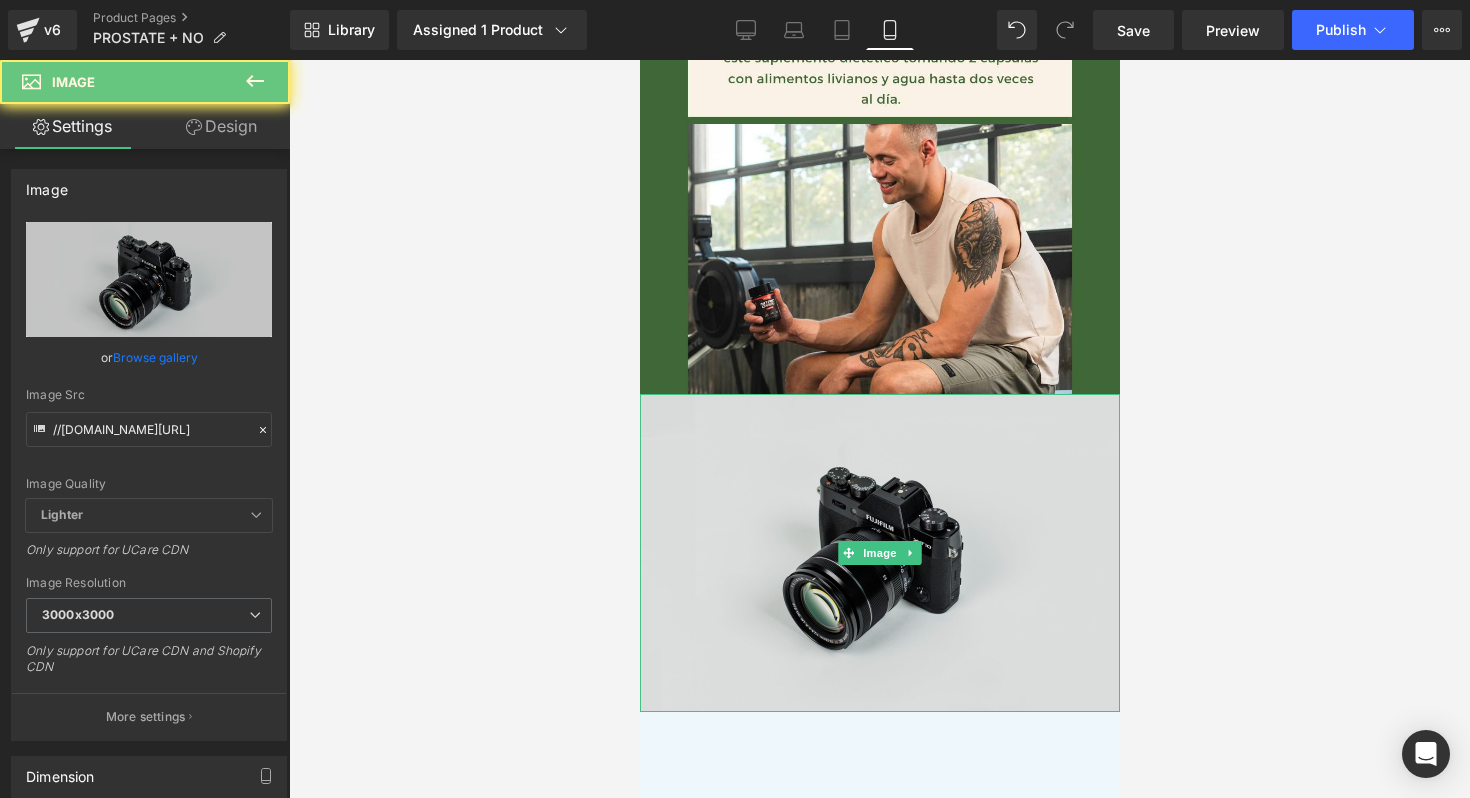 click at bounding box center (879, 553) 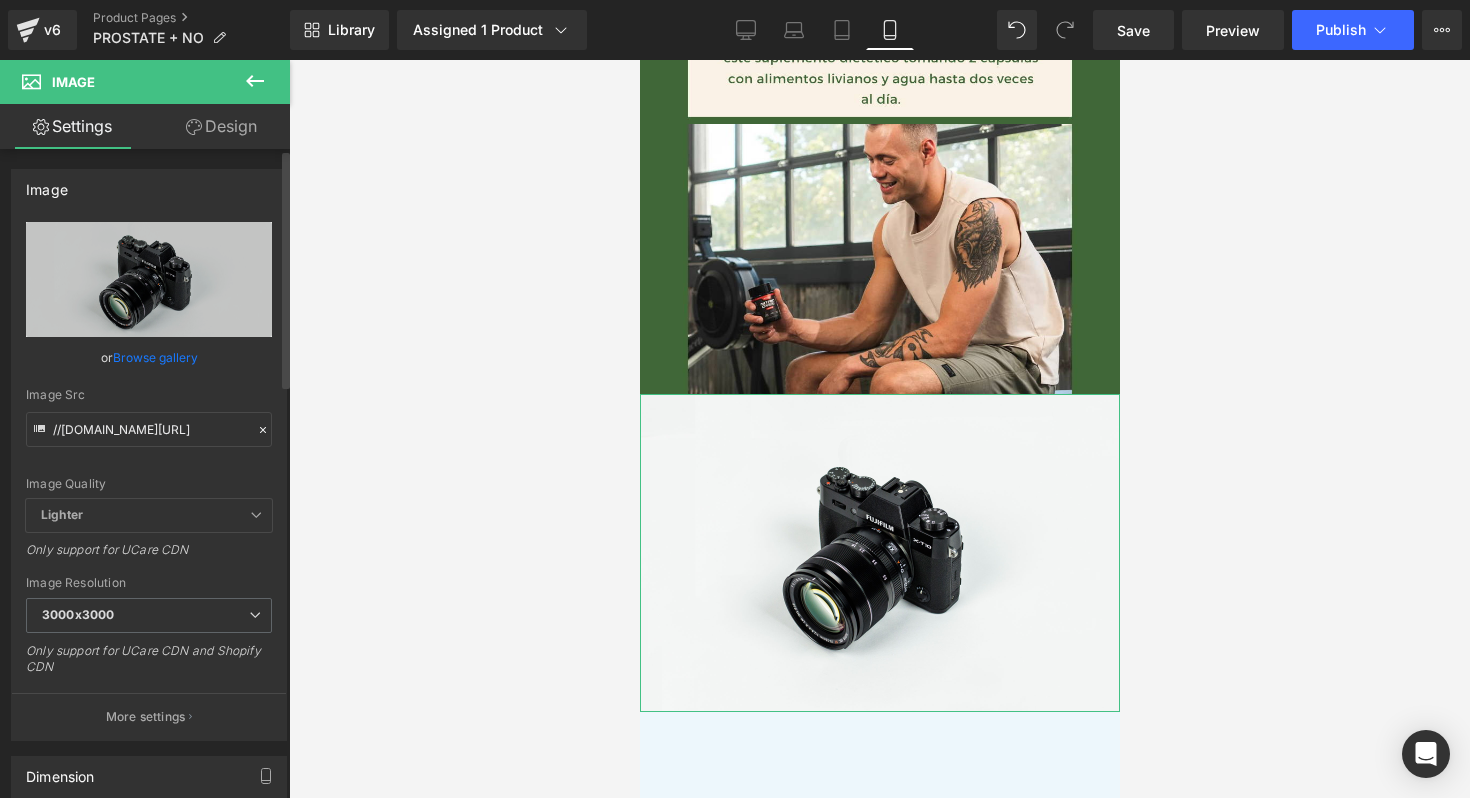 click on "Browse gallery" at bounding box center (155, 357) 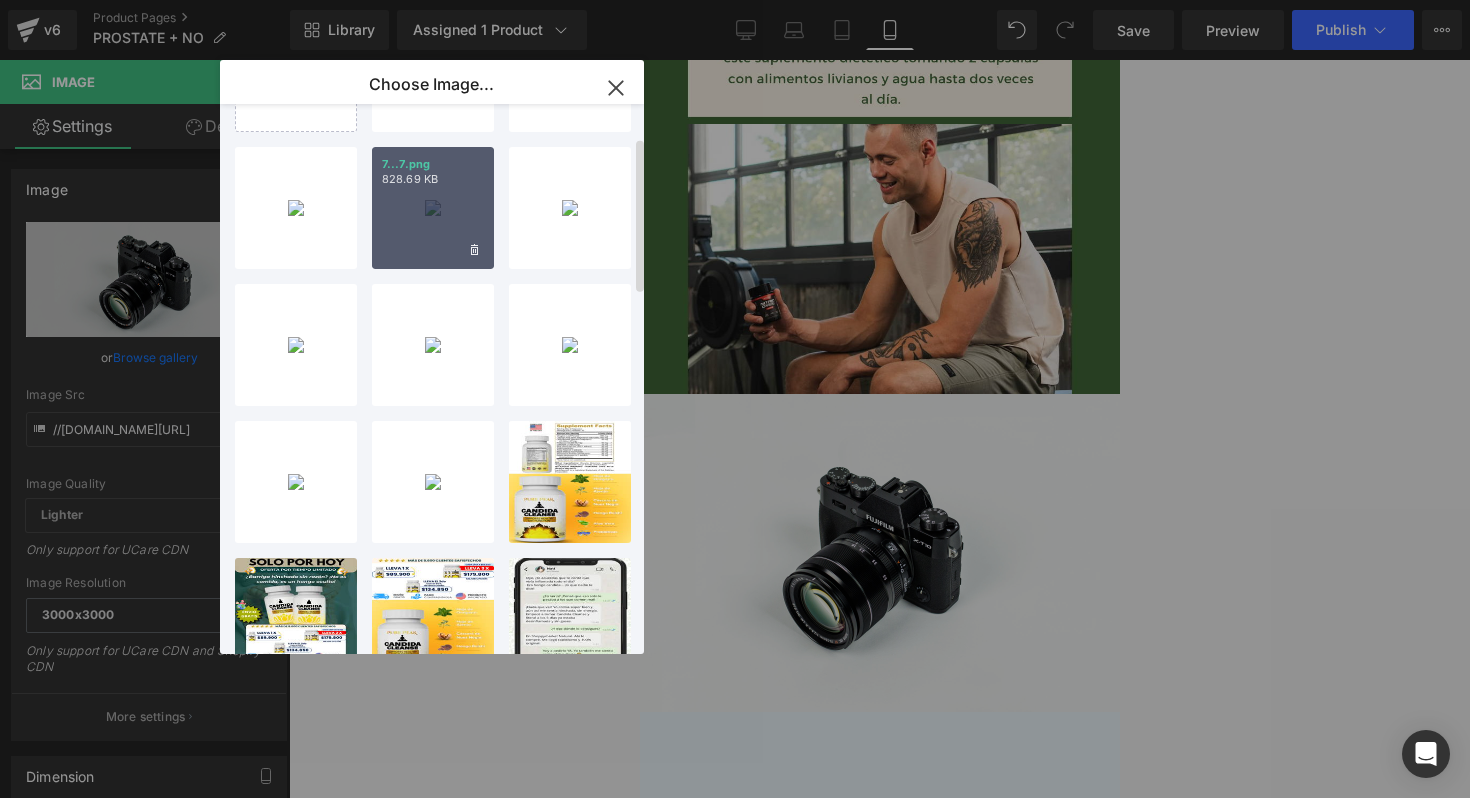 click on "7...7.png 828.69 KB" at bounding box center (433, 208) 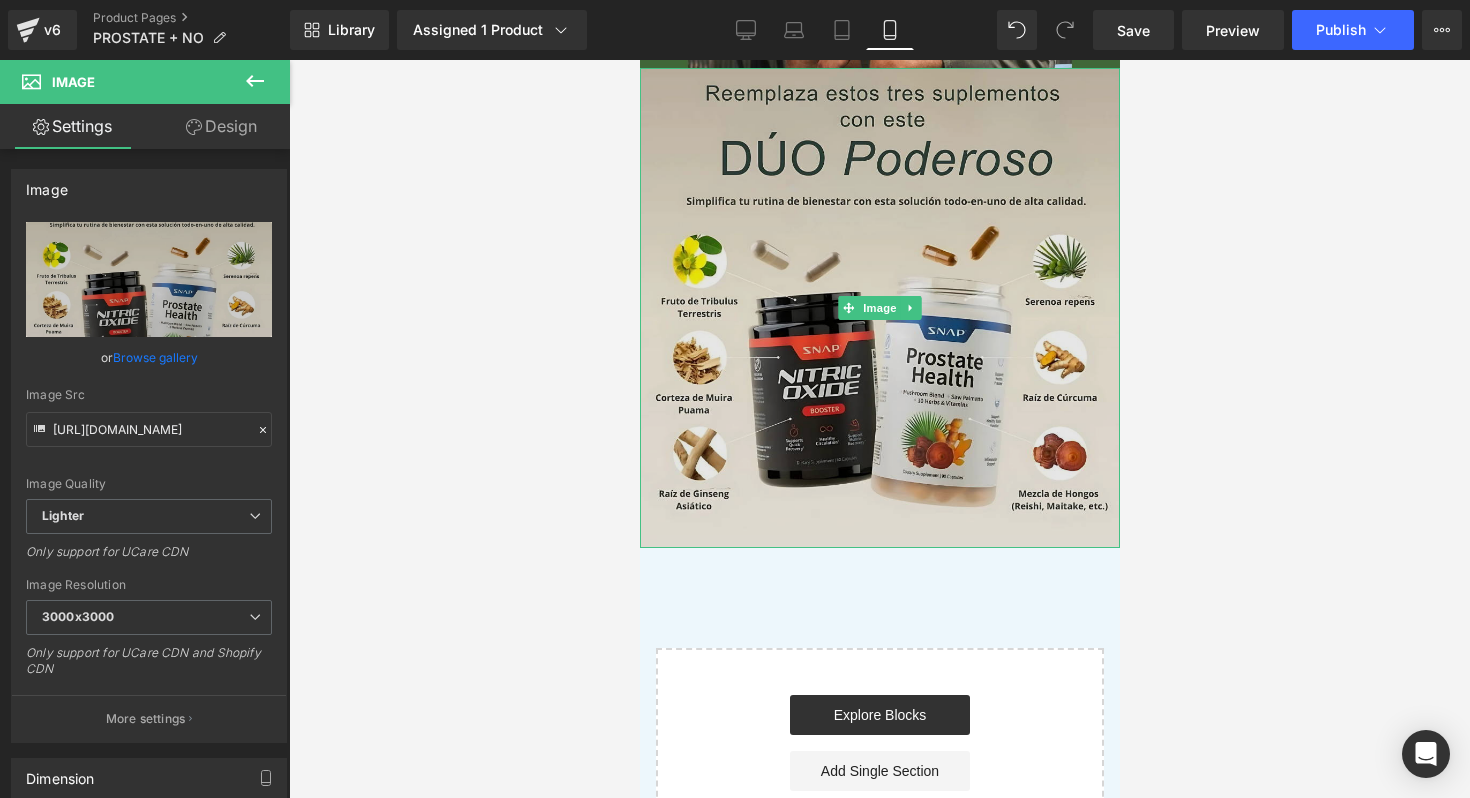 scroll, scrollTop: 2557, scrollLeft: 0, axis: vertical 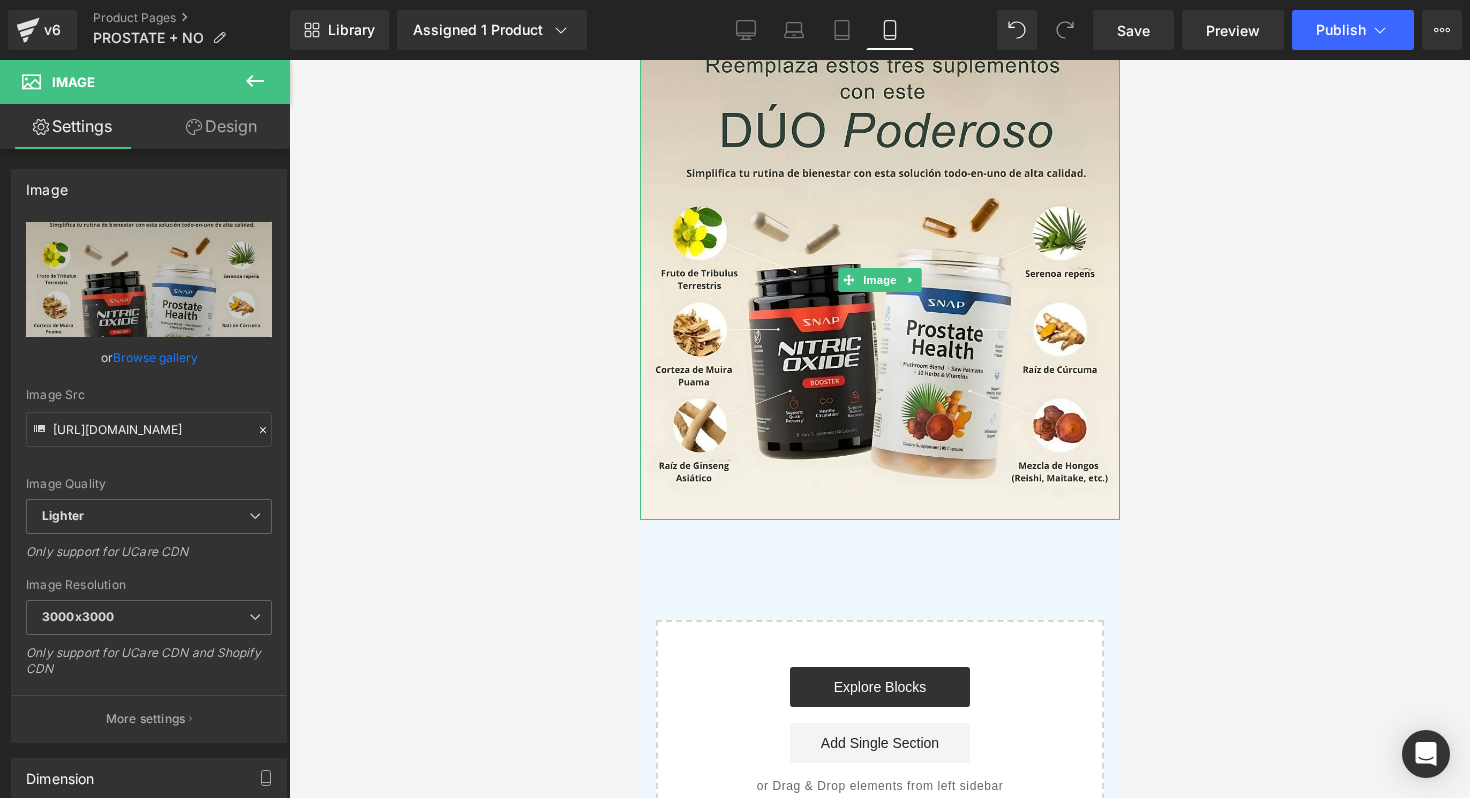 click at bounding box center [879, 429] 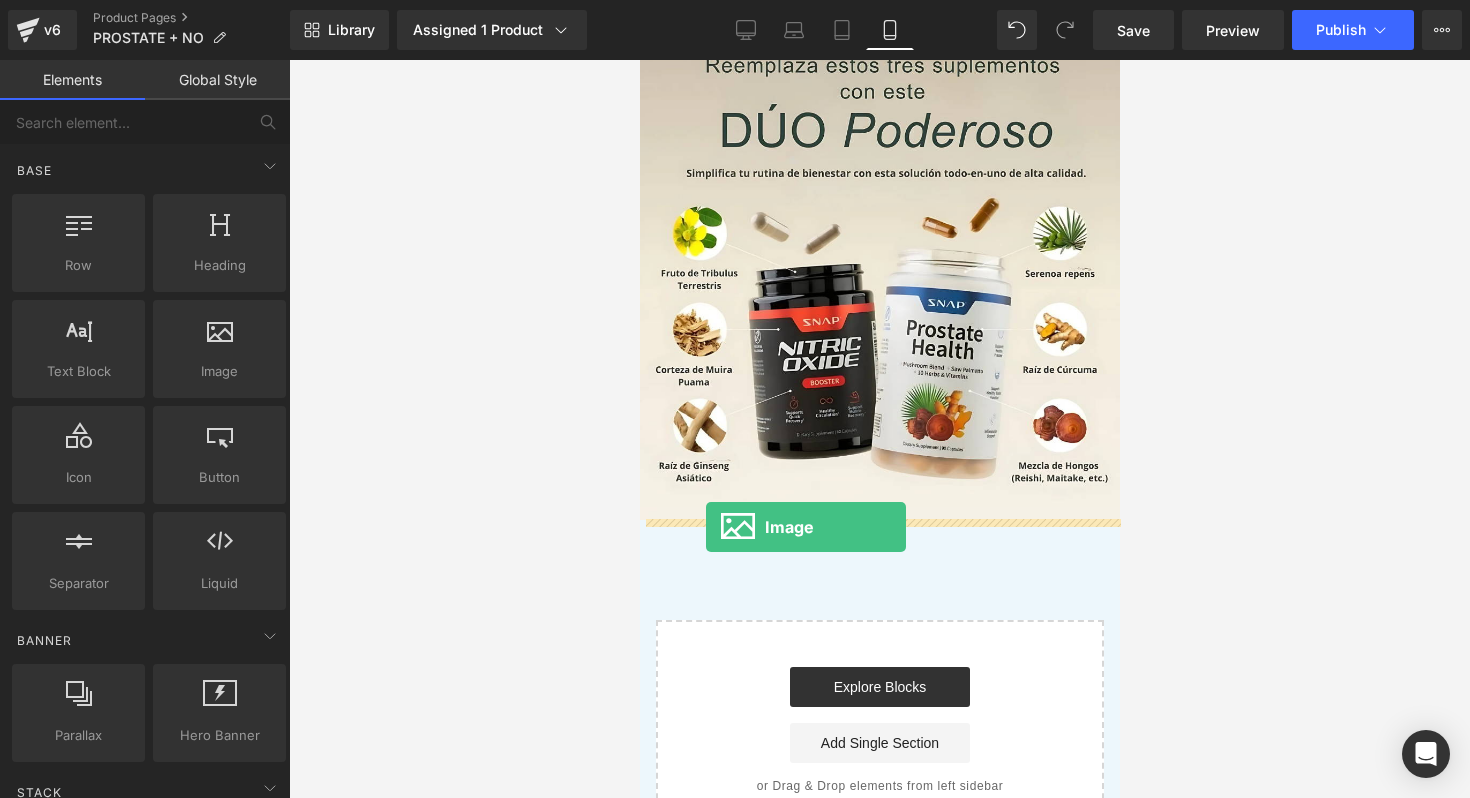 drag, startPoint x: 925, startPoint y: 441, endPoint x: 705, endPoint y: 527, distance: 236.21178 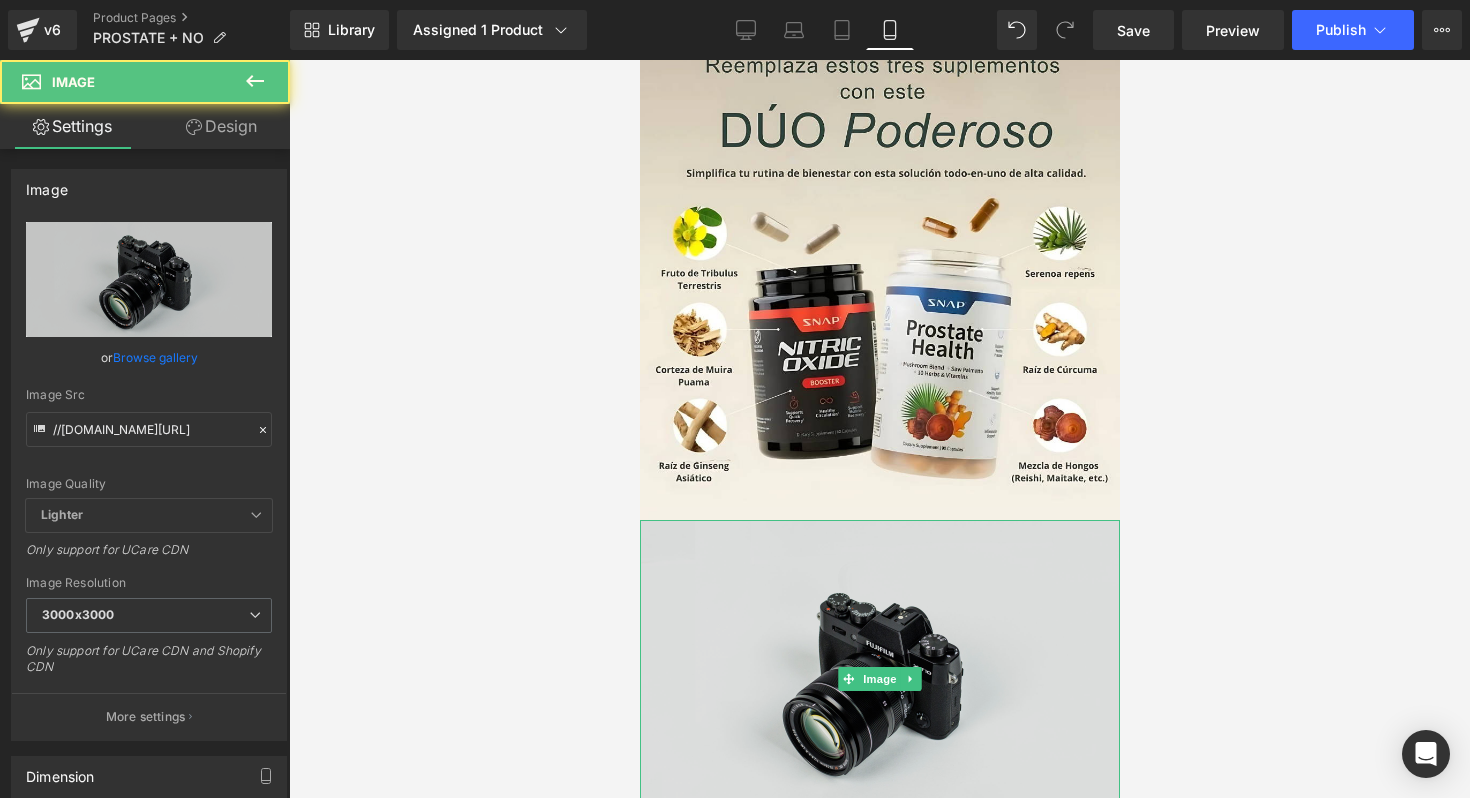click at bounding box center (879, 679) 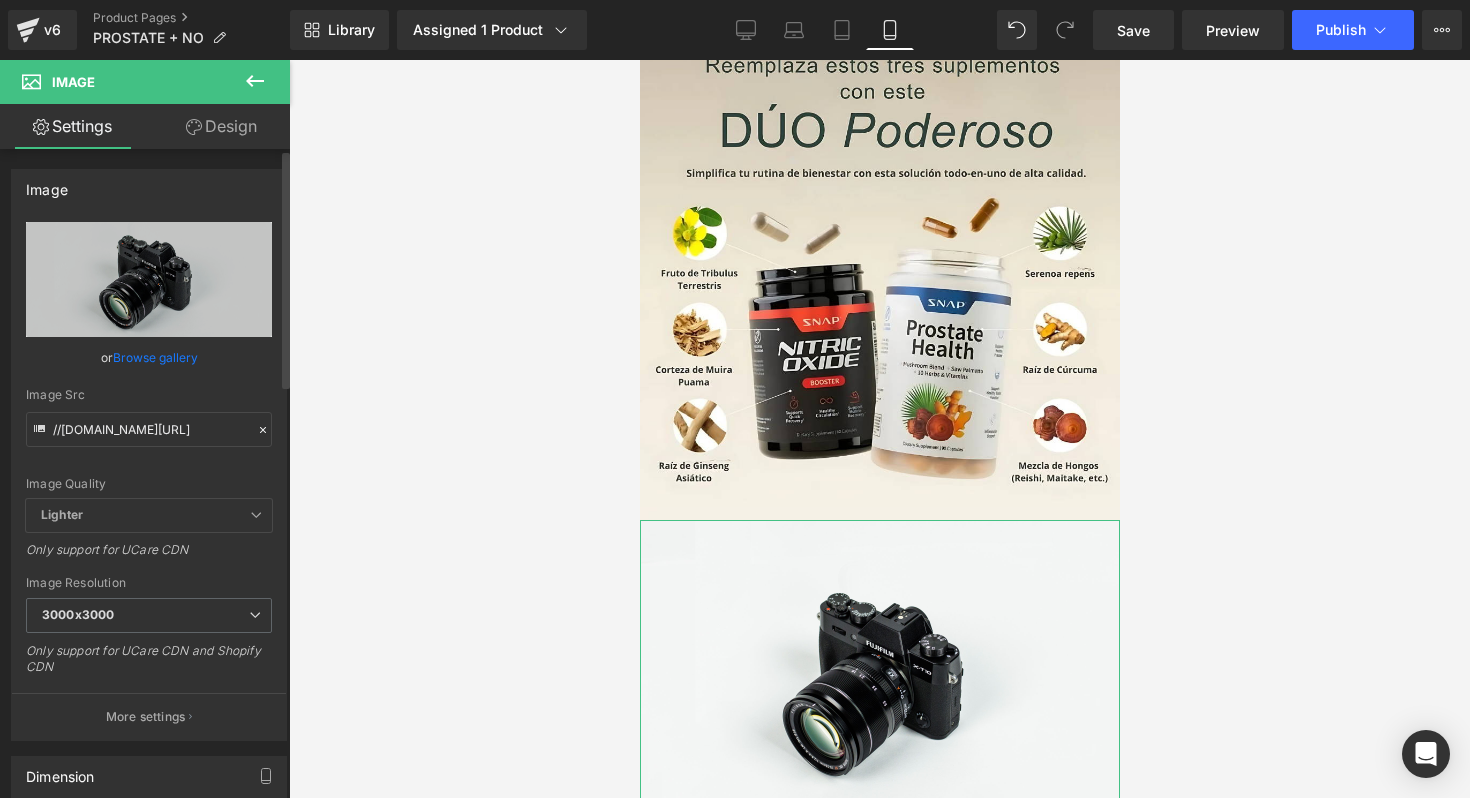 click on "Browse gallery" at bounding box center [155, 357] 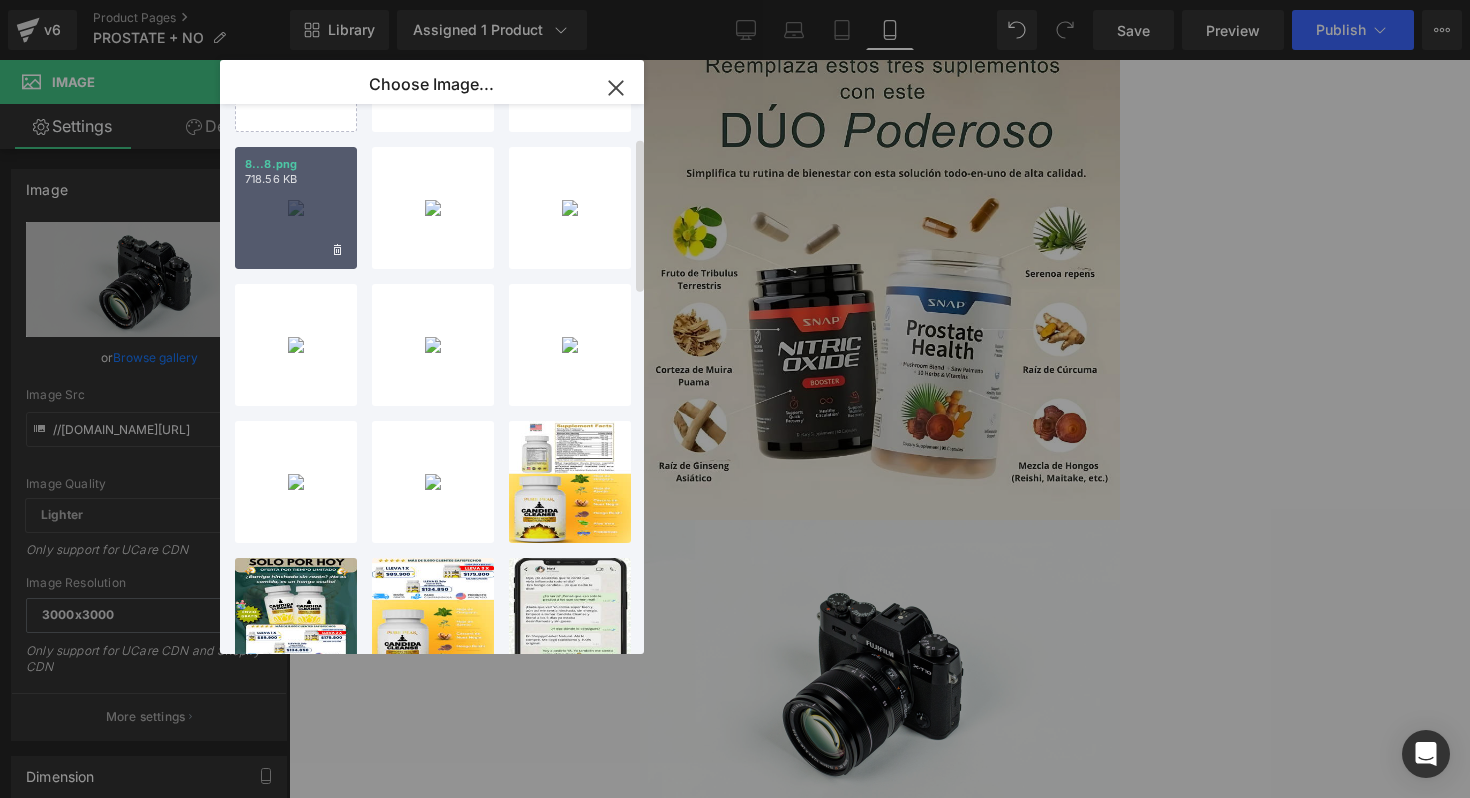 click on "718.56 KB" at bounding box center [296, 179] 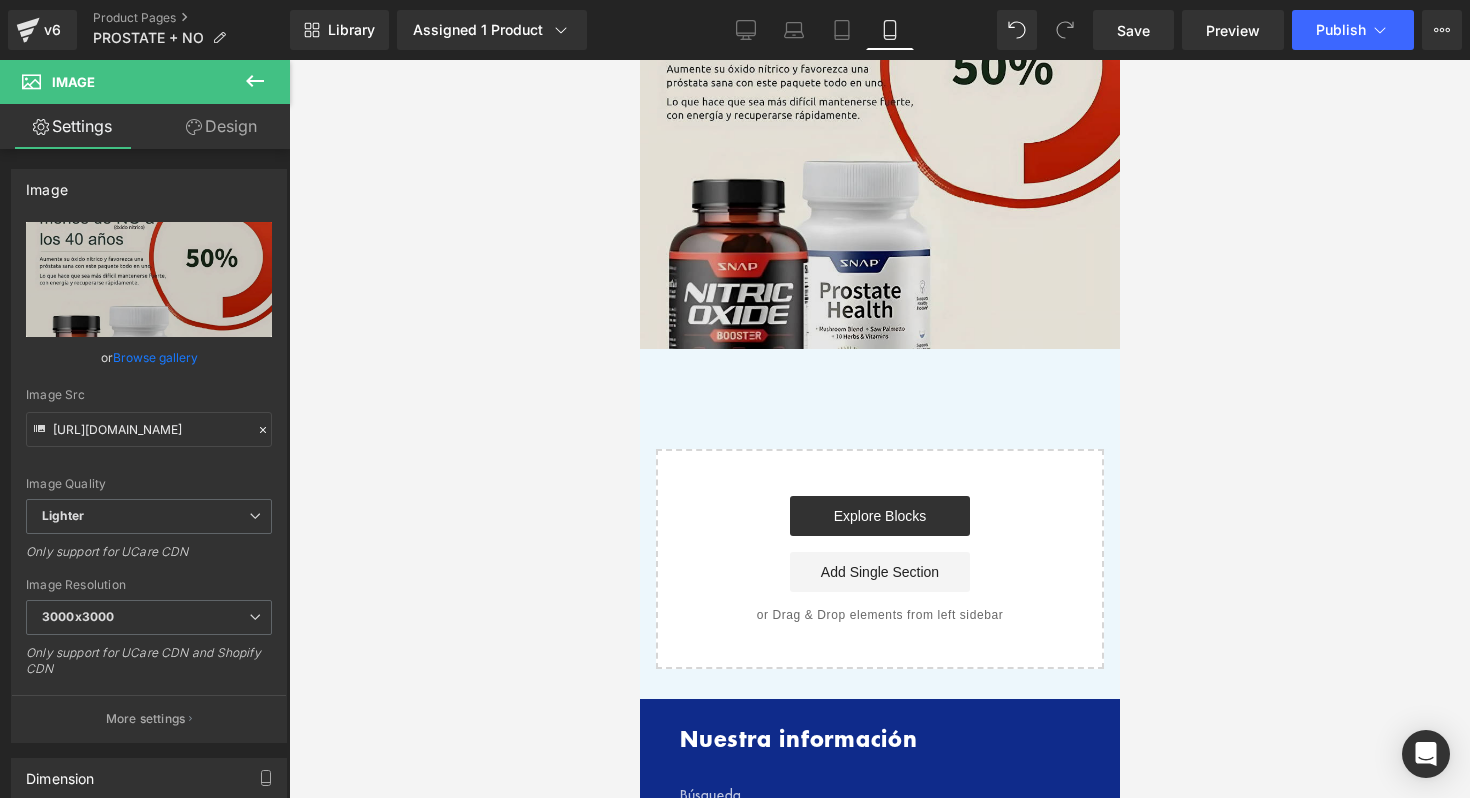 scroll, scrollTop: 3226, scrollLeft: 0, axis: vertical 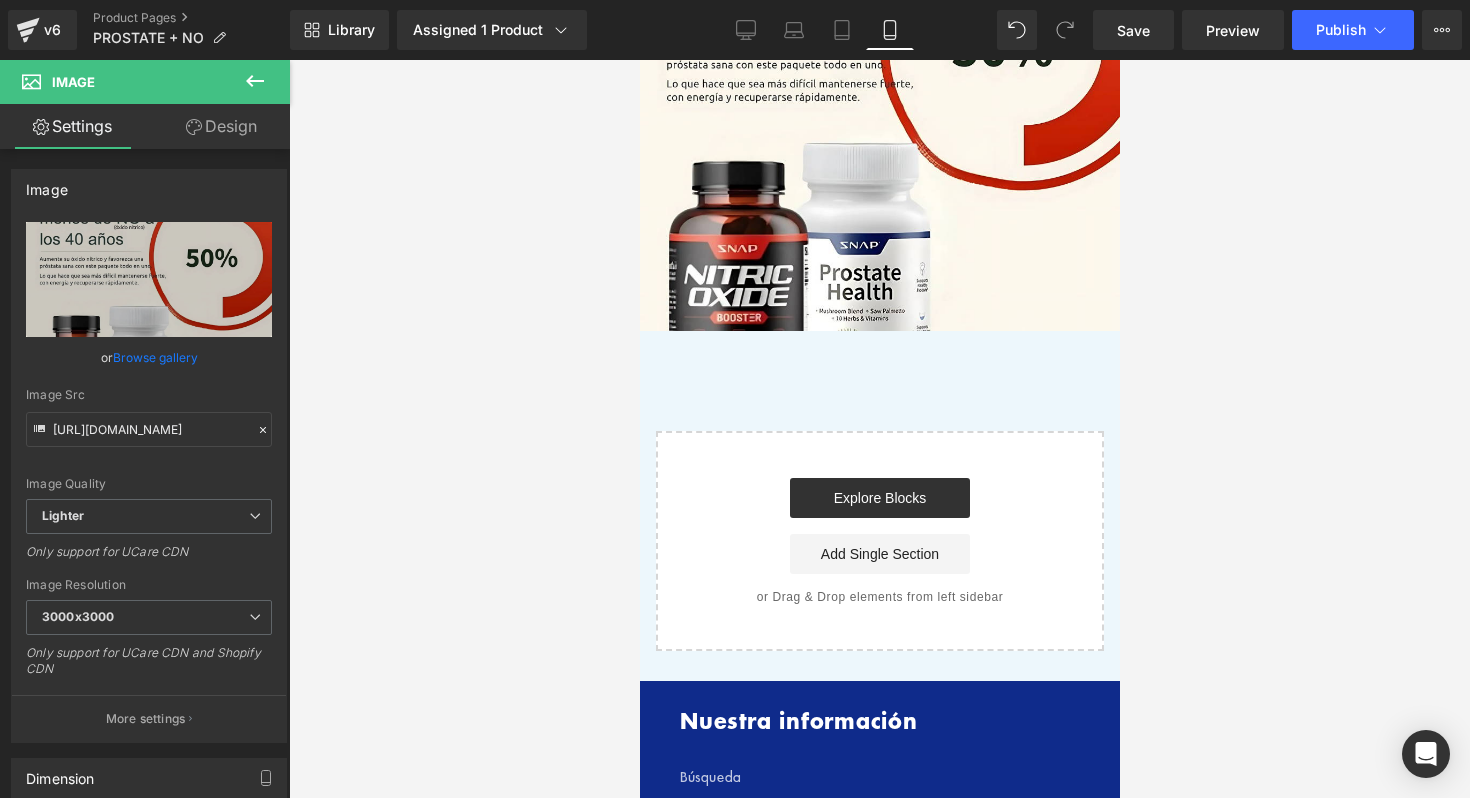 click at bounding box center (879, 429) 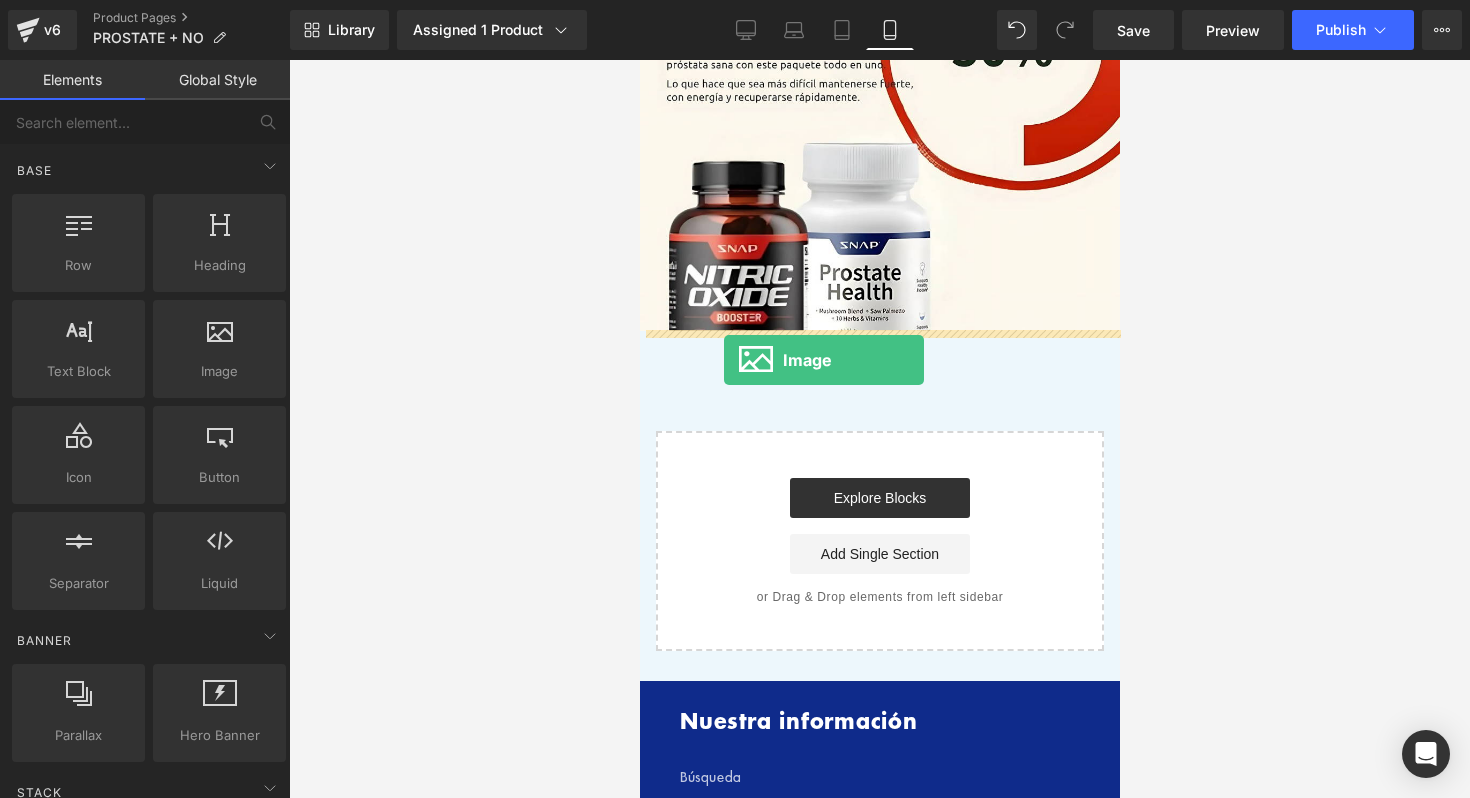 drag, startPoint x: 857, startPoint y: 404, endPoint x: 721, endPoint y: 352, distance: 145.6022 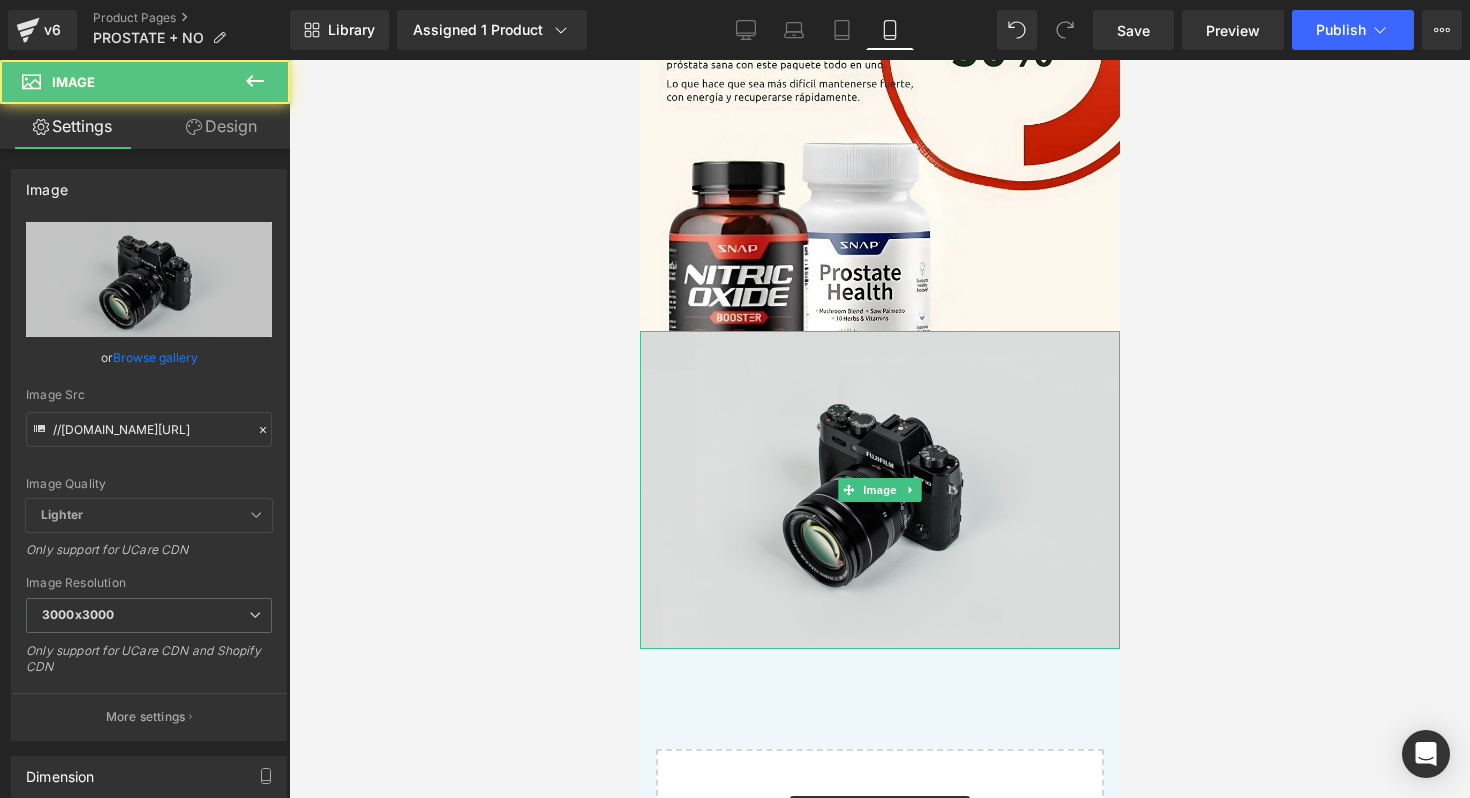 click at bounding box center (879, 490) 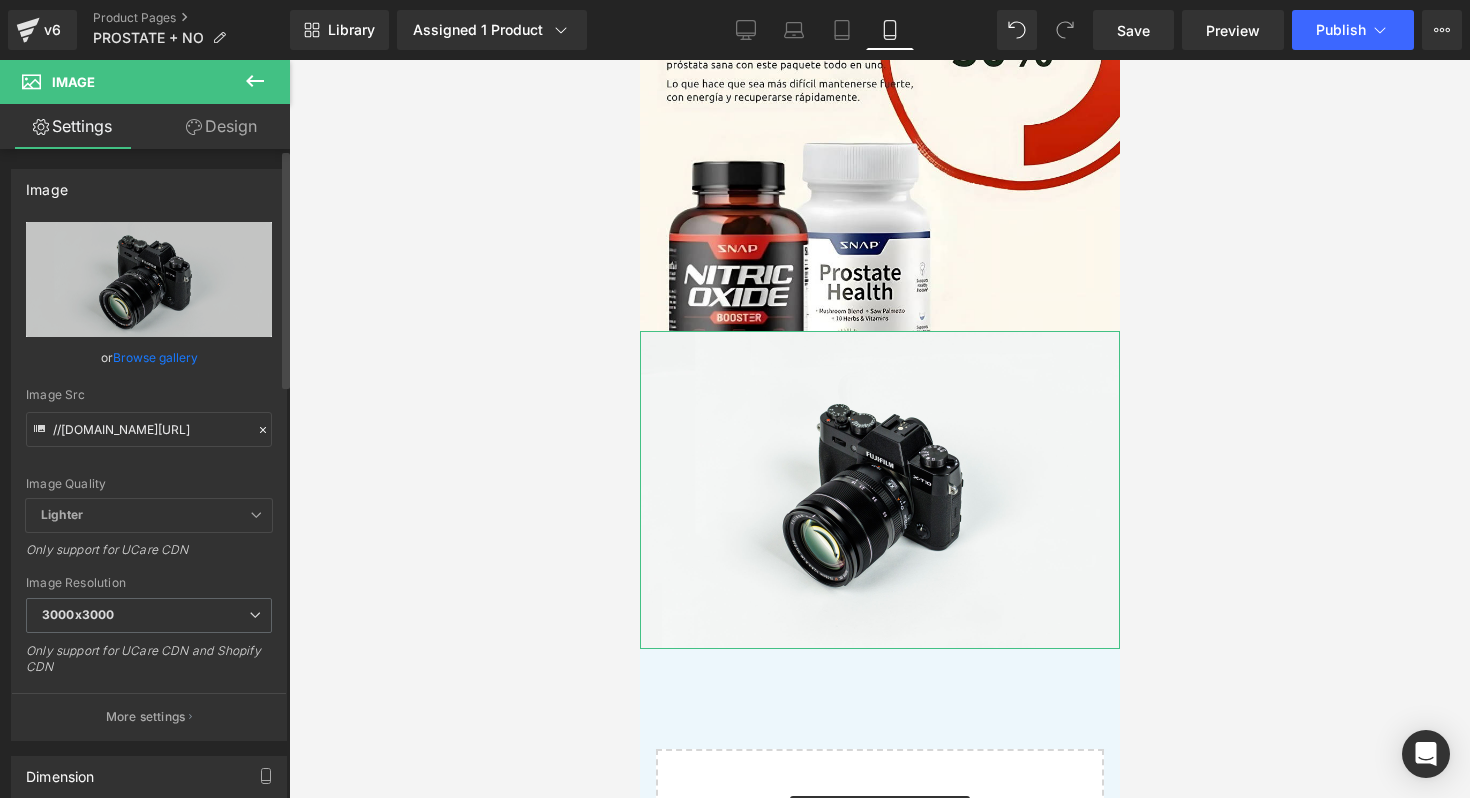 click on "Browse gallery" at bounding box center [155, 357] 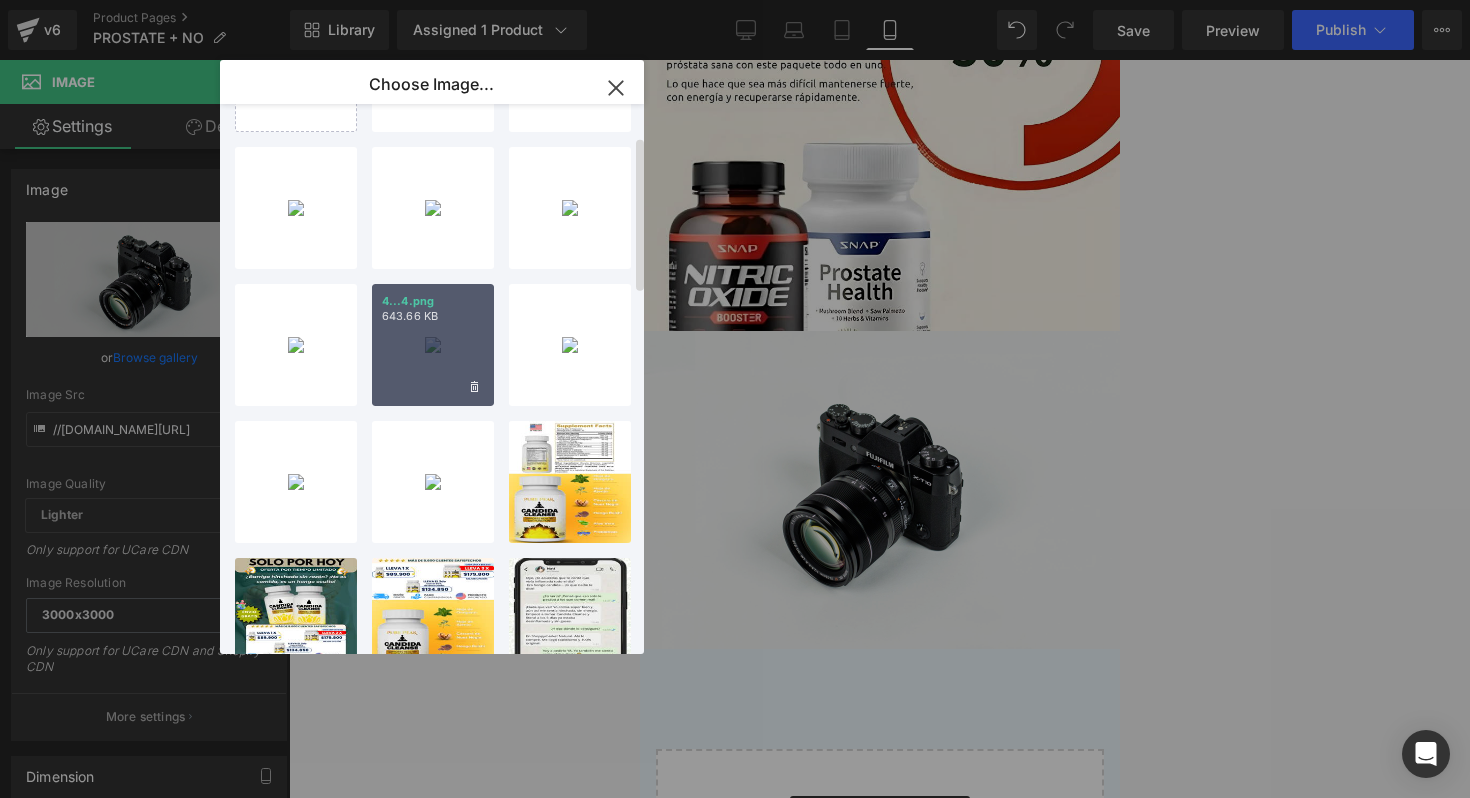 scroll, scrollTop: 0, scrollLeft: 0, axis: both 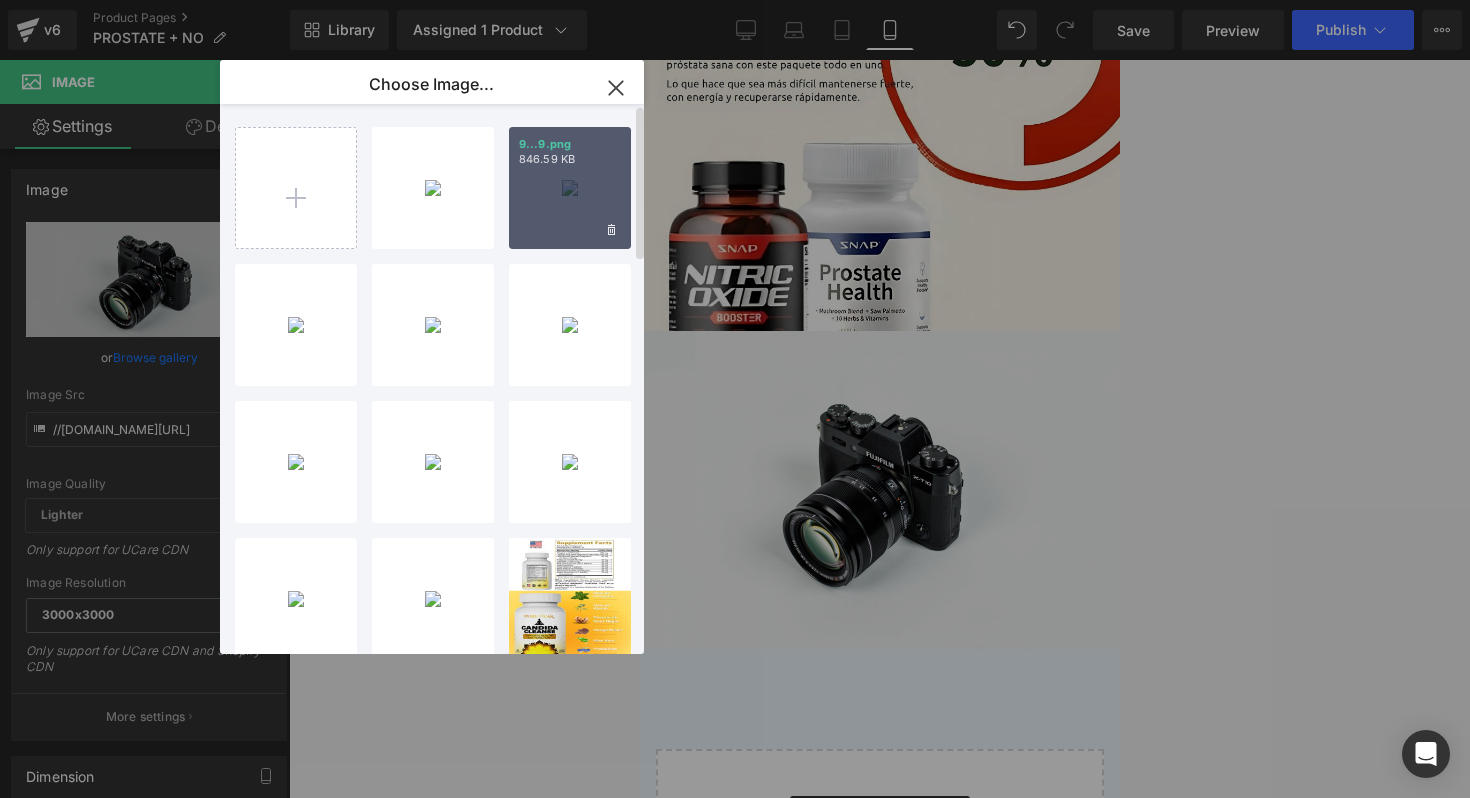 click on "9...9.png 846.59 KB" at bounding box center (570, 188) 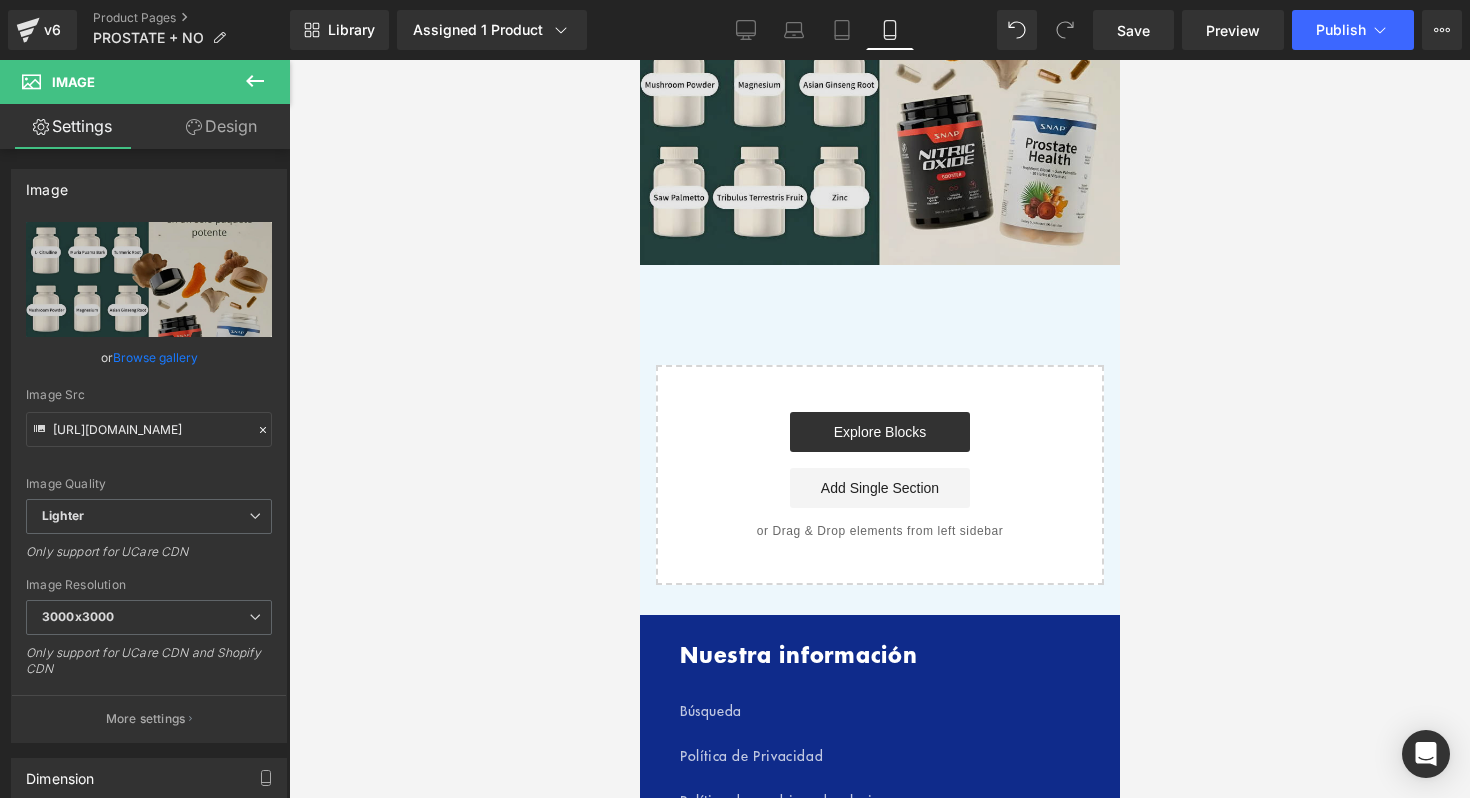 scroll, scrollTop: 3775, scrollLeft: 0, axis: vertical 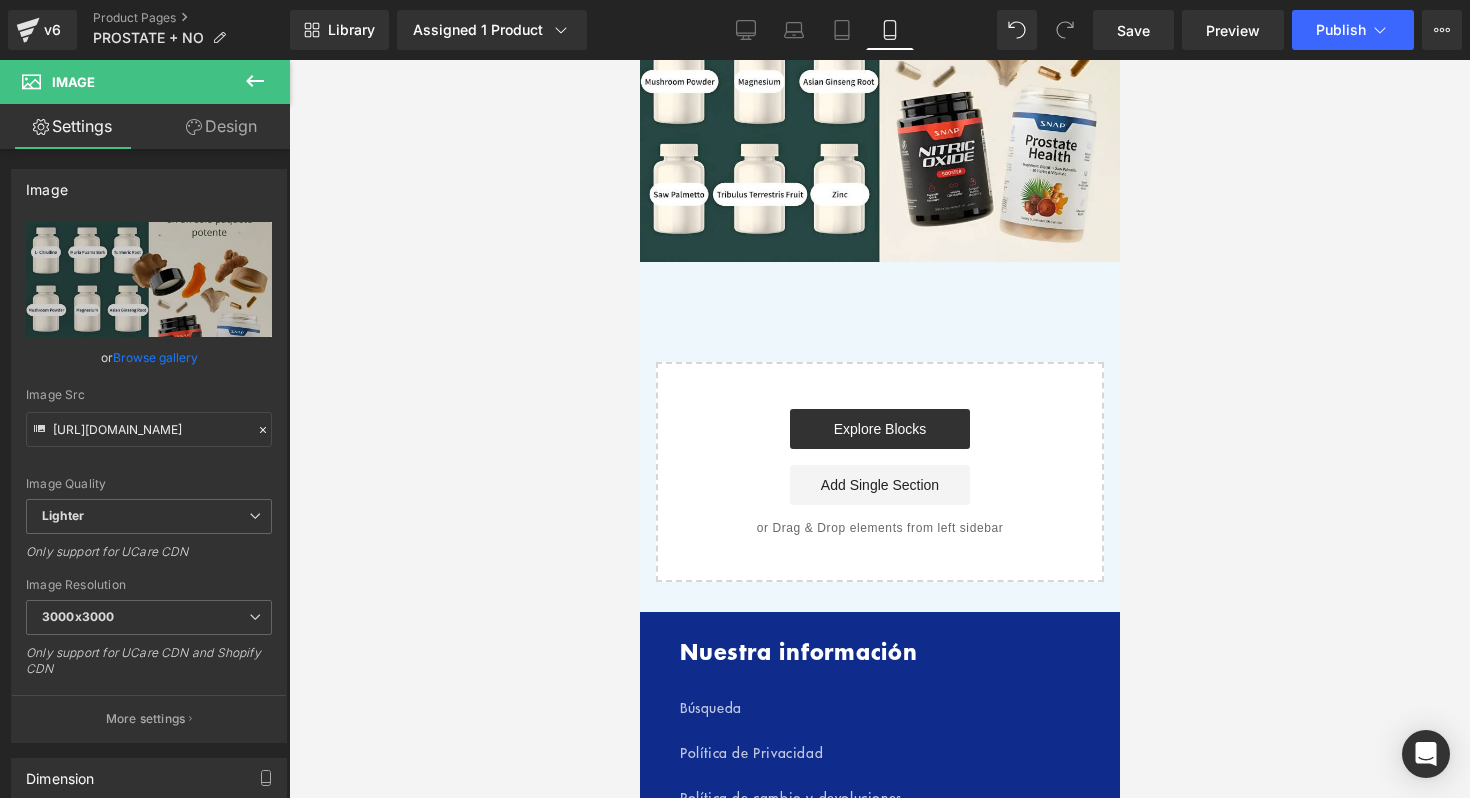click at bounding box center [879, 429] 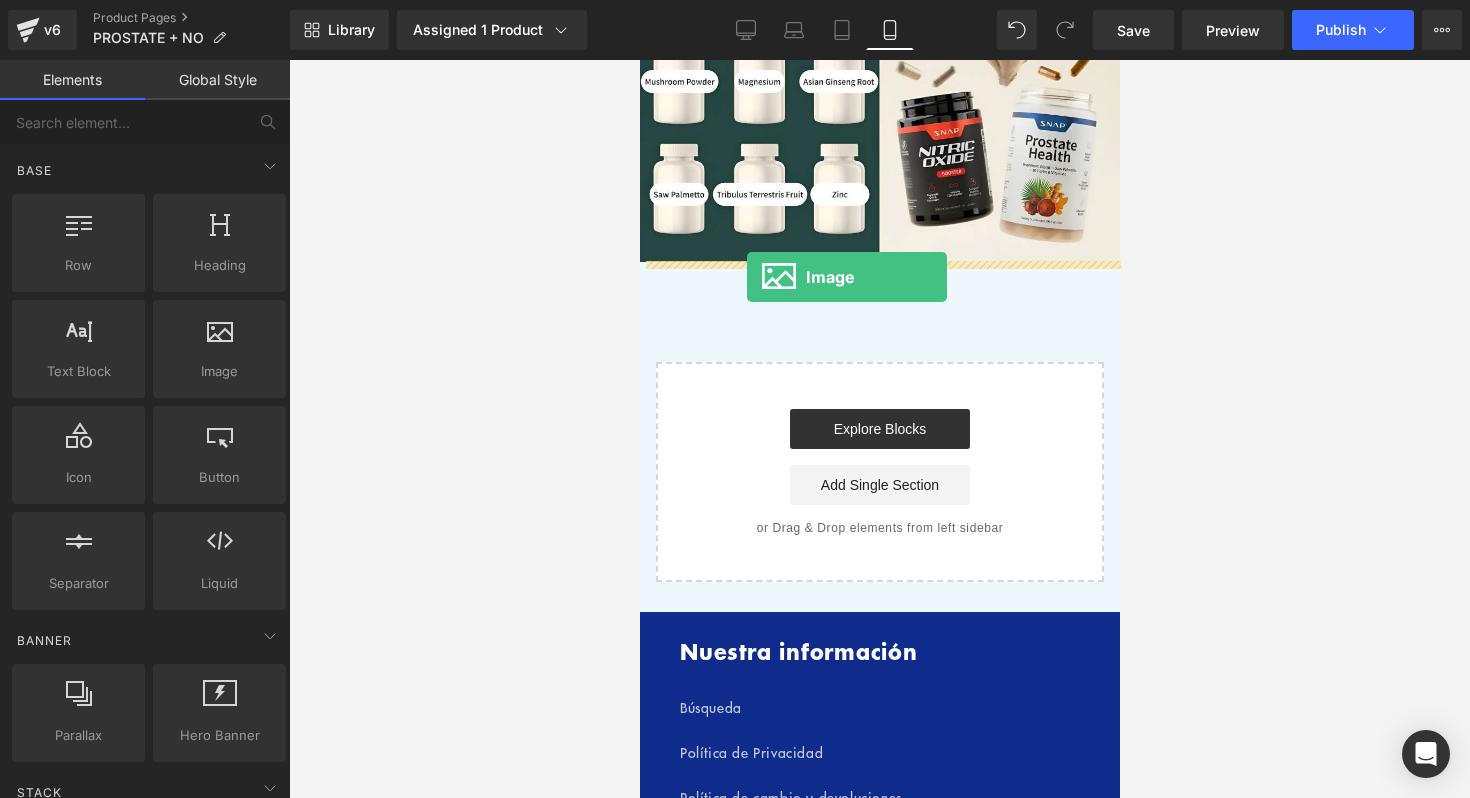 drag, startPoint x: 881, startPoint y: 416, endPoint x: 746, endPoint y: 271, distance: 198.11613 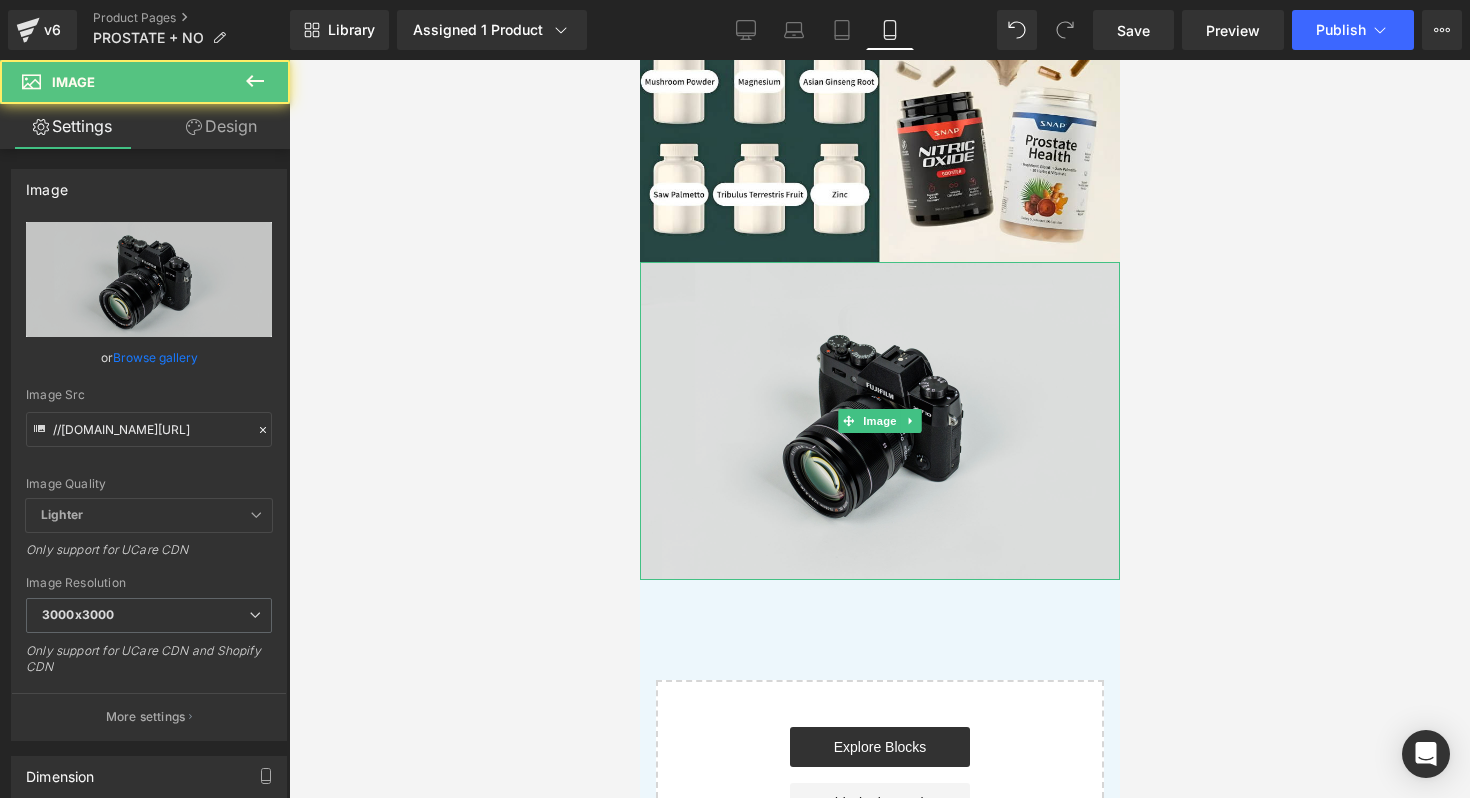 click at bounding box center [879, 421] 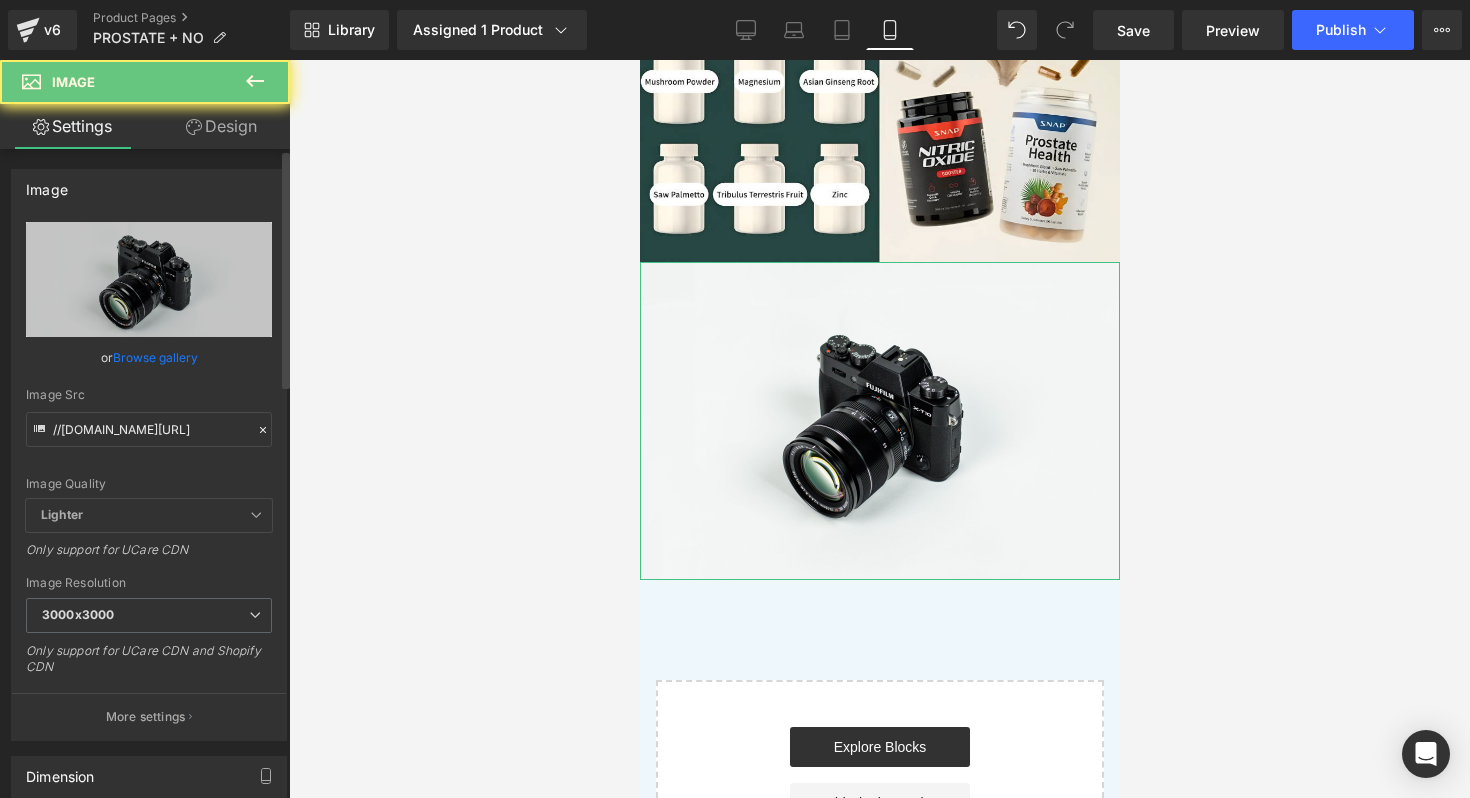 click on "Browse gallery" at bounding box center [155, 357] 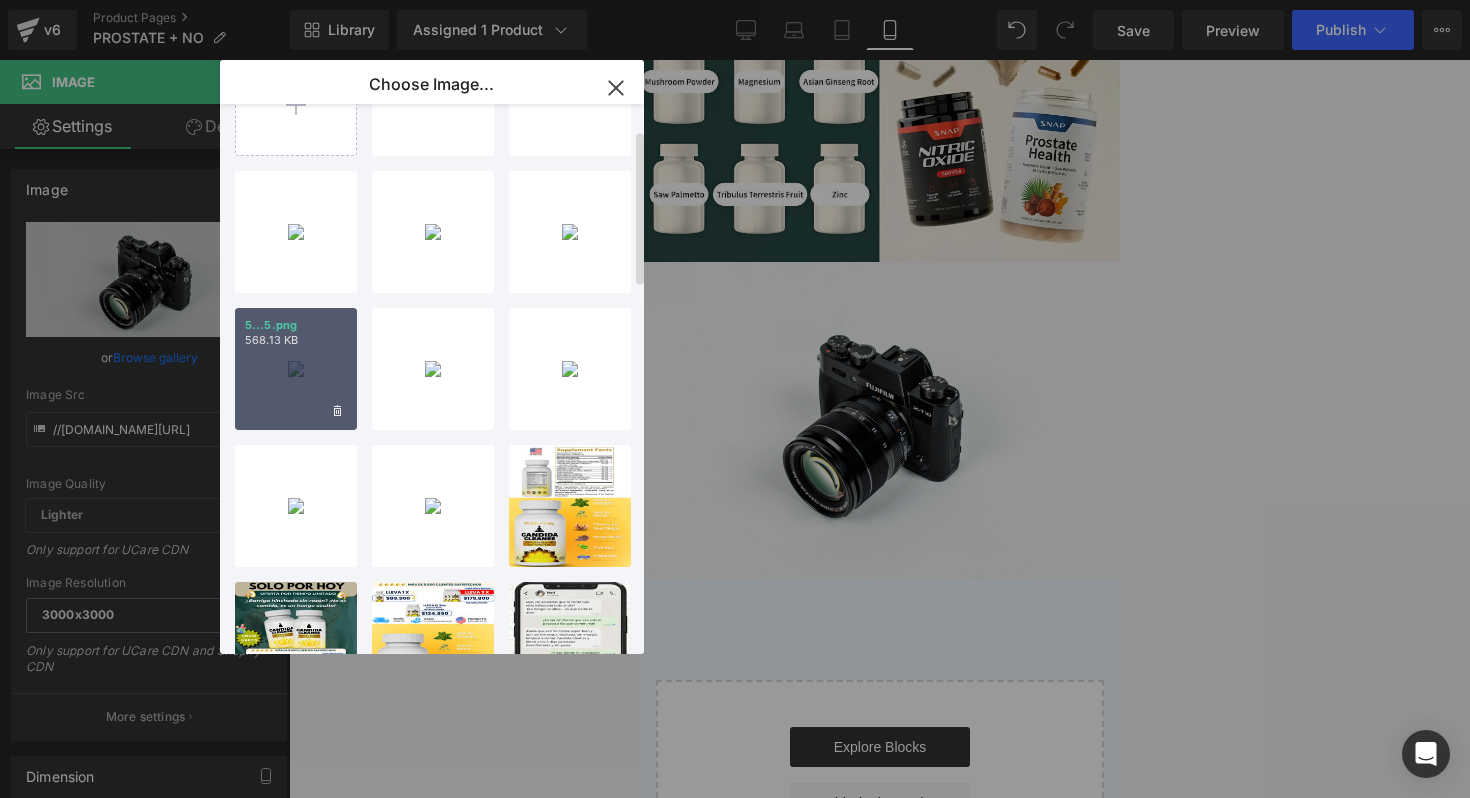scroll, scrollTop: 94, scrollLeft: 0, axis: vertical 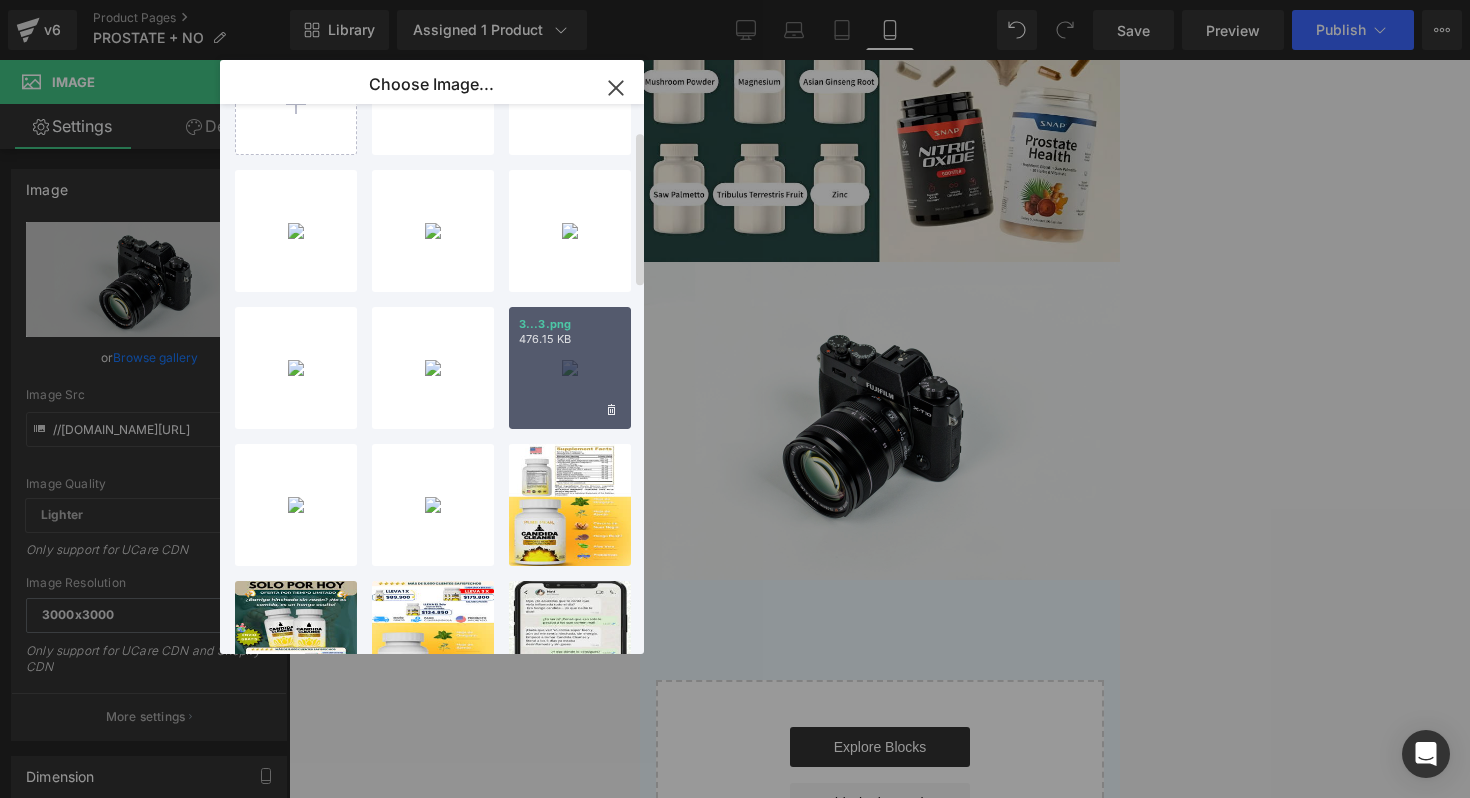 click on "3...3.png 476.15 KB" at bounding box center [570, 368] 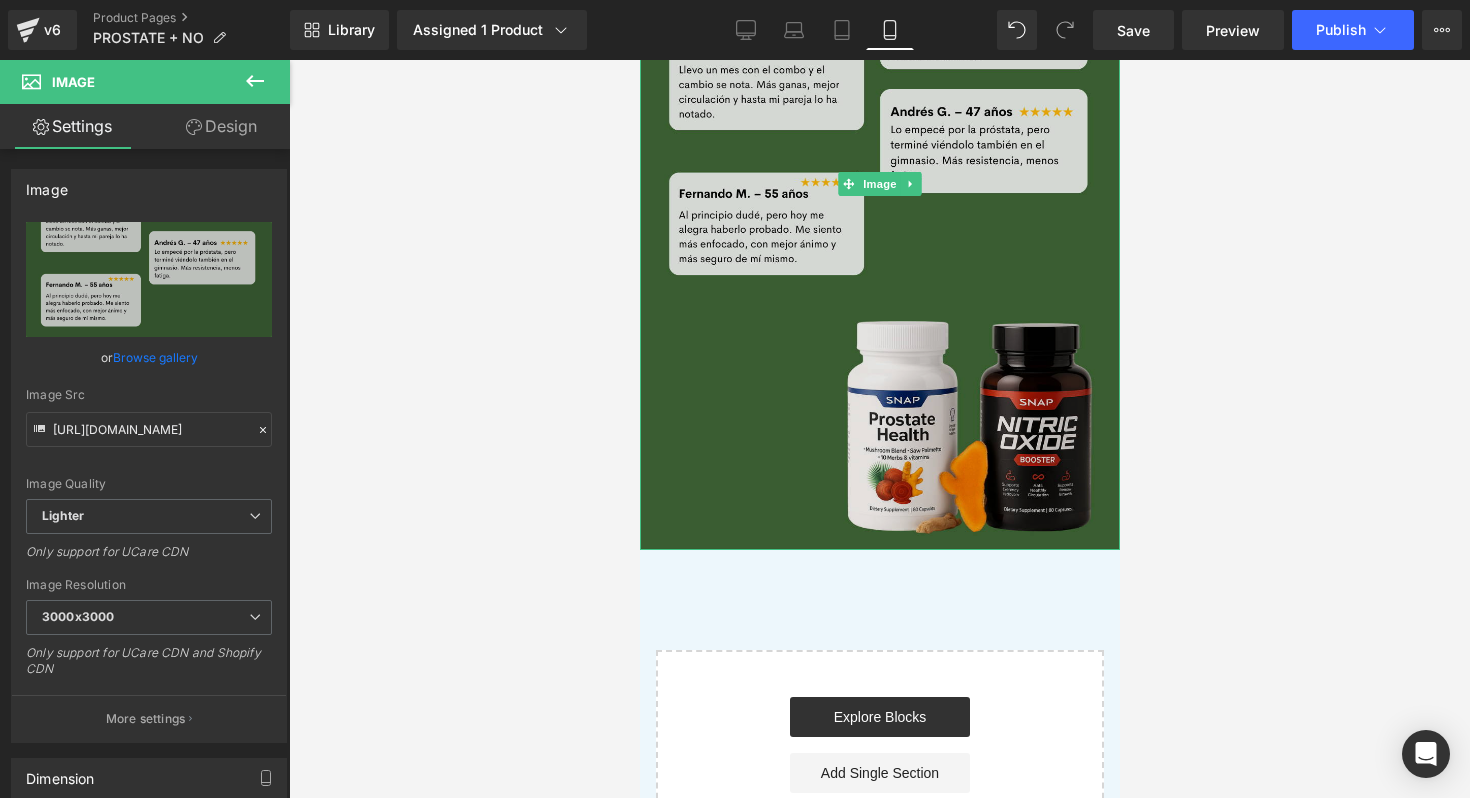scroll, scrollTop: 4286, scrollLeft: 0, axis: vertical 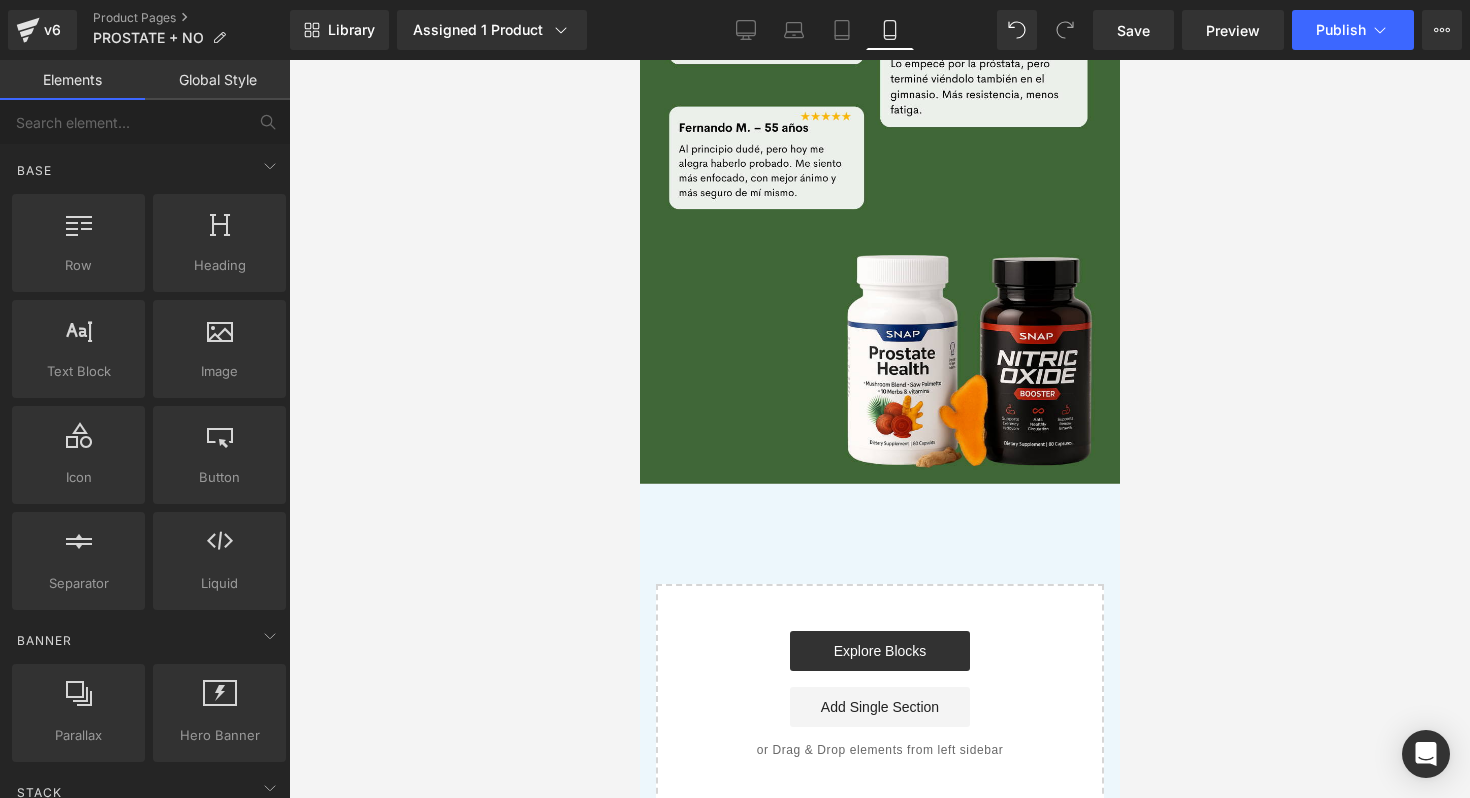 click at bounding box center (879, 429) 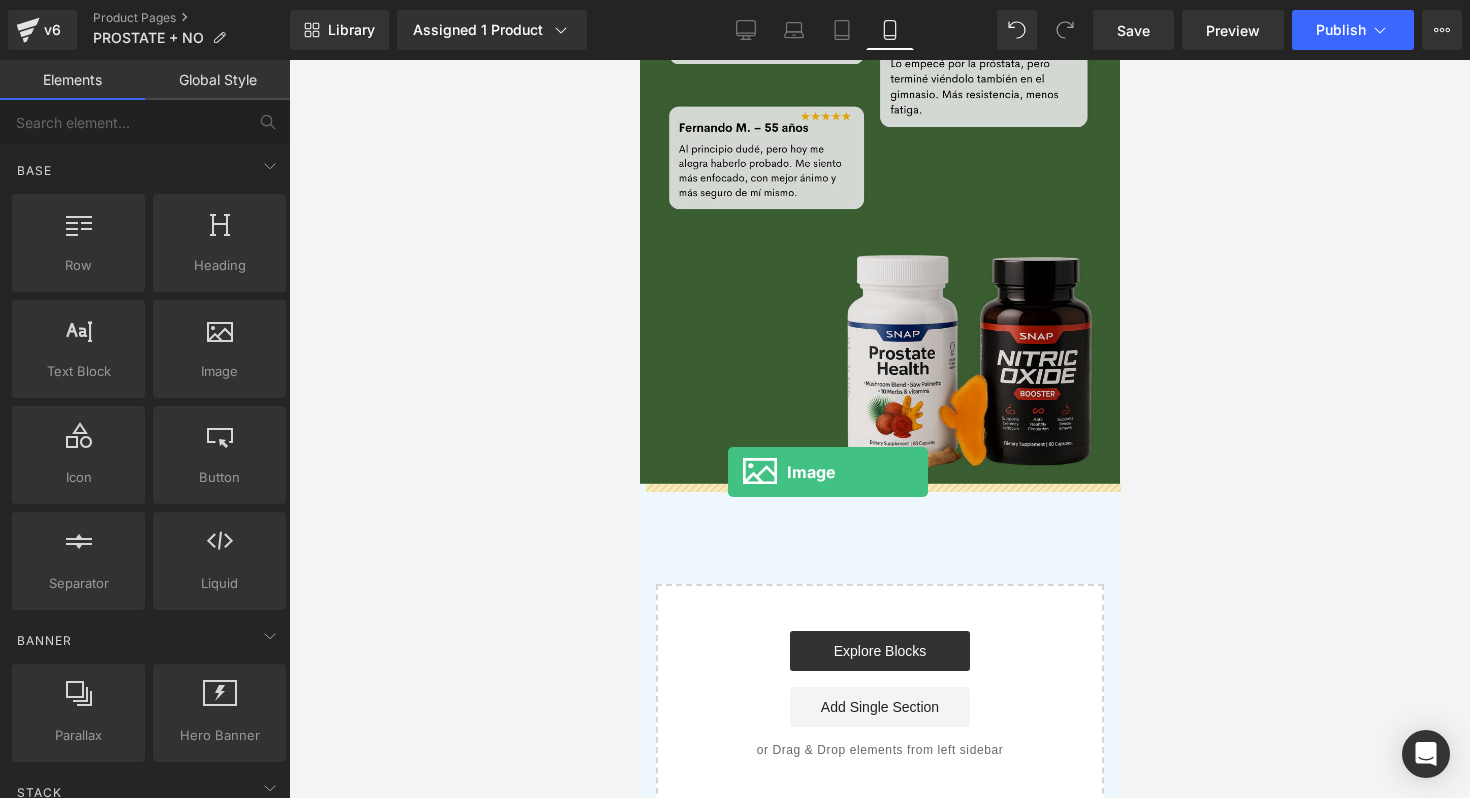 drag, startPoint x: 874, startPoint y: 428, endPoint x: 726, endPoint y: 472, distance: 154.40207 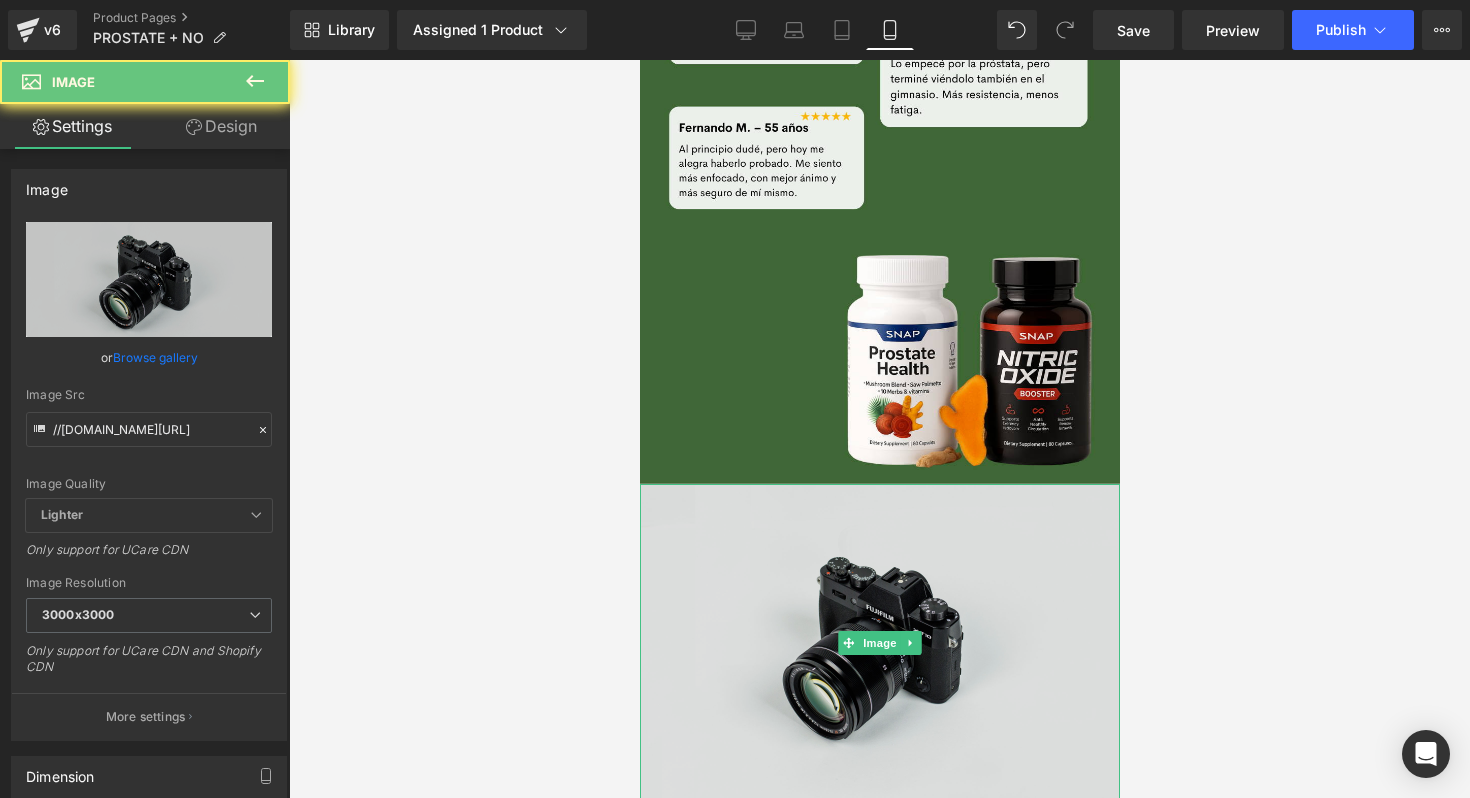 click at bounding box center (879, 643) 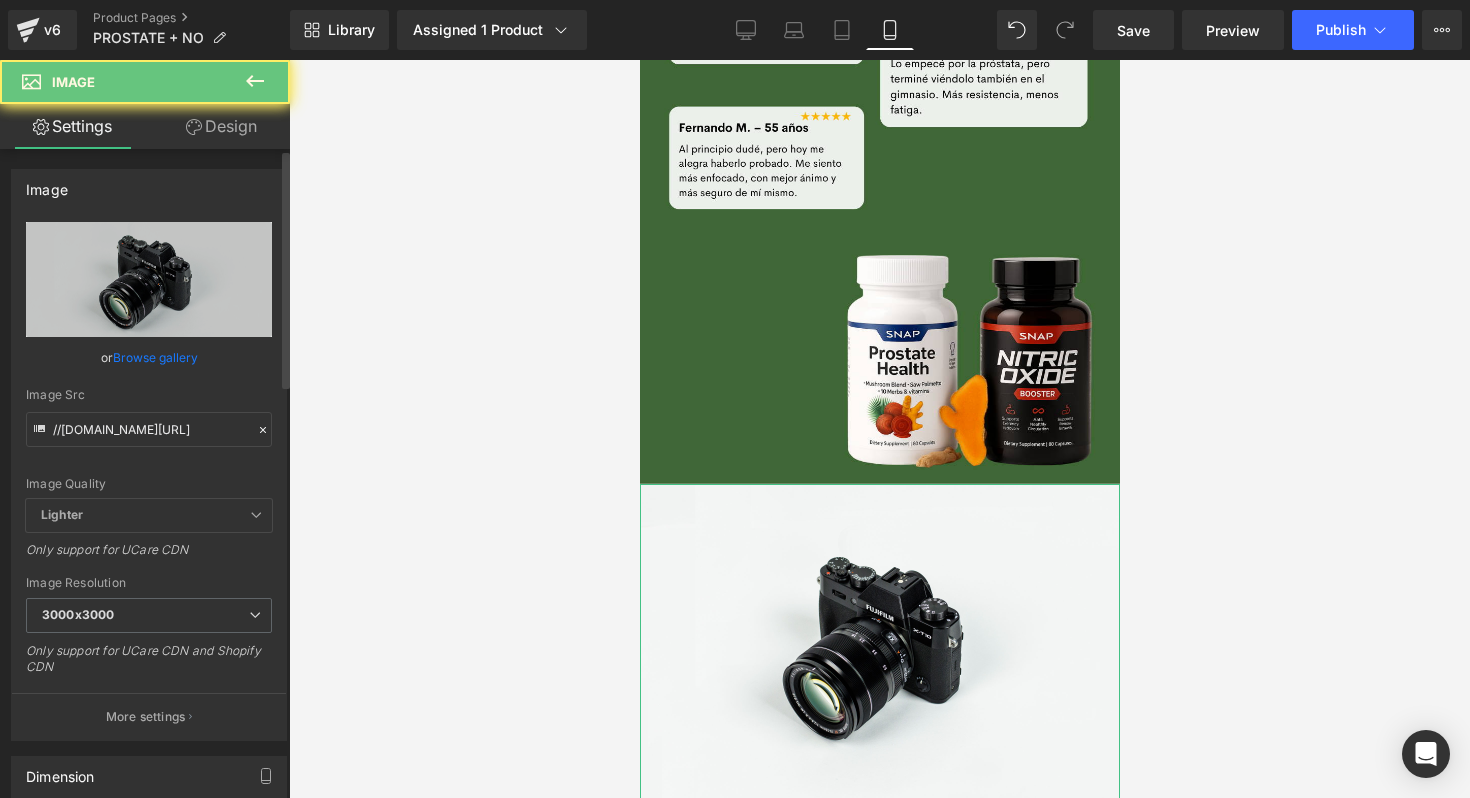 click on "Browse gallery" at bounding box center (155, 357) 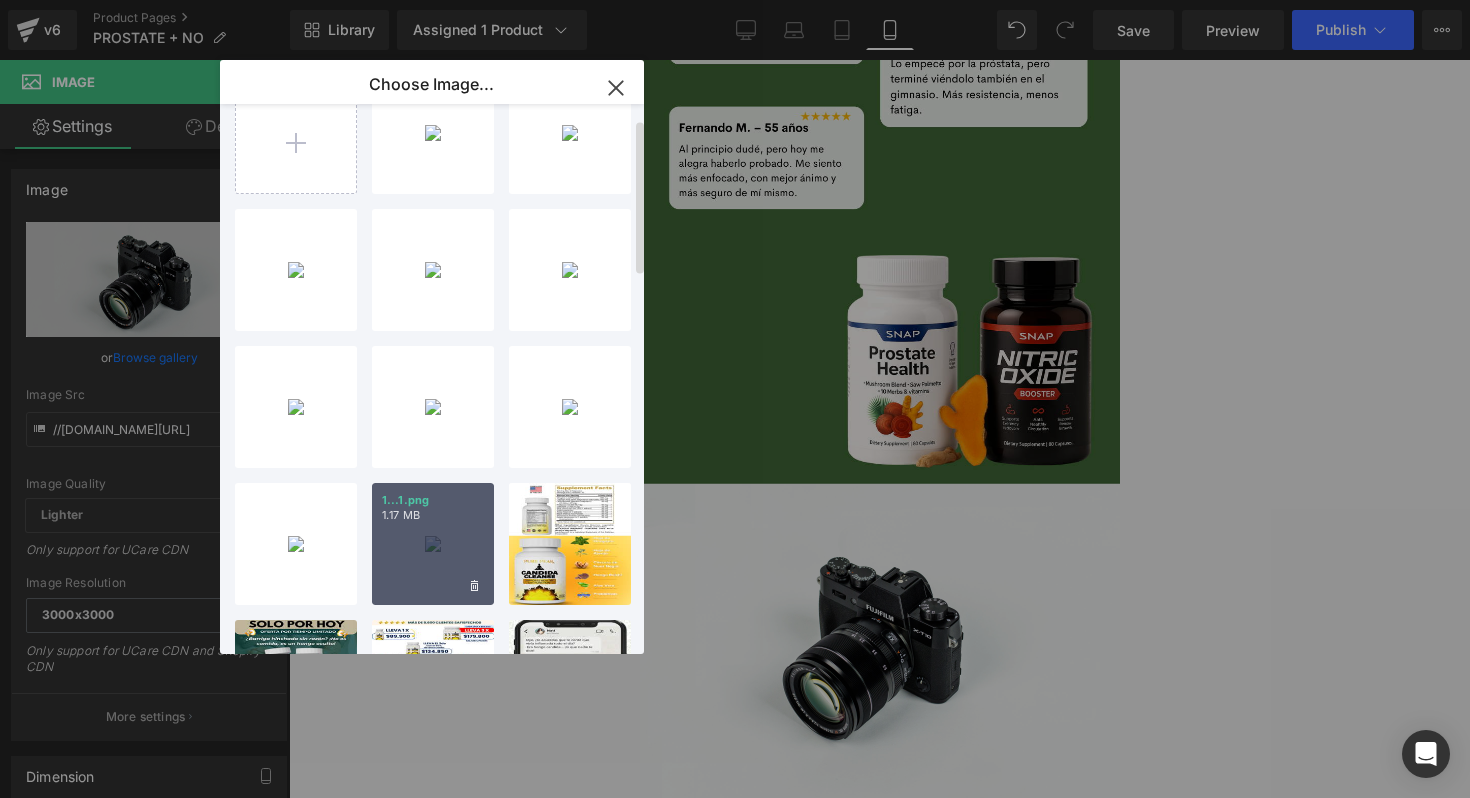 scroll, scrollTop: 52, scrollLeft: 0, axis: vertical 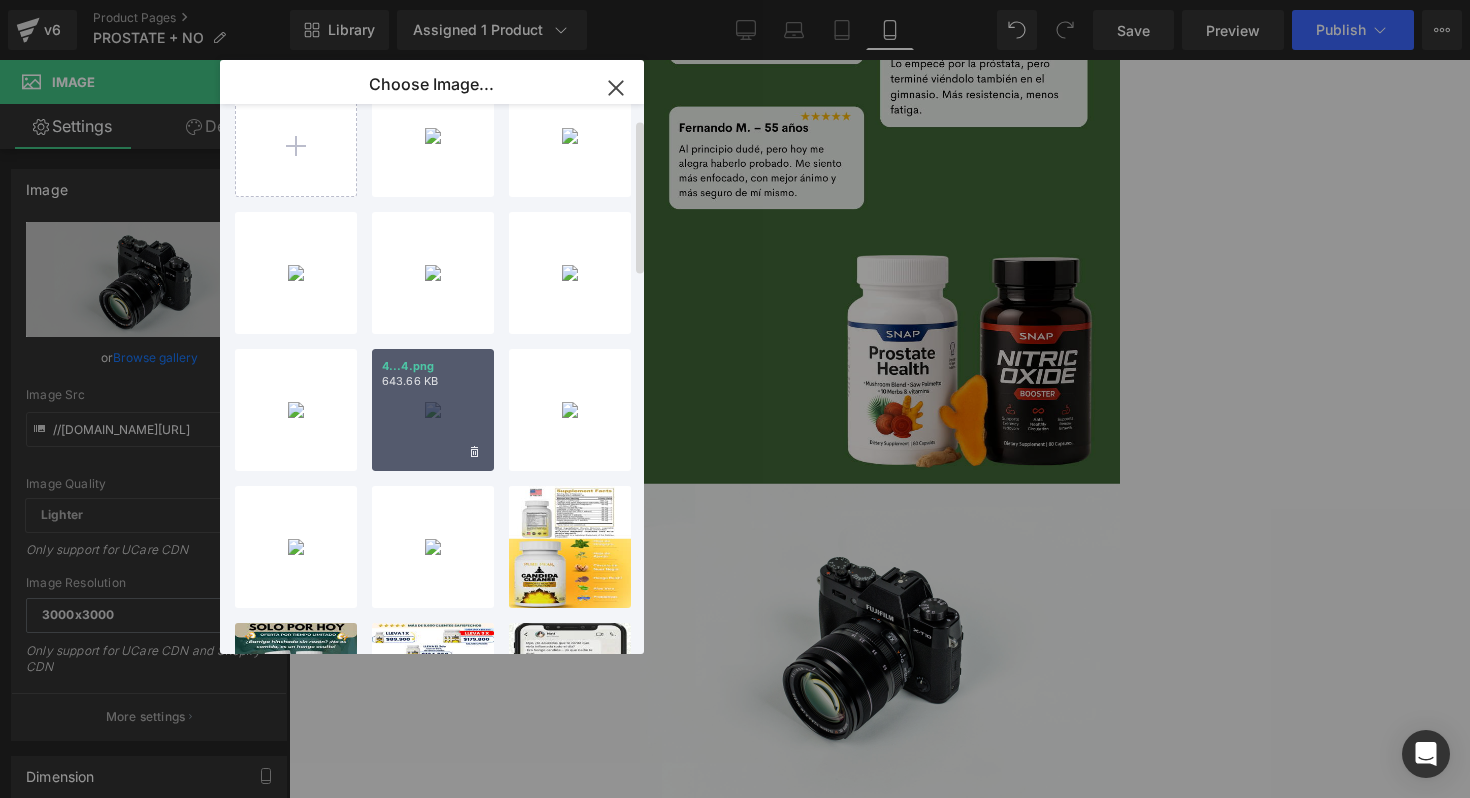 click on "4...4.png 643.66 KB" at bounding box center [433, 410] 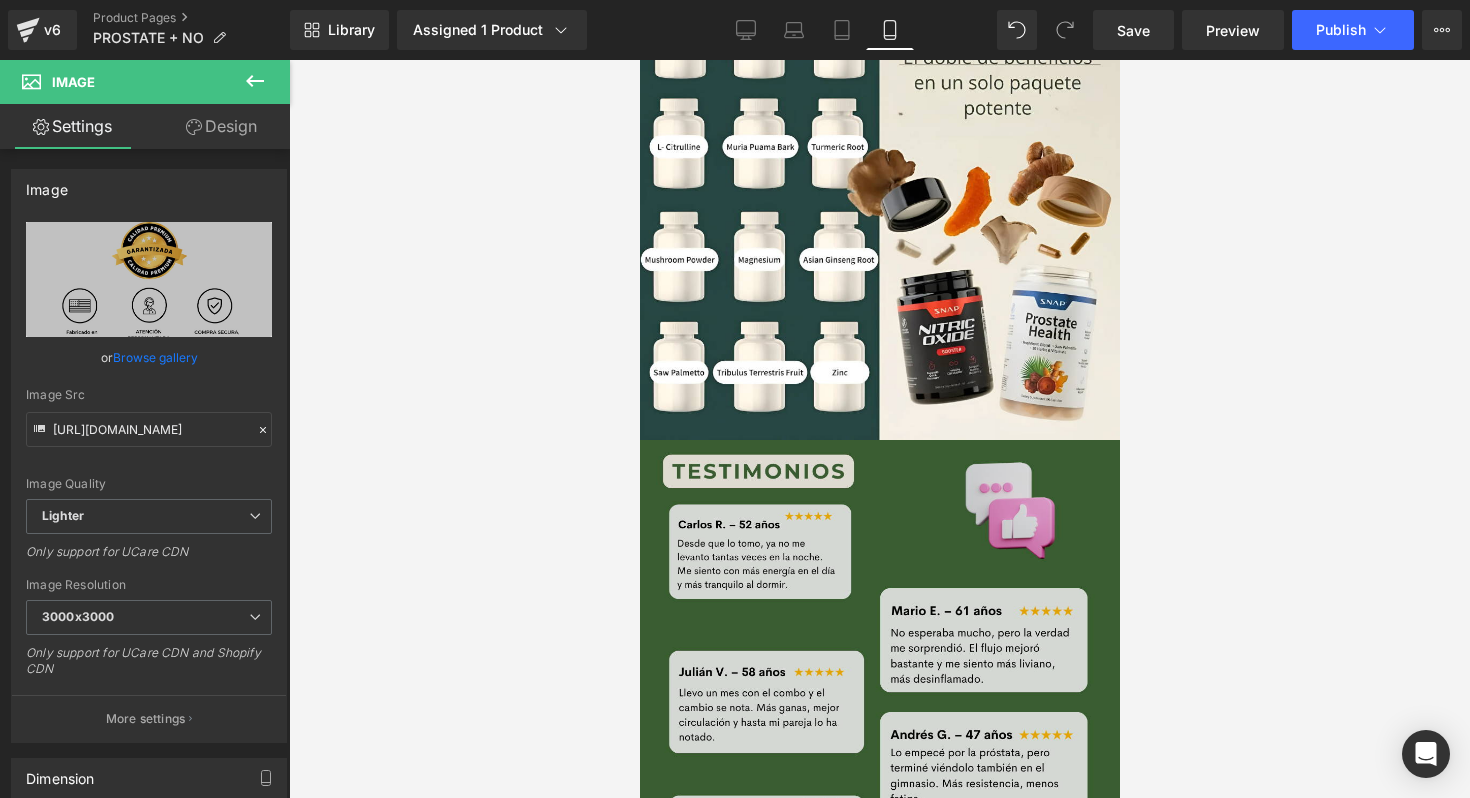 scroll, scrollTop: 3662, scrollLeft: 0, axis: vertical 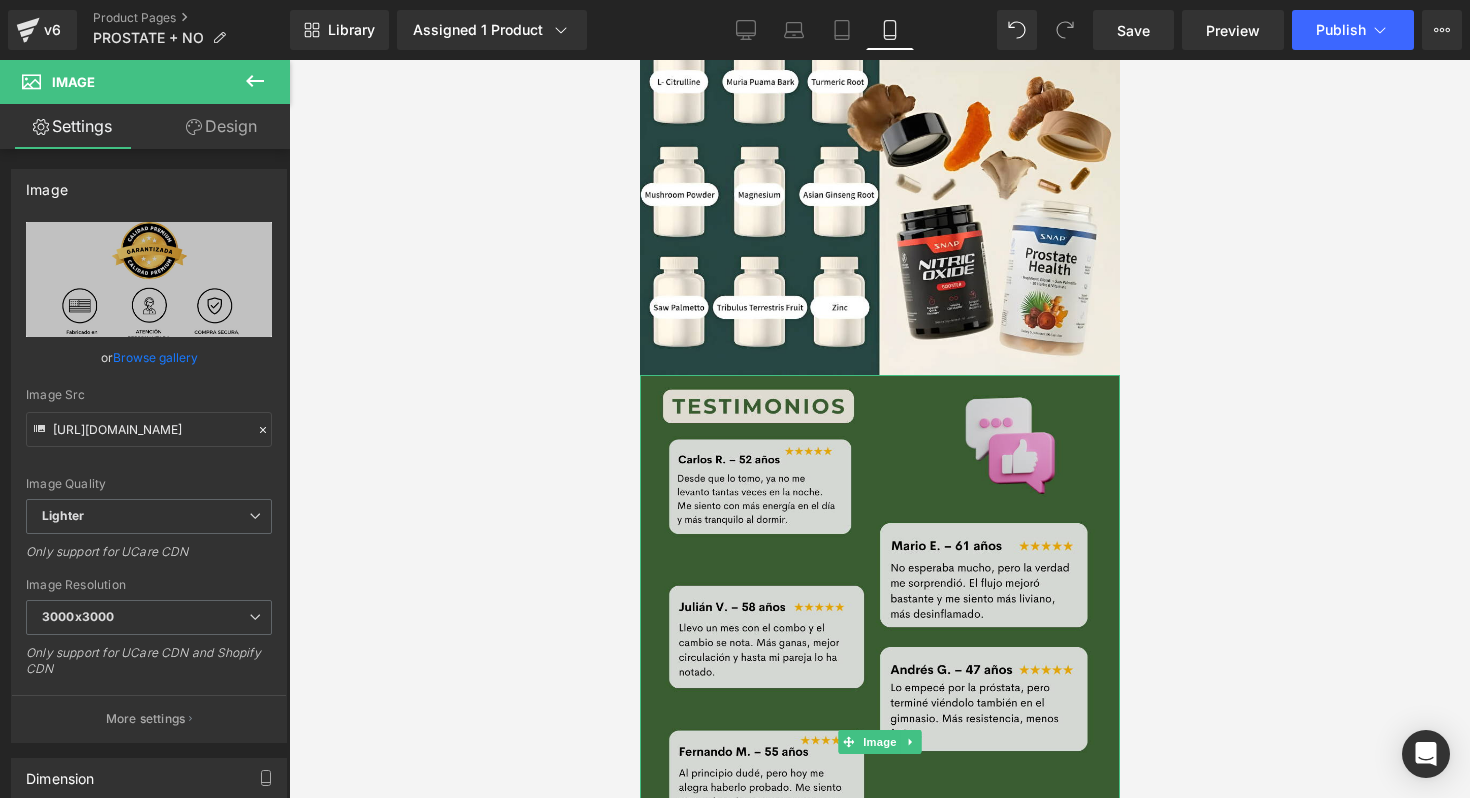 click at bounding box center [879, 741] 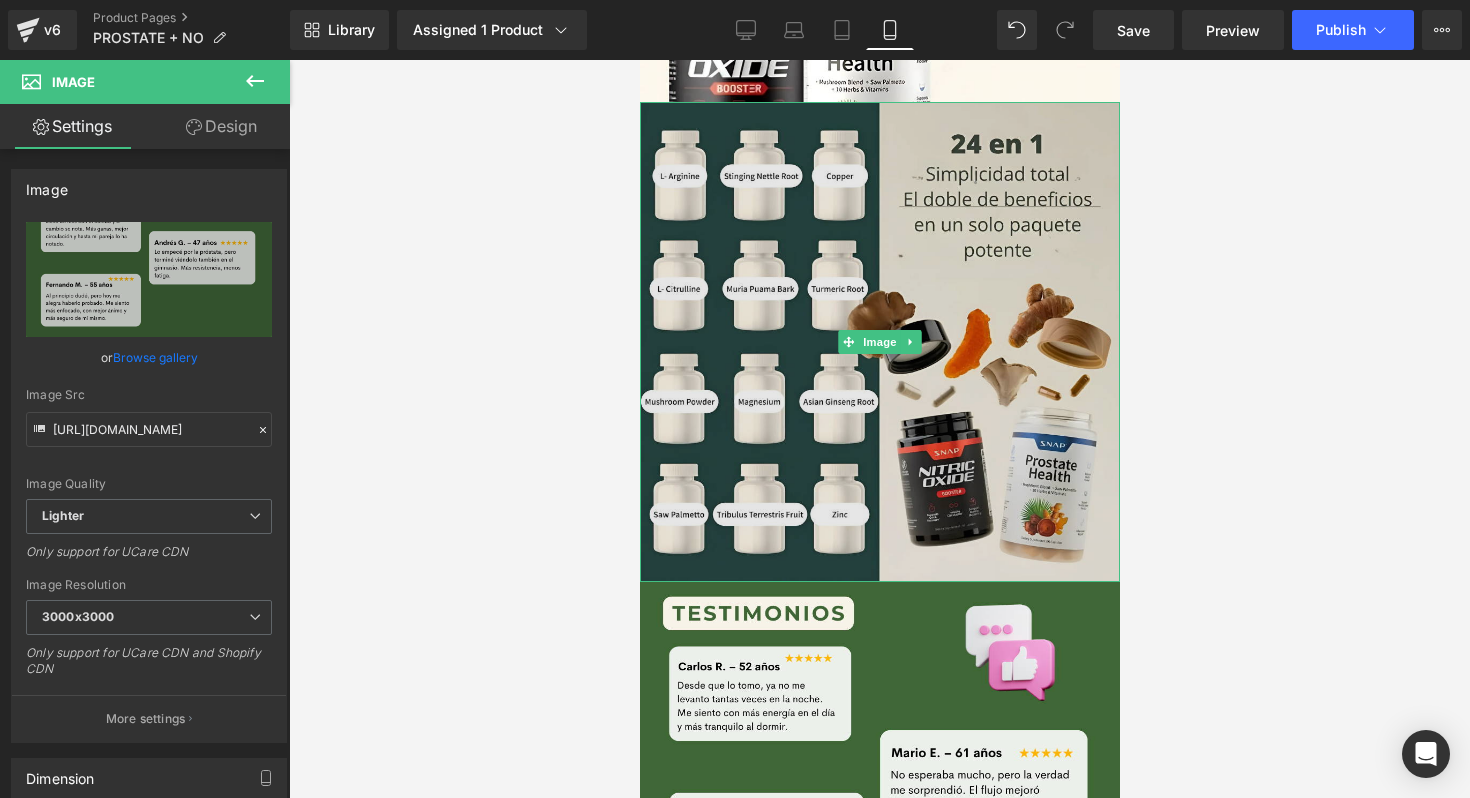 scroll, scrollTop: 3421, scrollLeft: 0, axis: vertical 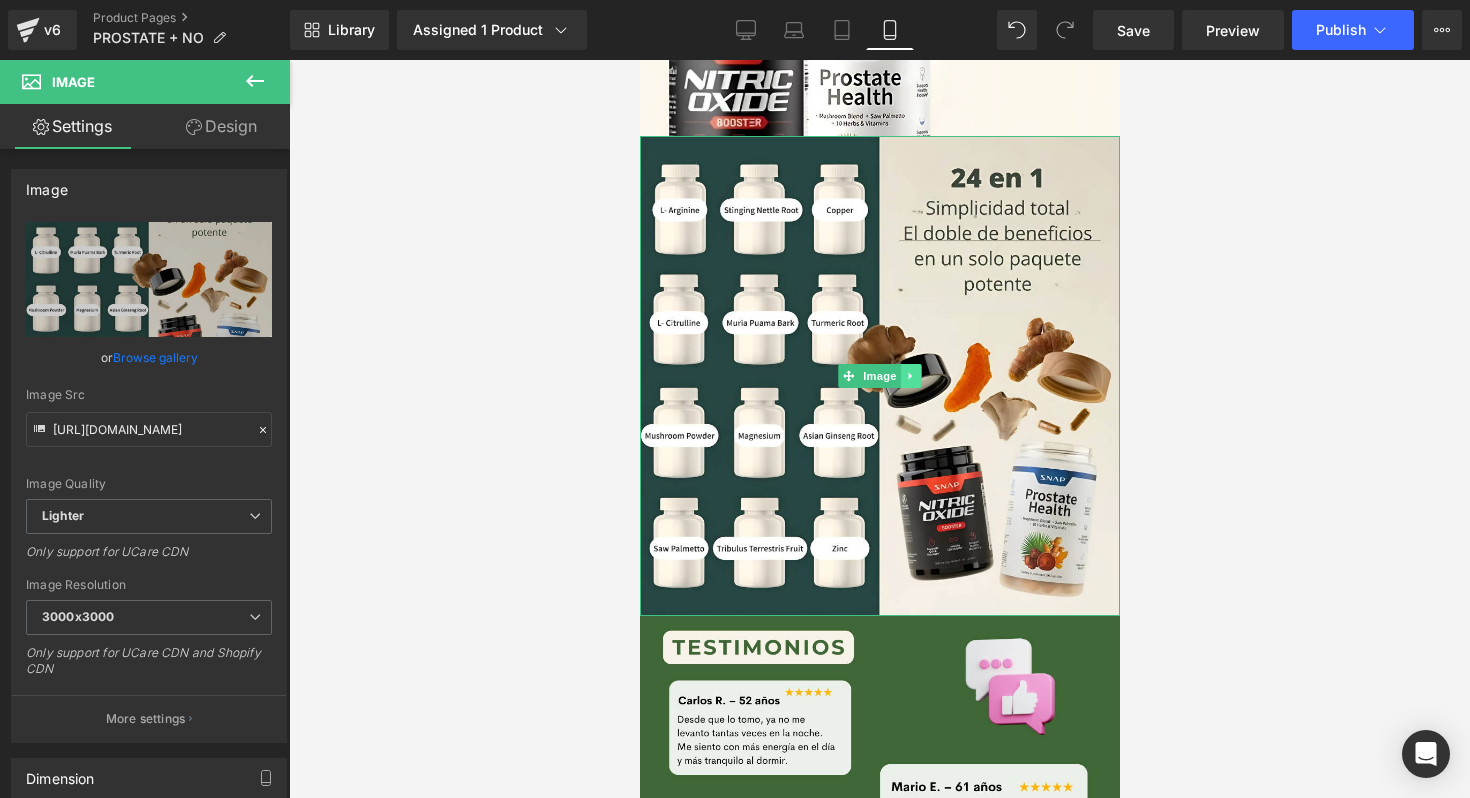 click 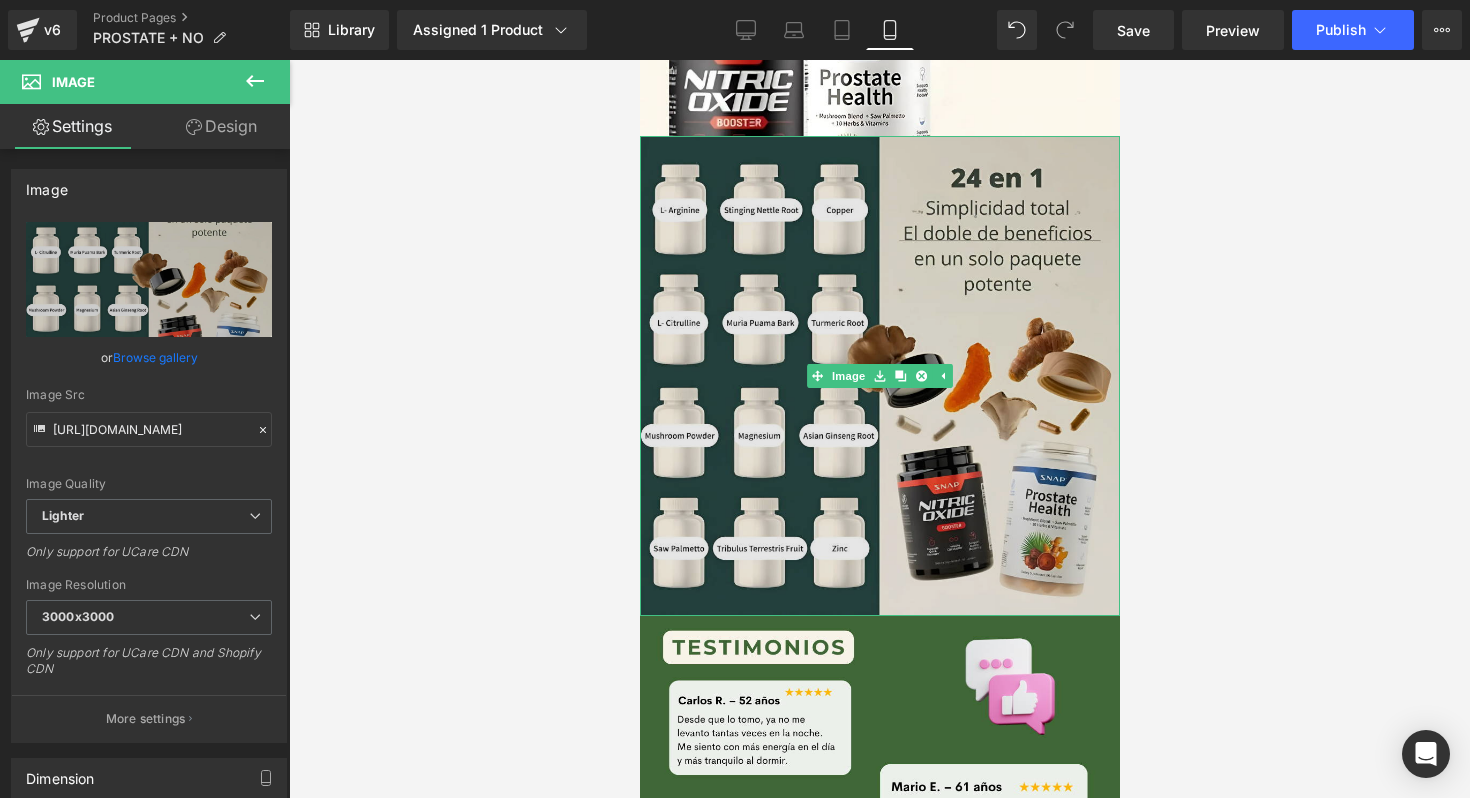 click at bounding box center [879, 376] 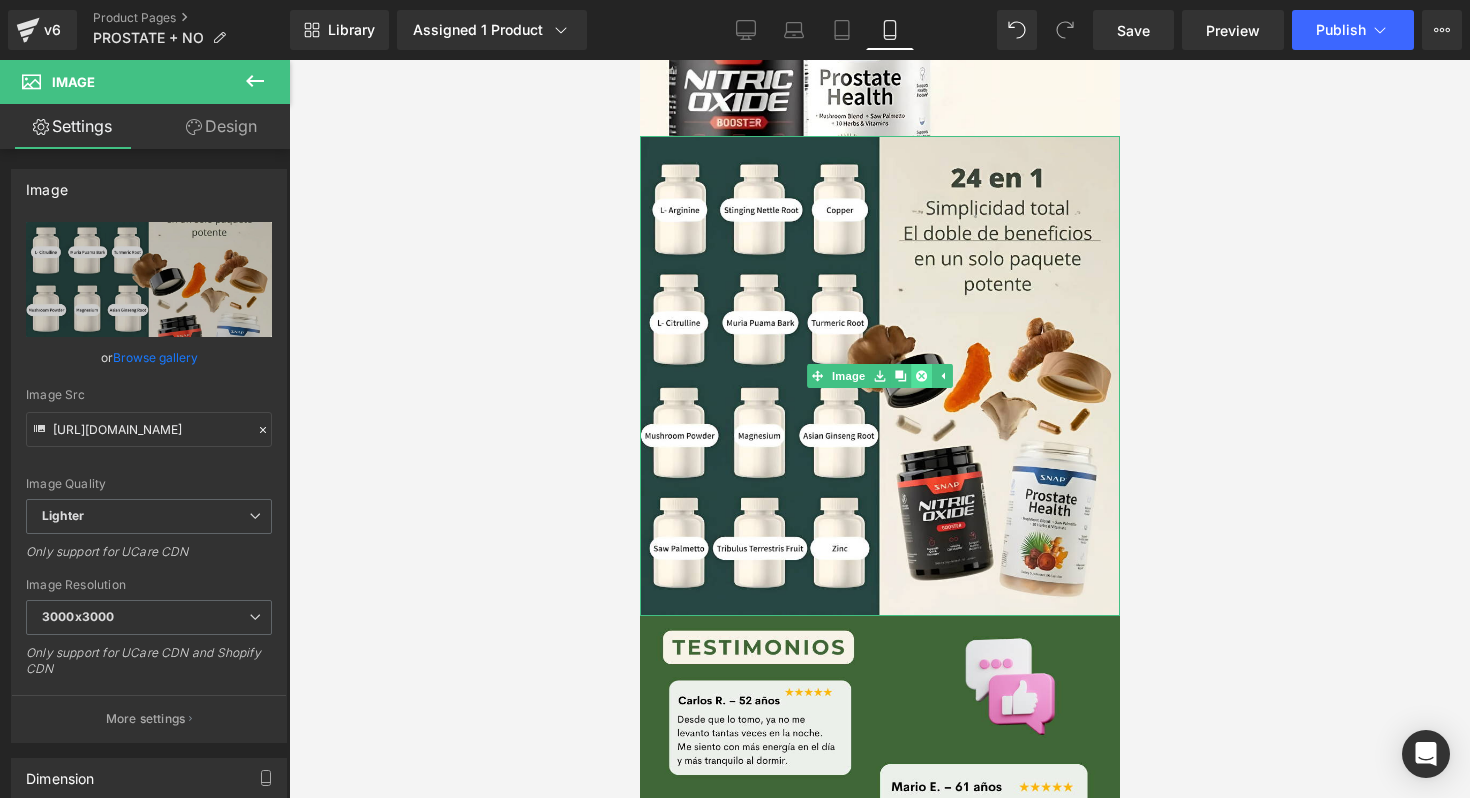 click 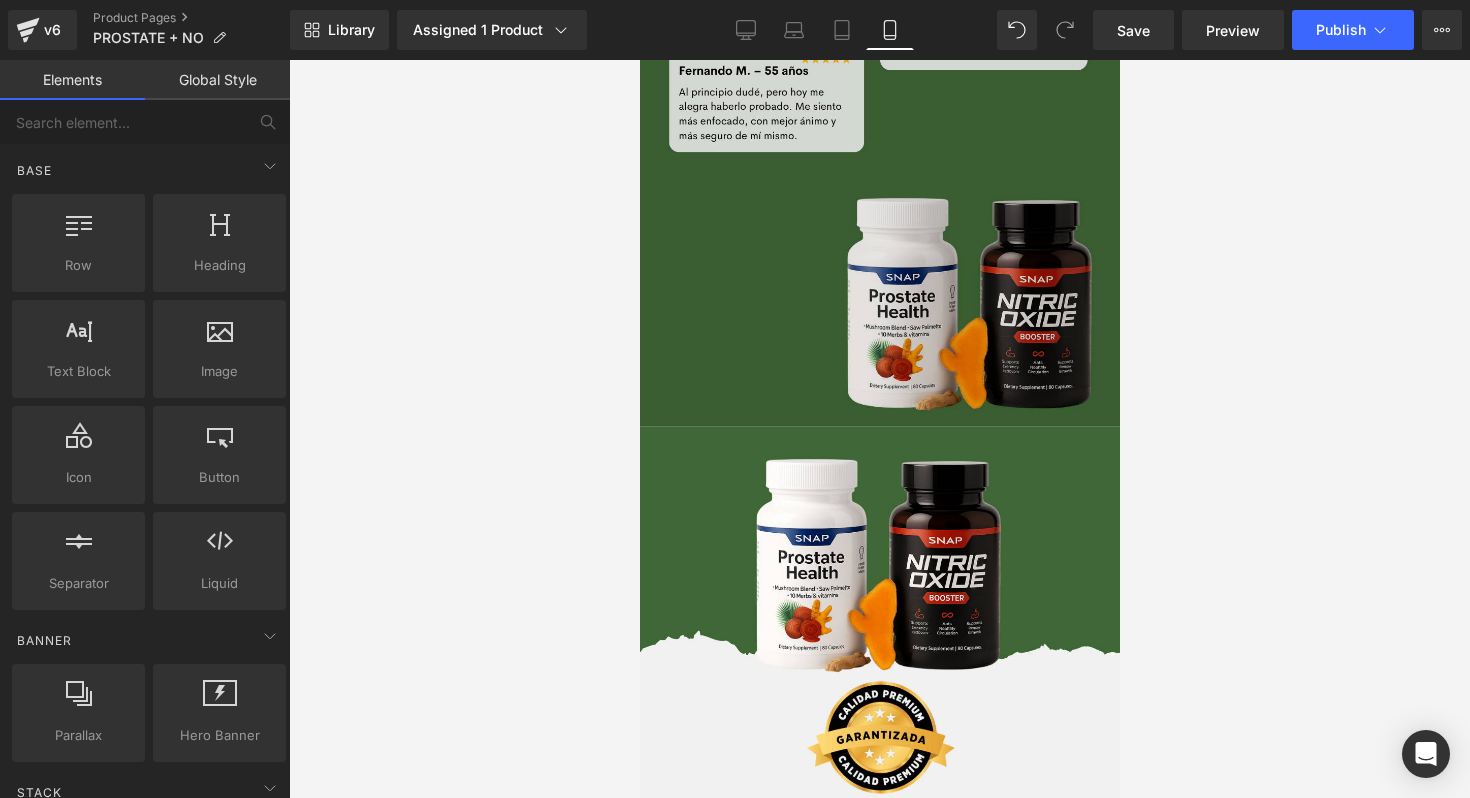 scroll, scrollTop: 3867, scrollLeft: 0, axis: vertical 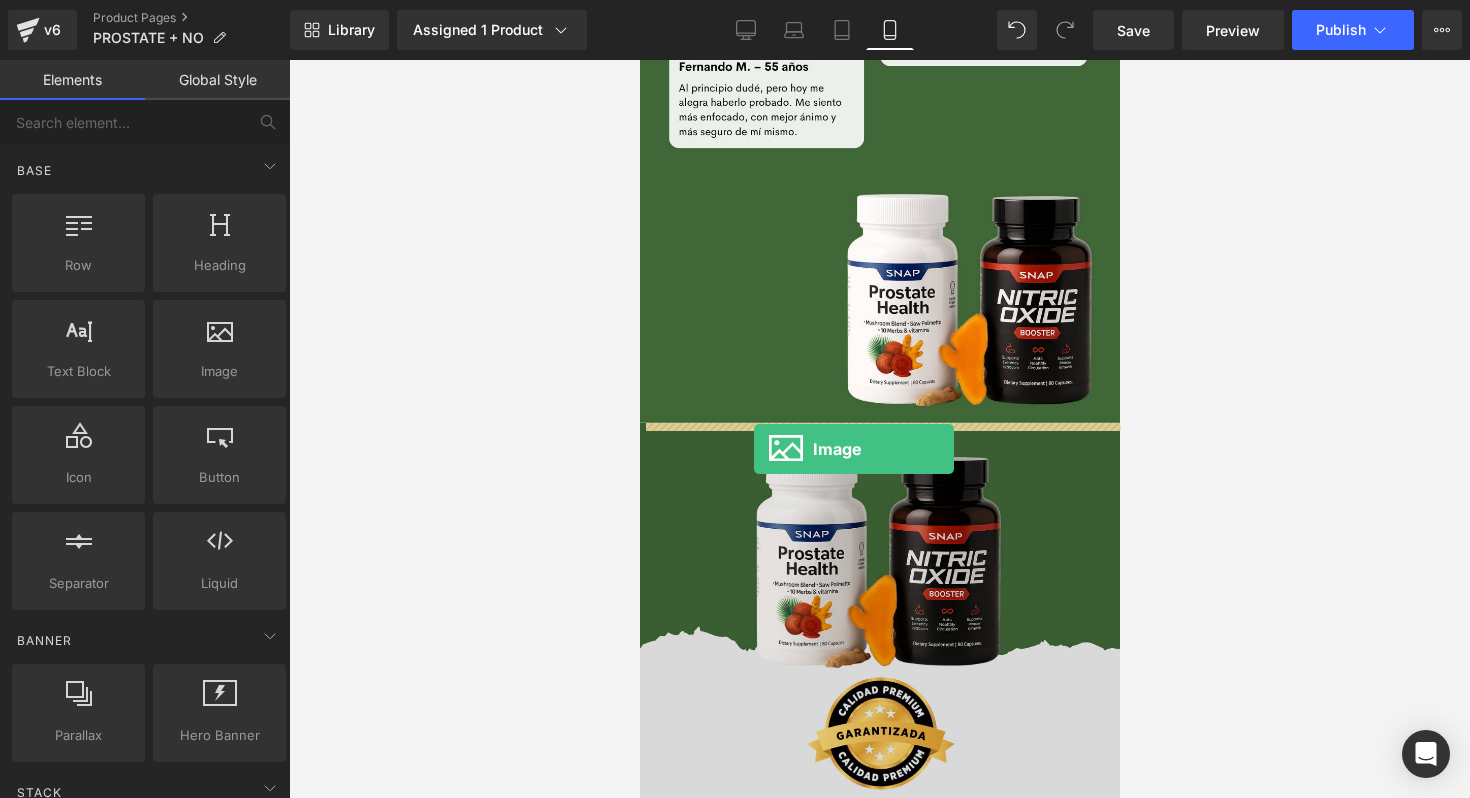 drag, startPoint x: 850, startPoint y: 439, endPoint x: 754, endPoint y: 440, distance: 96.00521 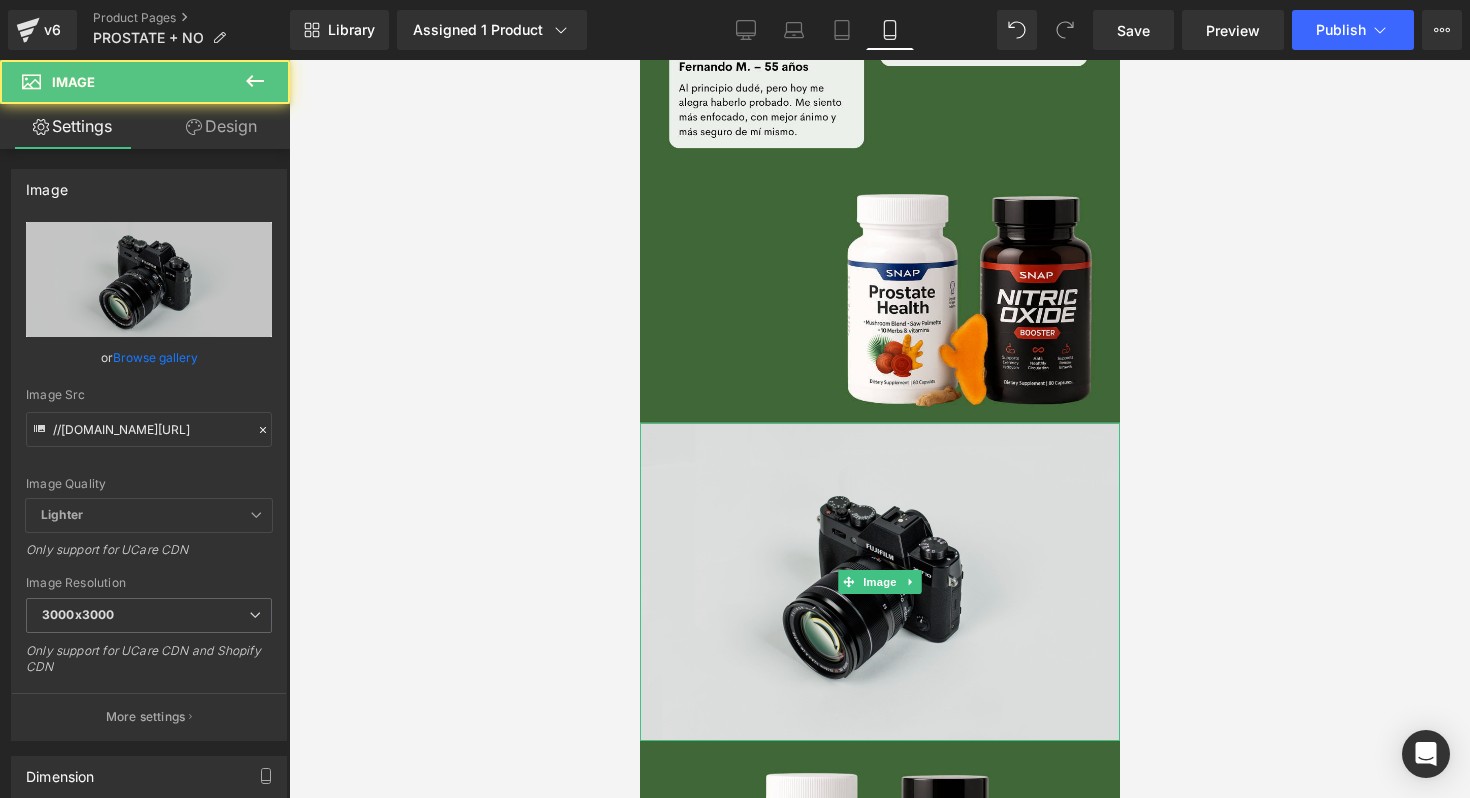 click at bounding box center (879, 582) 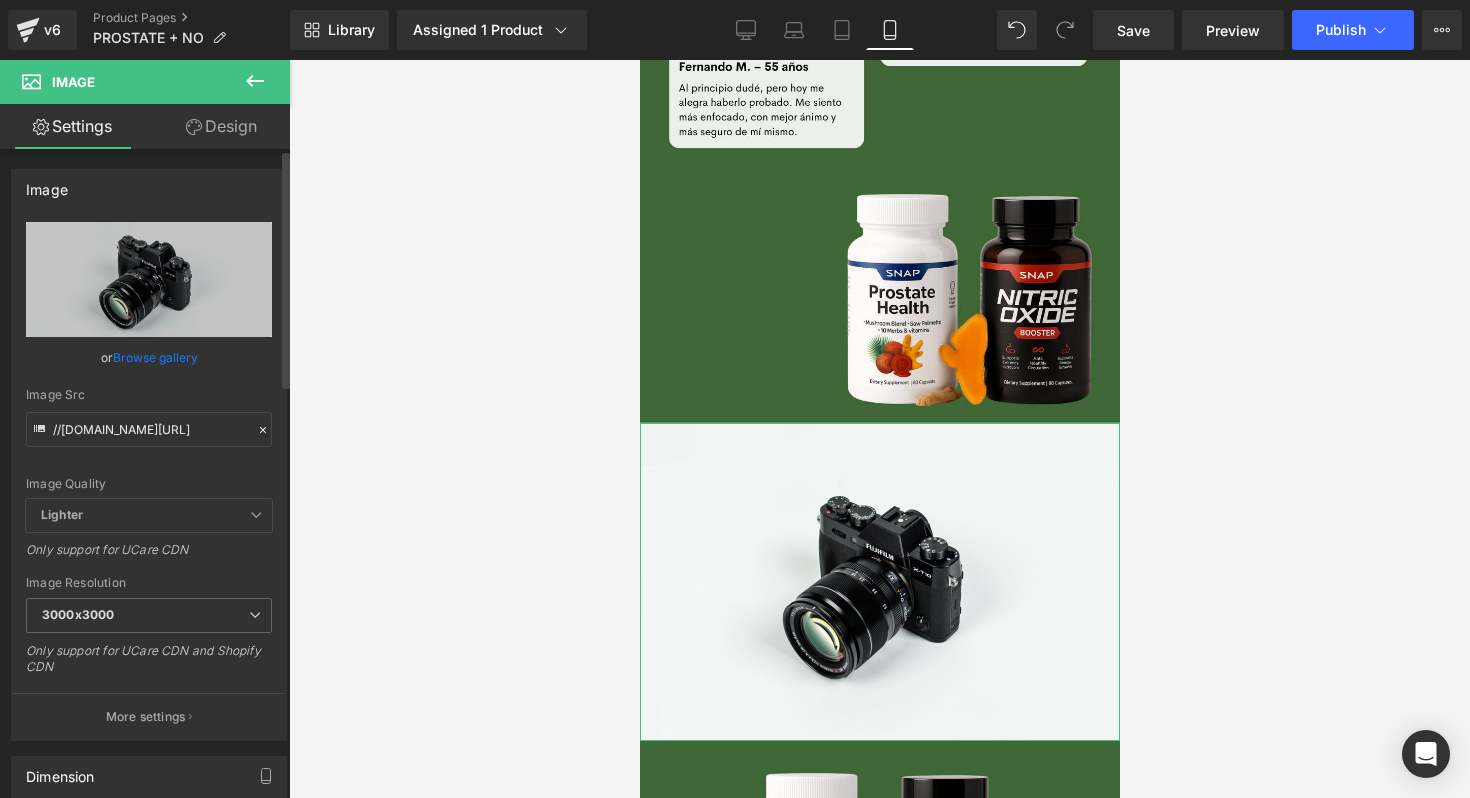 click on "Browse gallery" at bounding box center [155, 357] 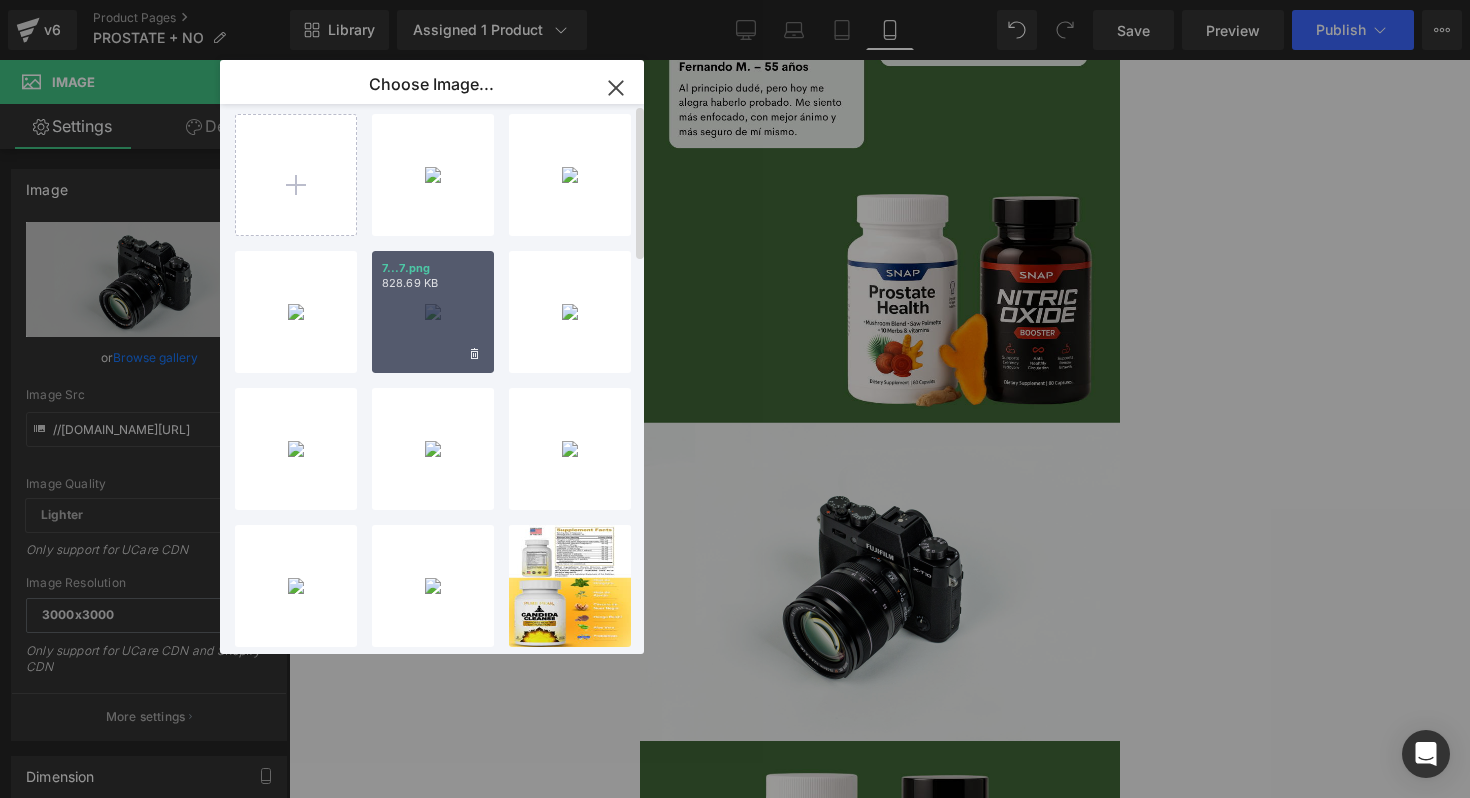 scroll, scrollTop: 0, scrollLeft: 0, axis: both 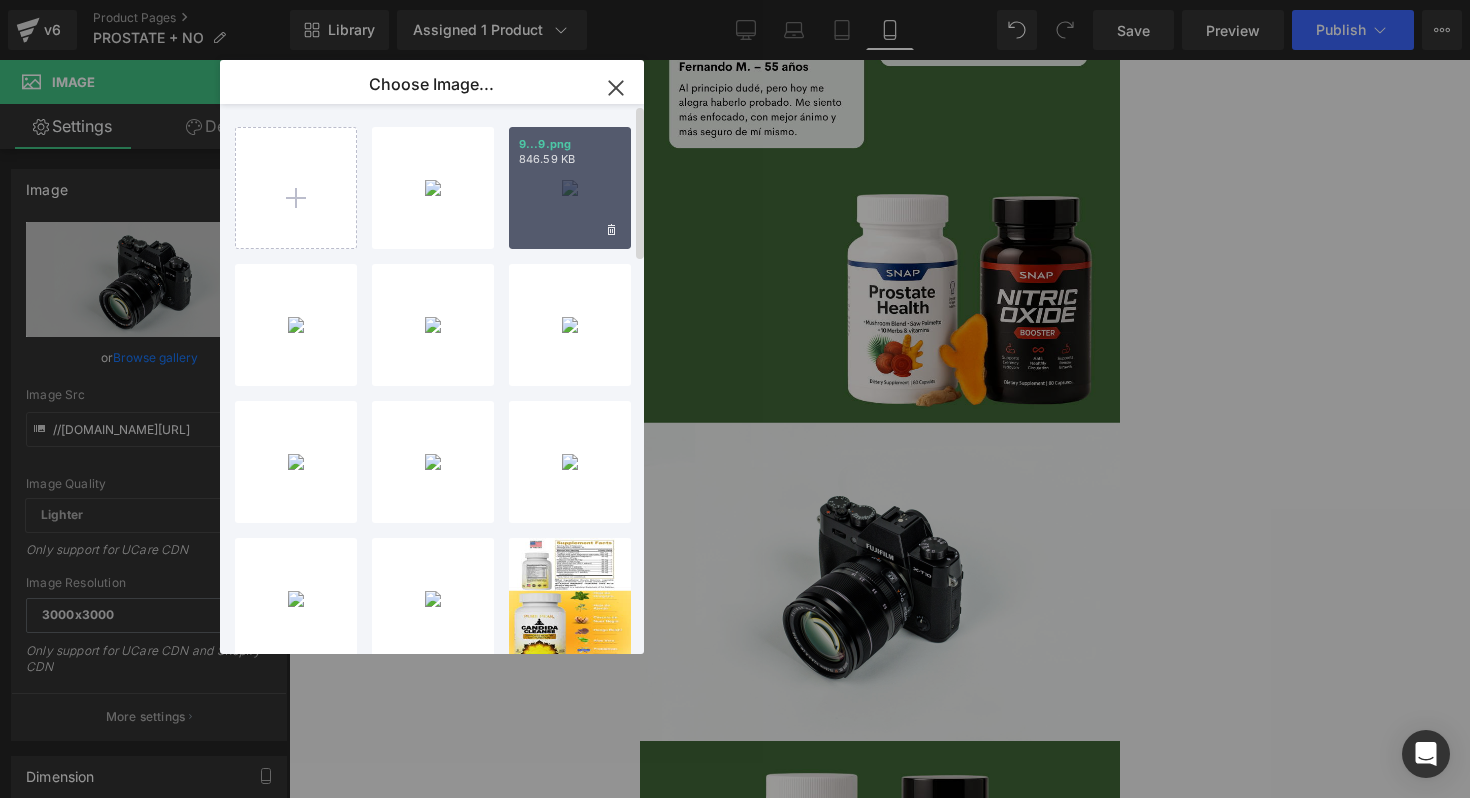 click on "9...9.png 846.59 KB" at bounding box center (570, 188) 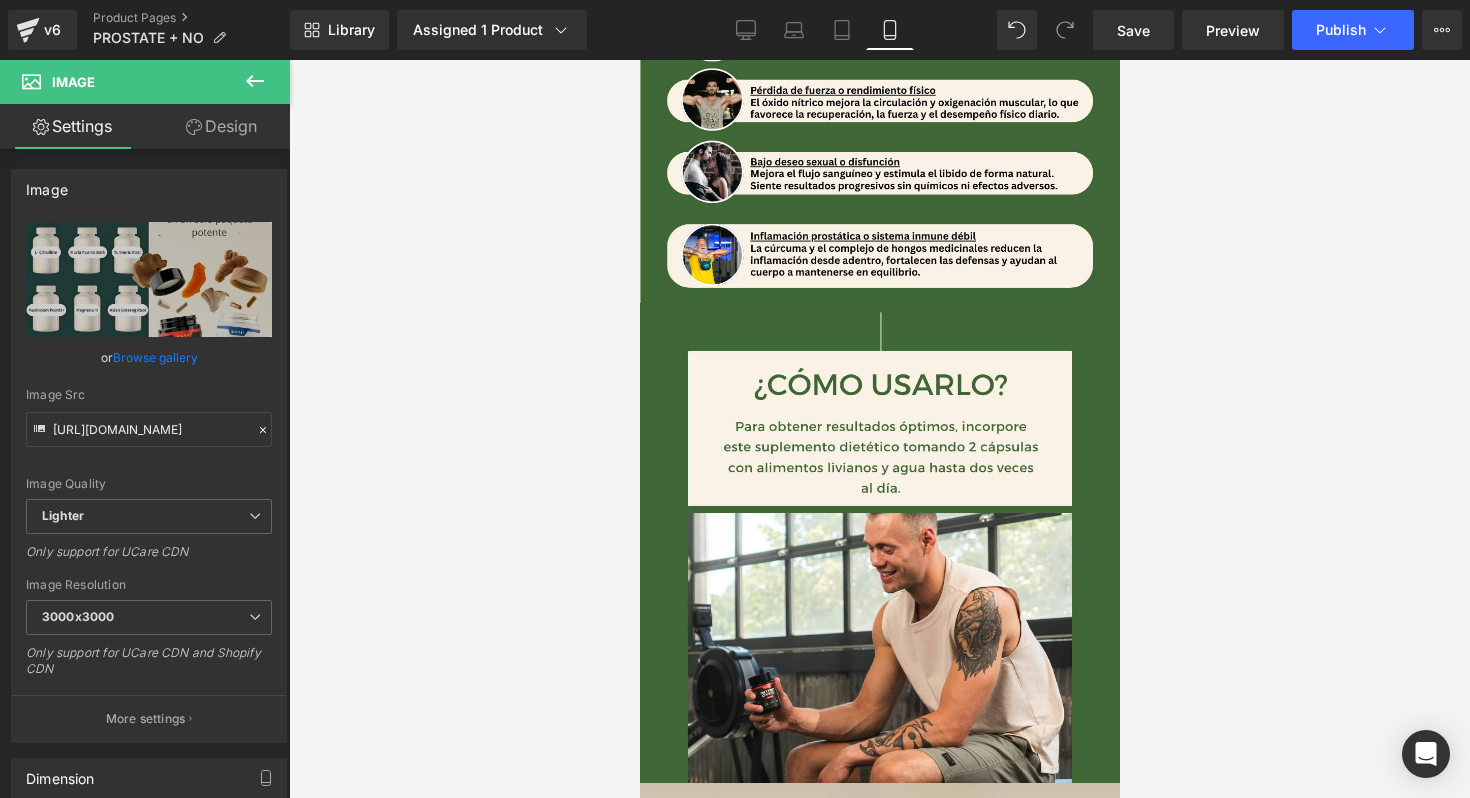 scroll, scrollTop: 1835, scrollLeft: 0, axis: vertical 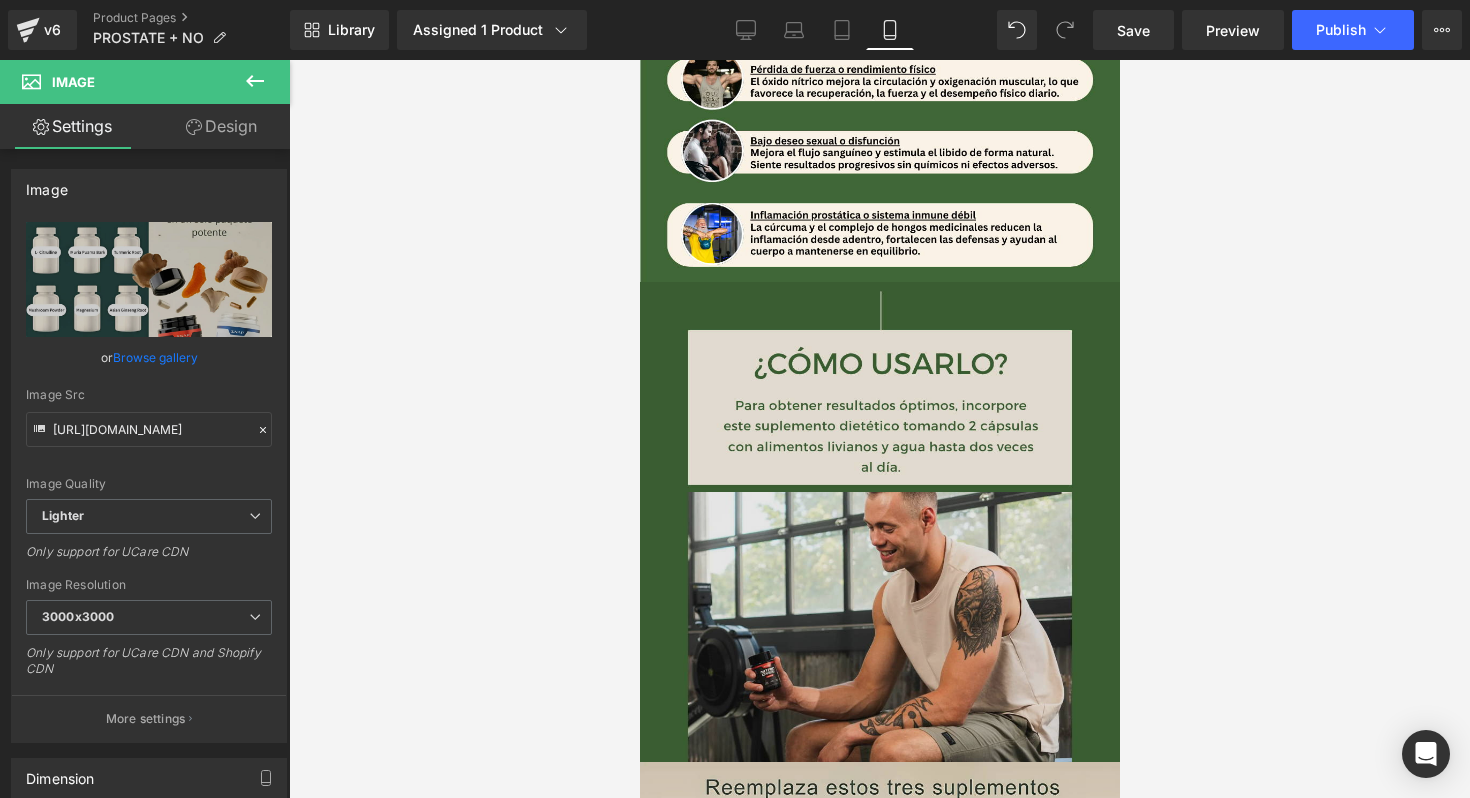 click at bounding box center (879, 522) 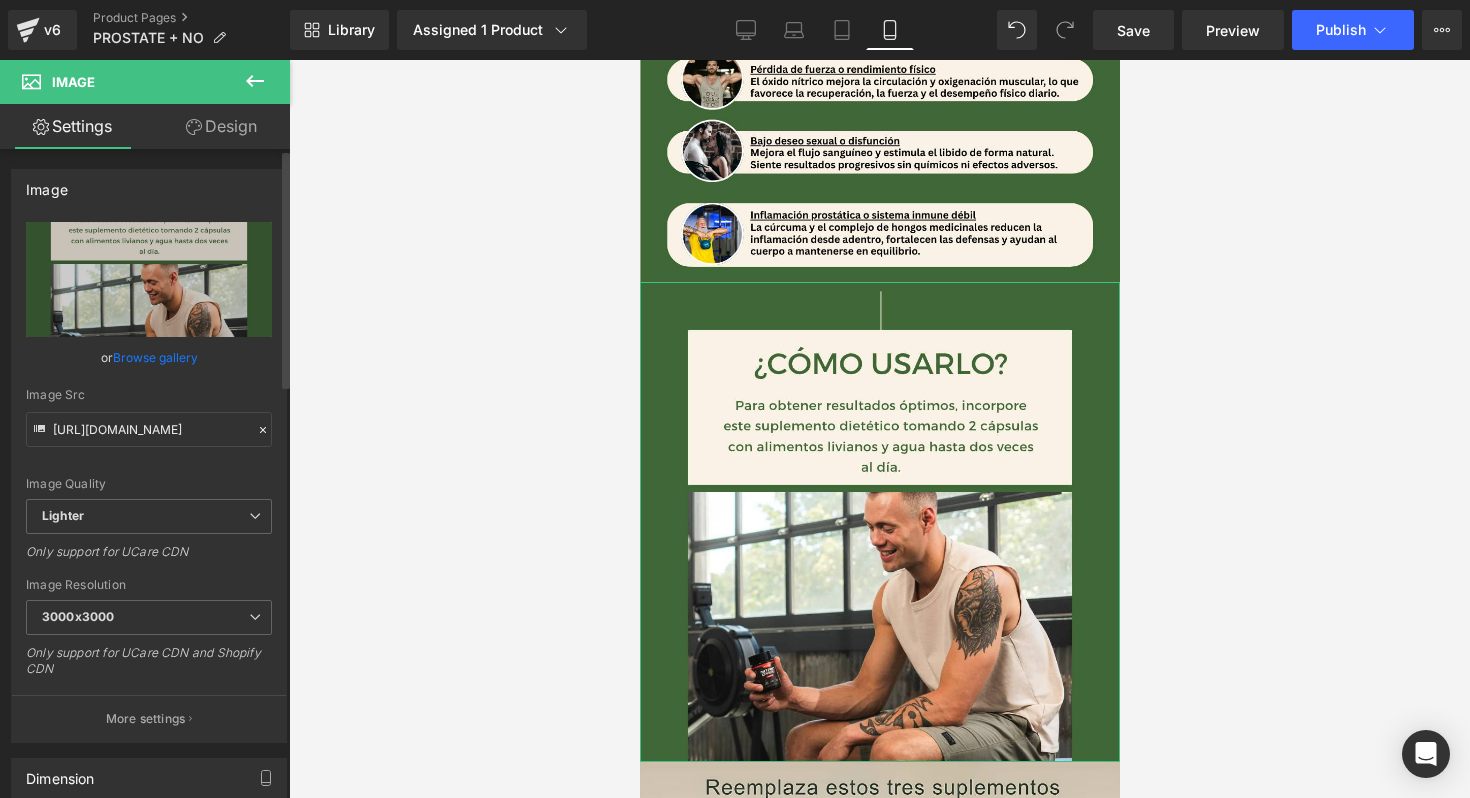 click on "Browse gallery" at bounding box center (155, 357) 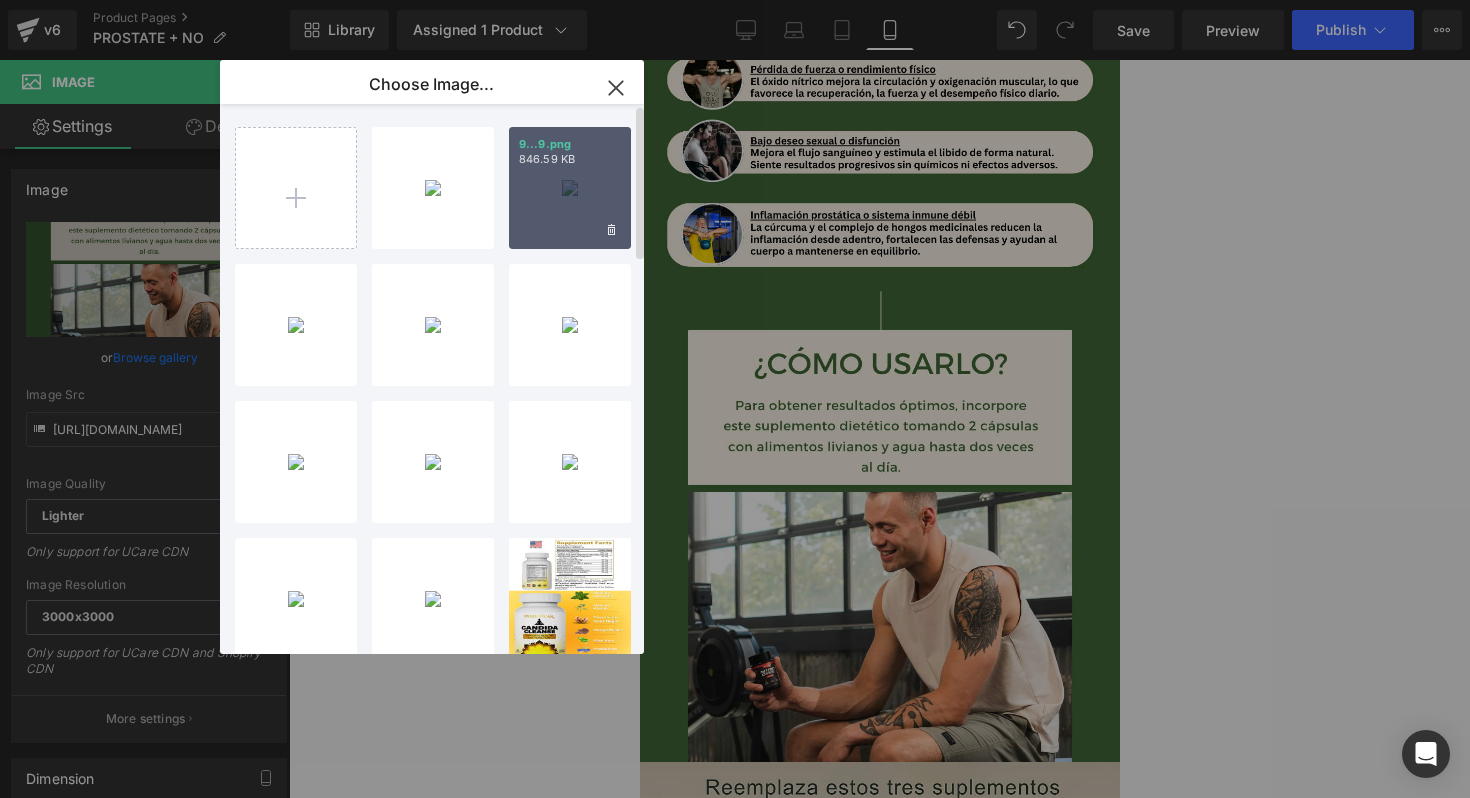 click on "9...9.png 846.59 KB" at bounding box center (570, 188) 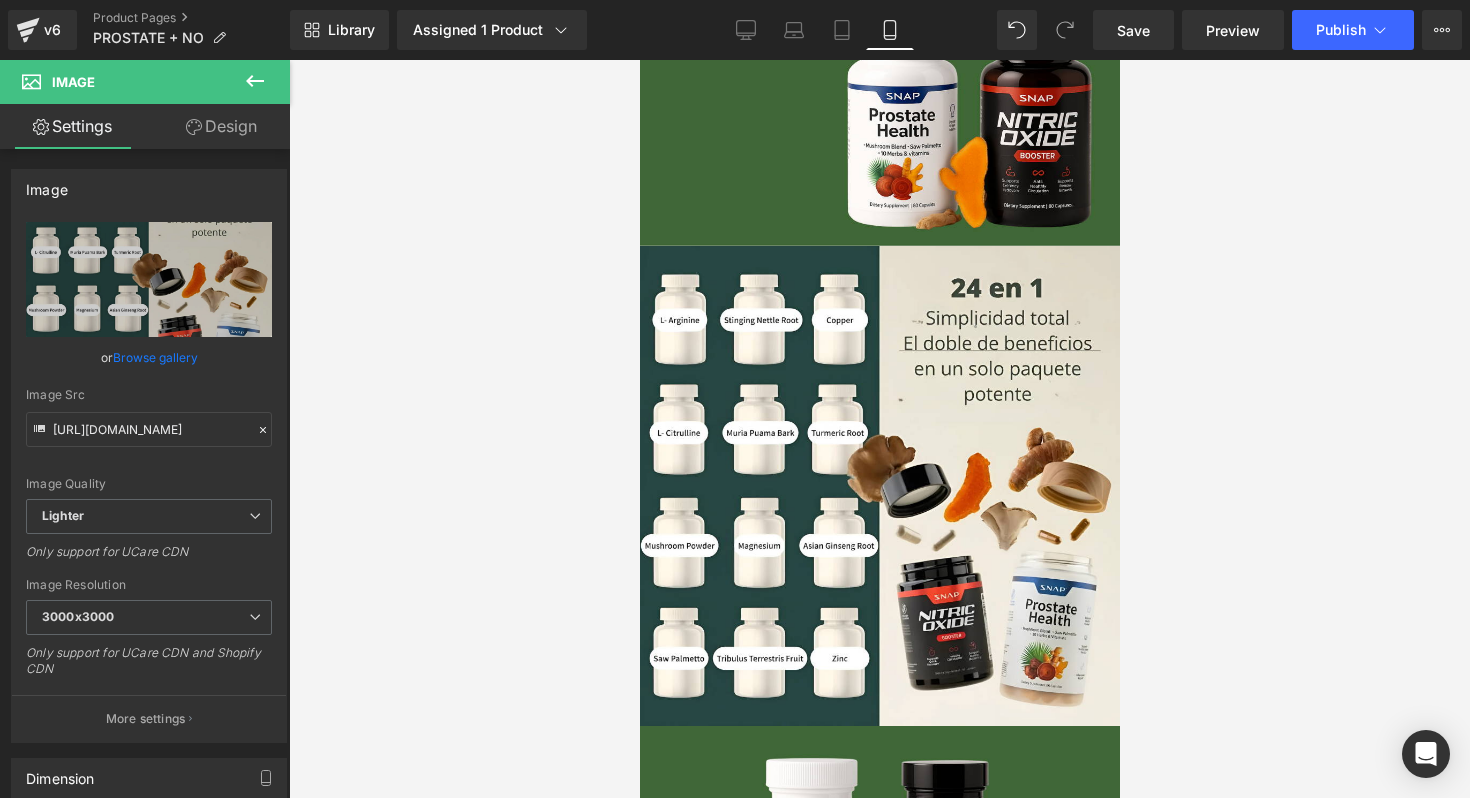 scroll, scrollTop: 4042, scrollLeft: 0, axis: vertical 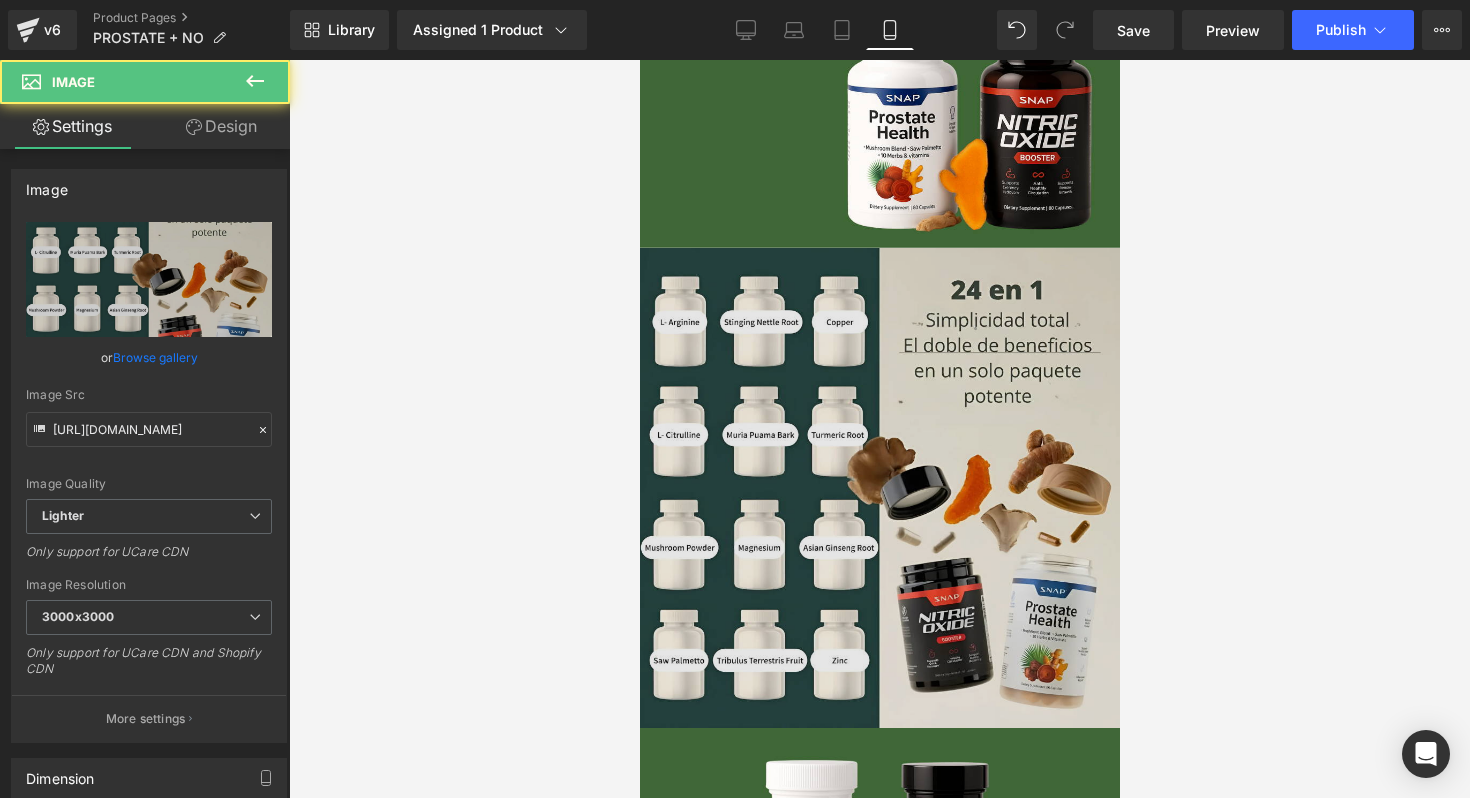 click at bounding box center [879, 488] 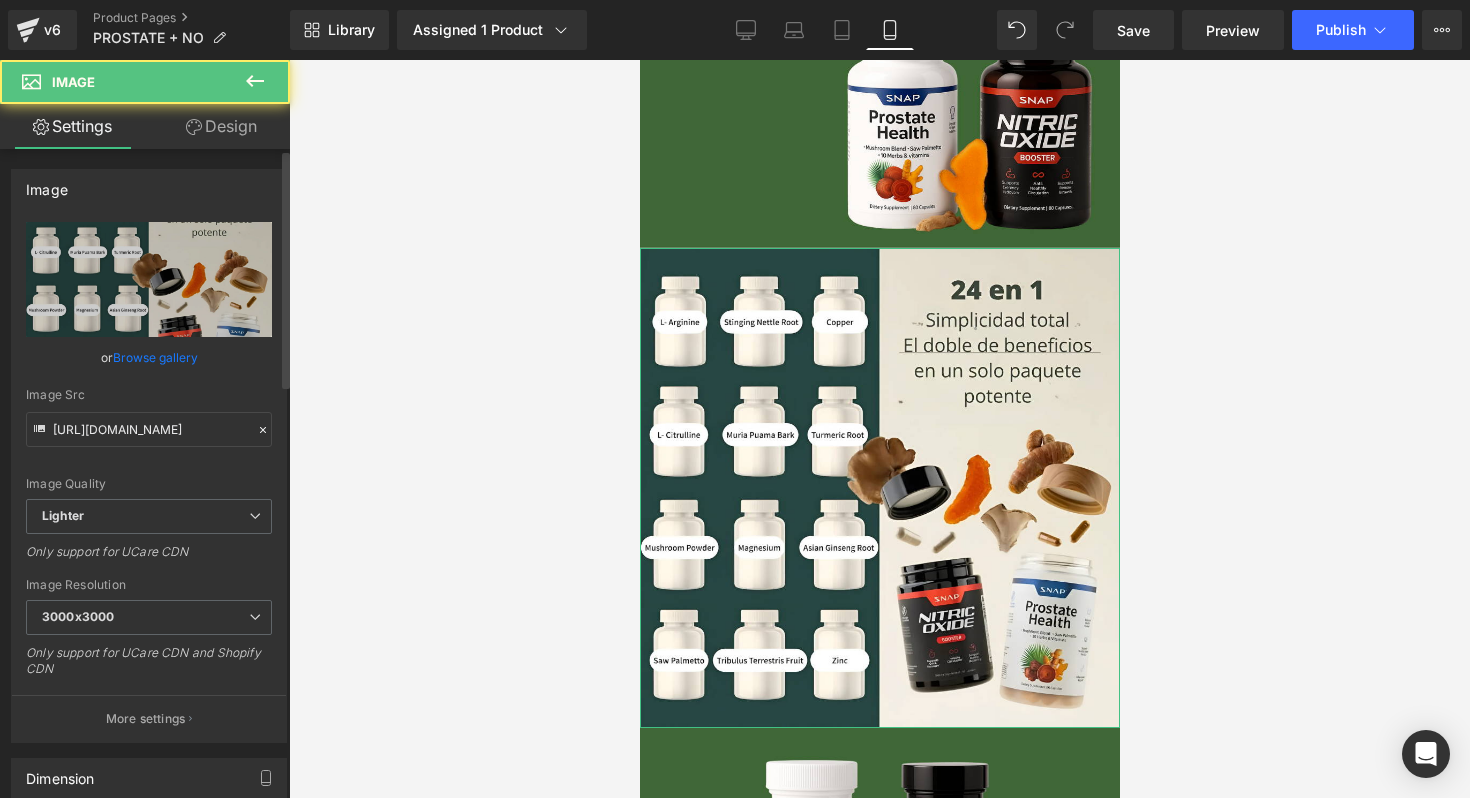 click on "Browse gallery" at bounding box center (155, 357) 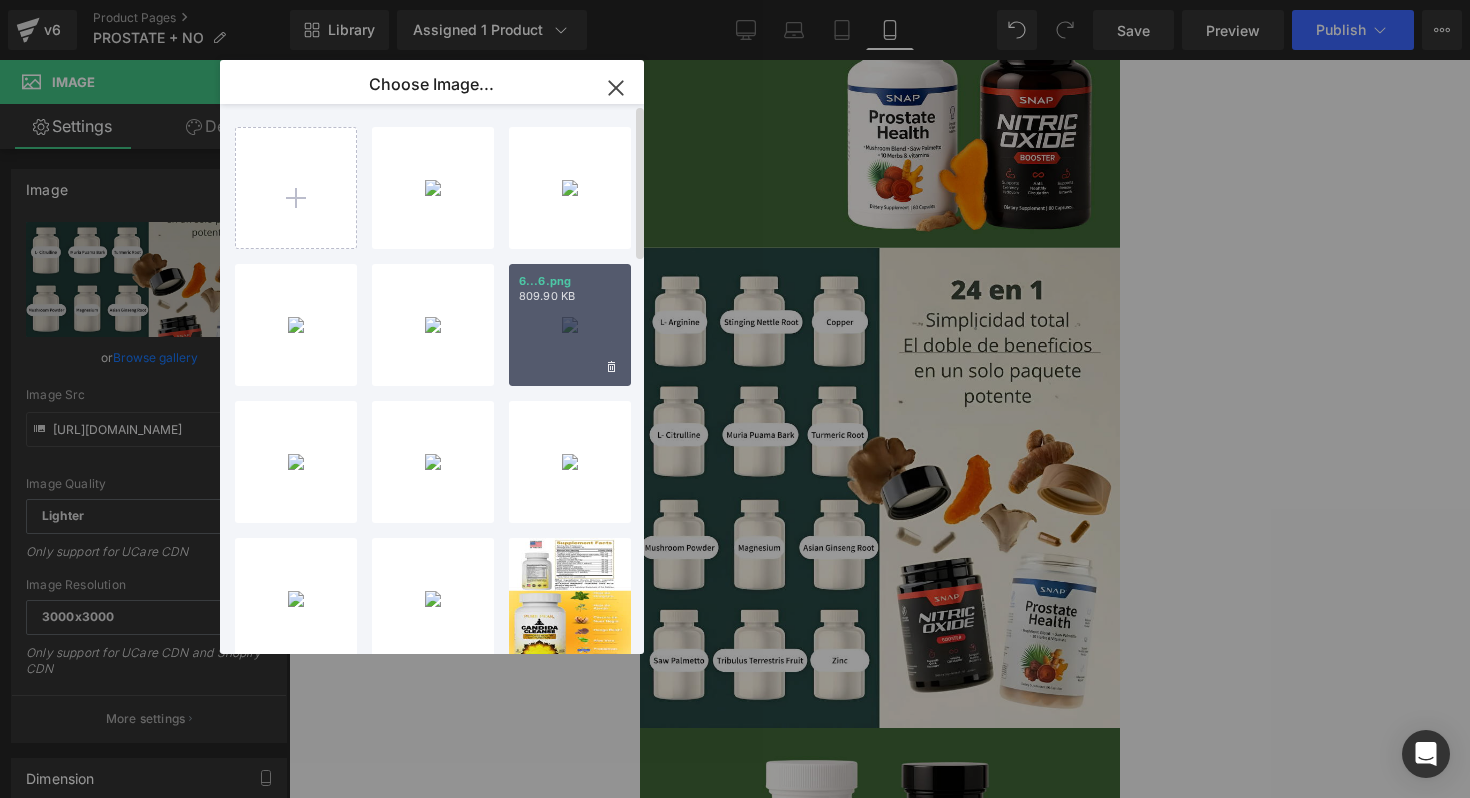 click on "6...6.png 809.90 KB" at bounding box center (570, 325) 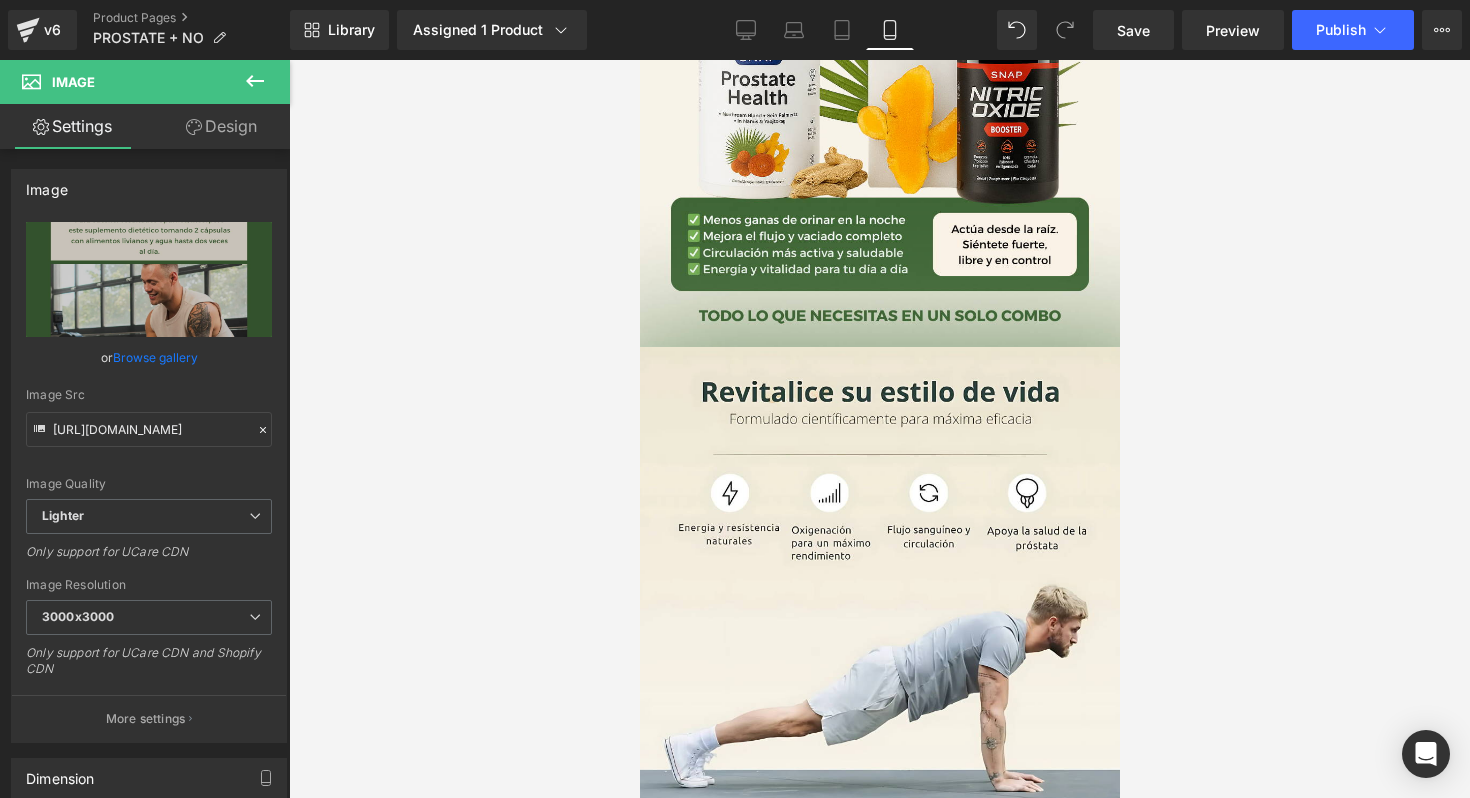 scroll, scrollTop: 549, scrollLeft: 0, axis: vertical 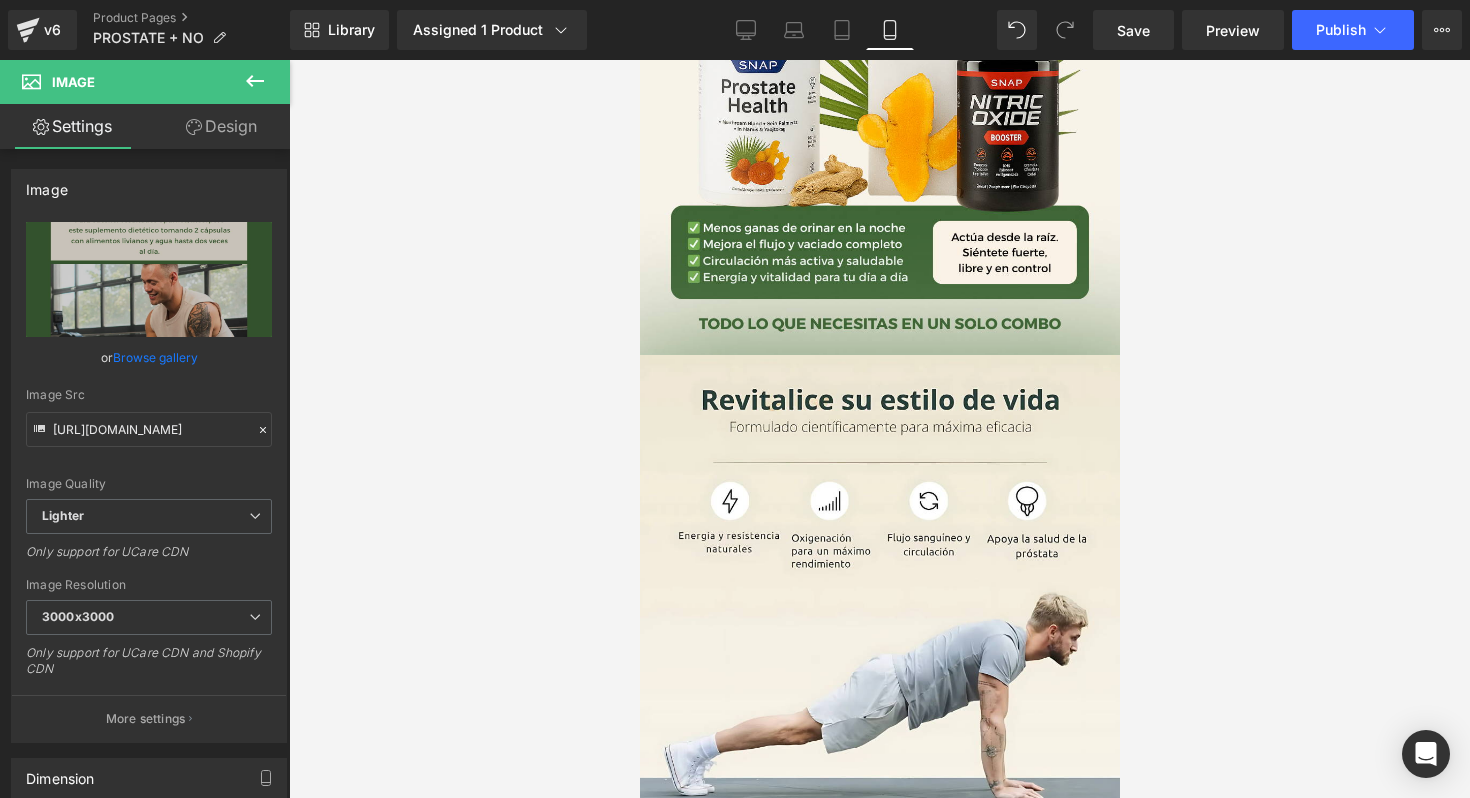 click at bounding box center [879, 429] 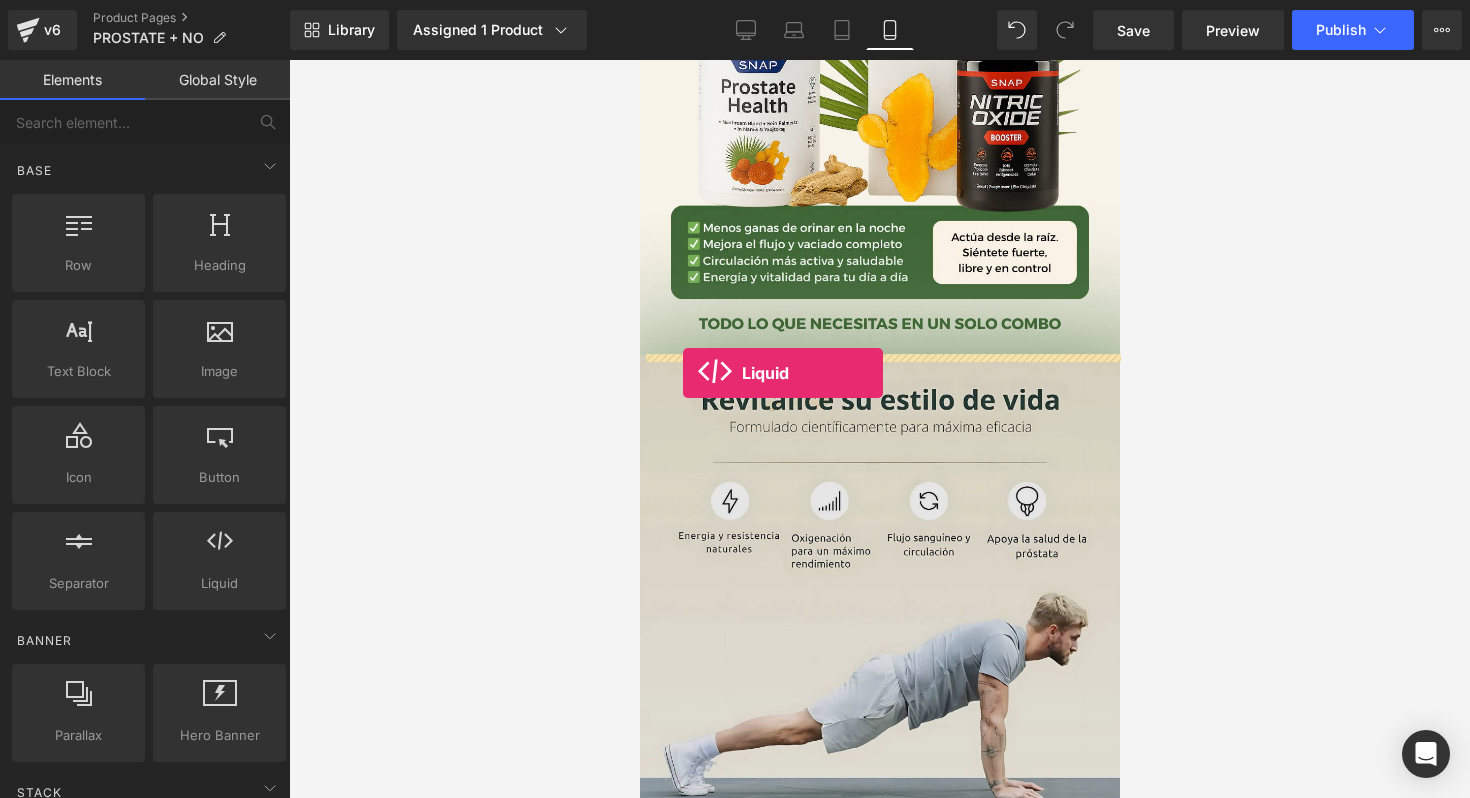 drag, startPoint x: 851, startPoint y: 638, endPoint x: 681, endPoint y: 371, distance: 316.52646 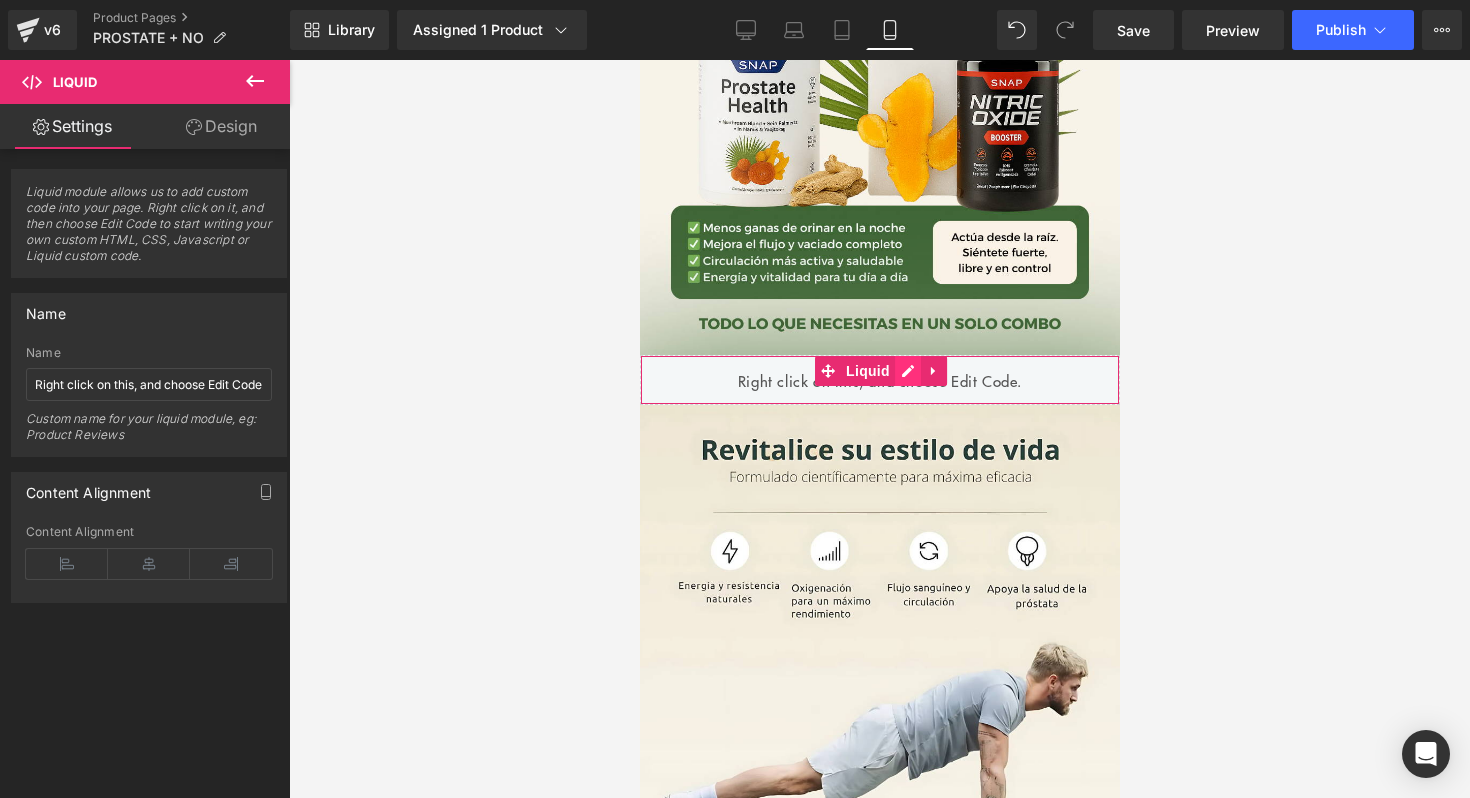 click on "Liquid" at bounding box center [879, 380] 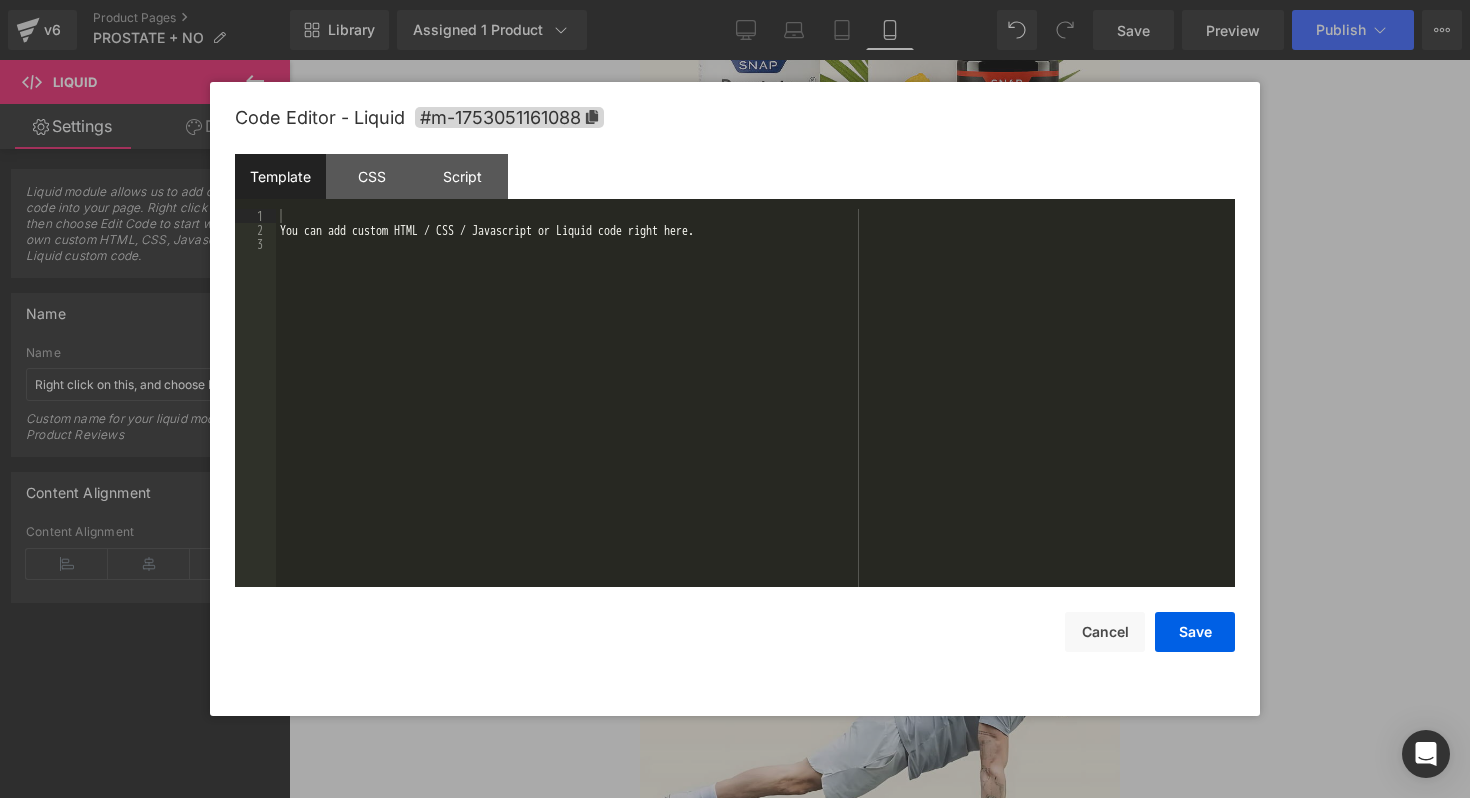 click on "You can add custom HTML / CSS / Javascript or Liquid code right here." at bounding box center [755, 412] 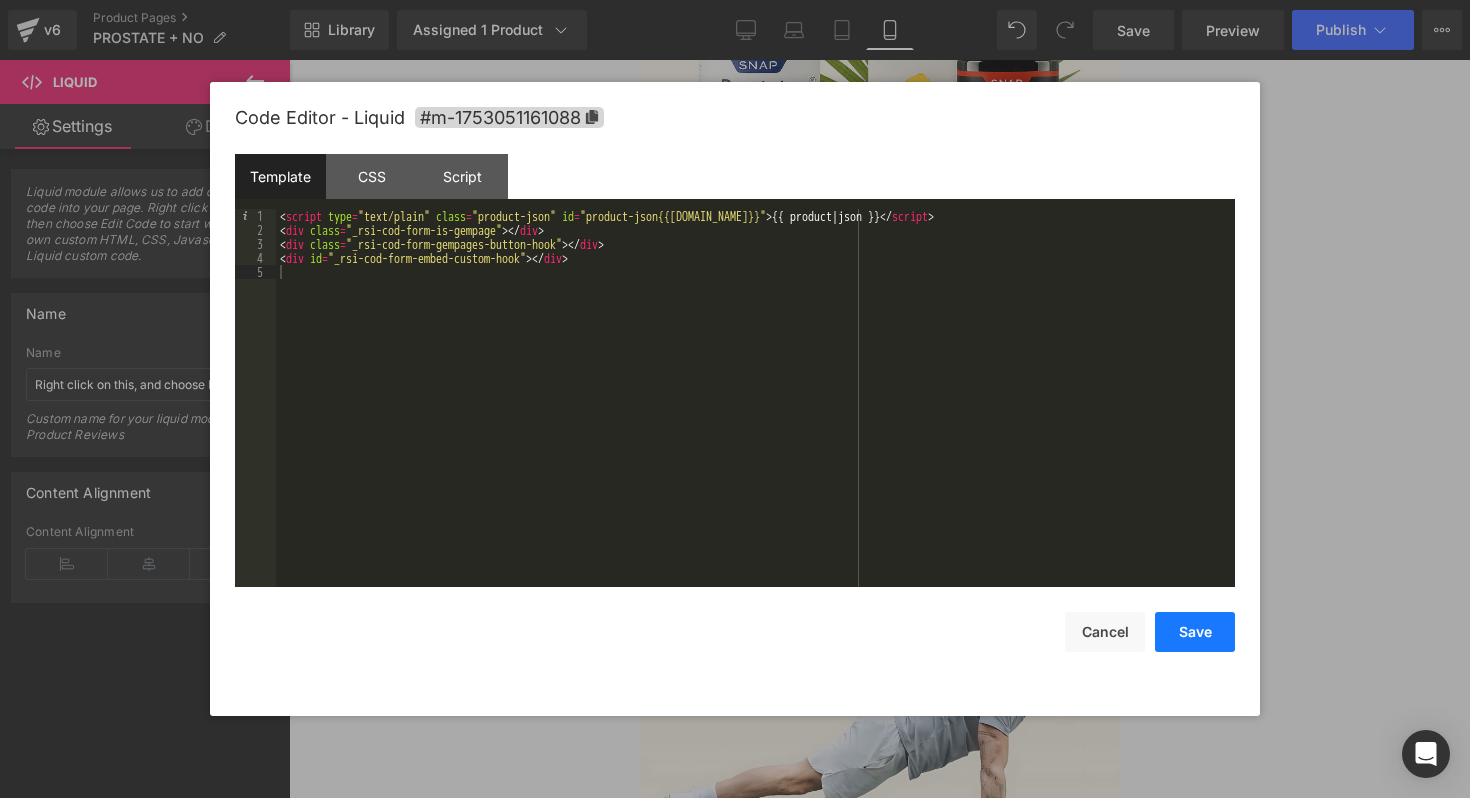 click on "Save" at bounding box center [1195, 632] 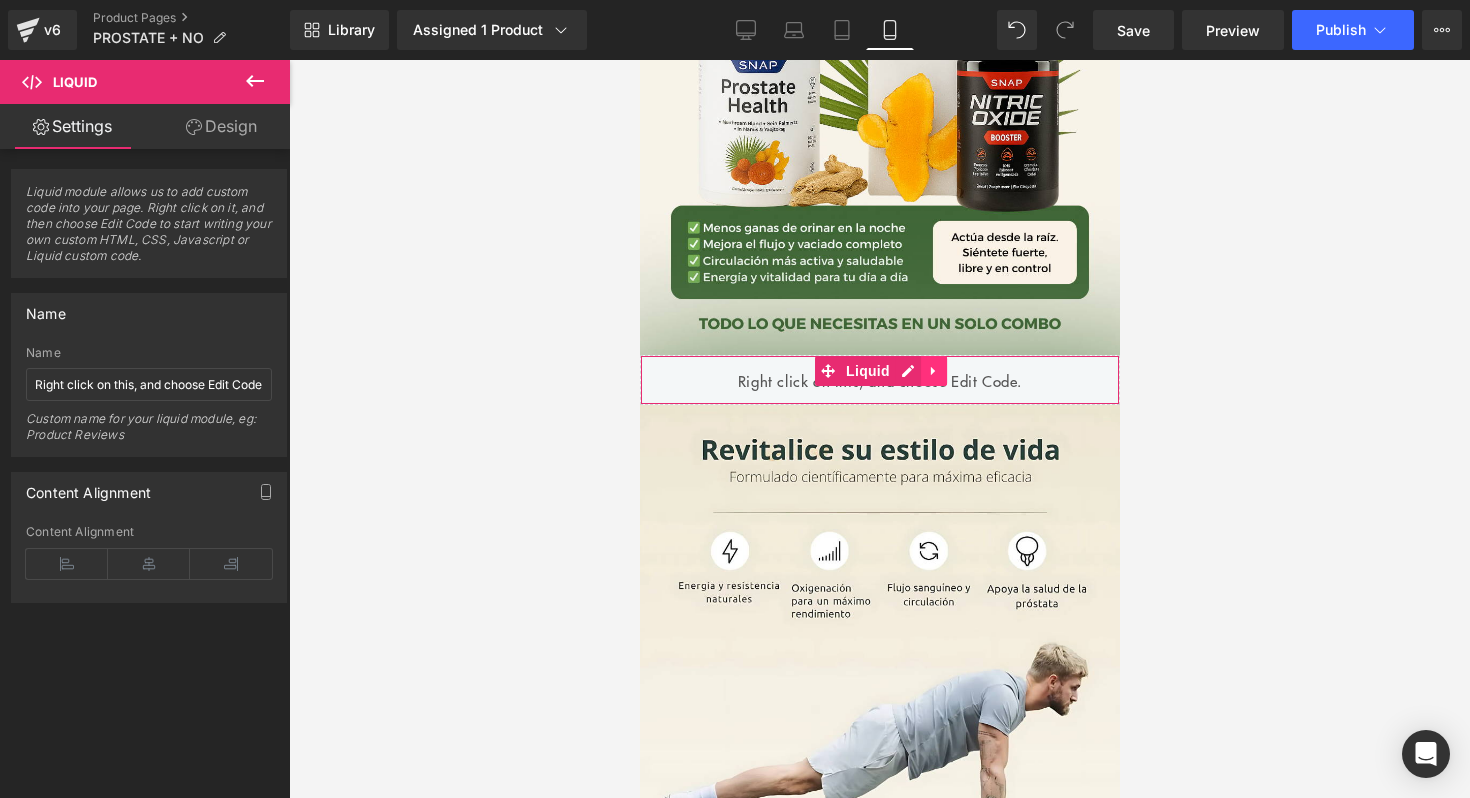 click 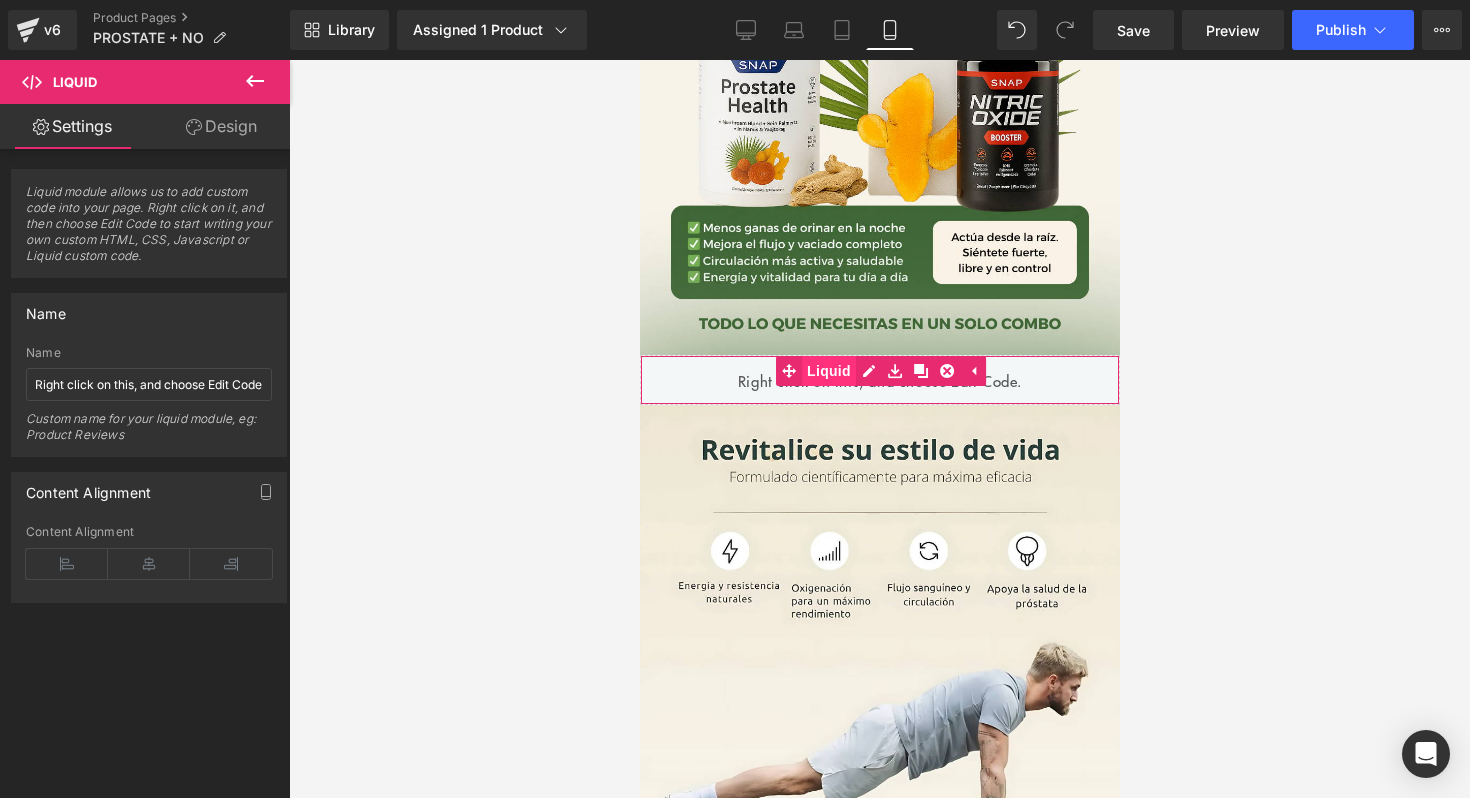 click on "Liquid" at bounding box center (879, 380) 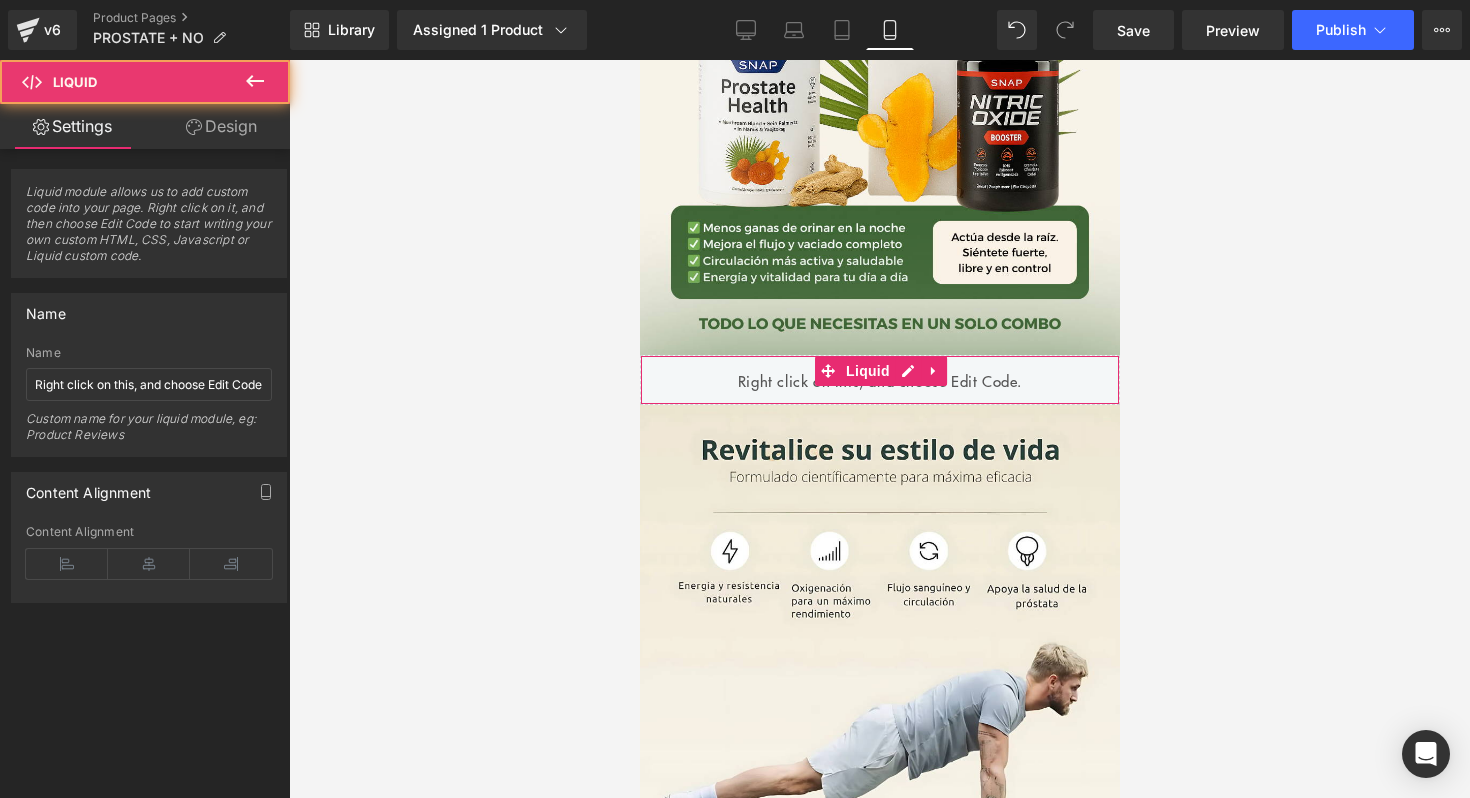 click on "Design" at bounding box center (221, 126) 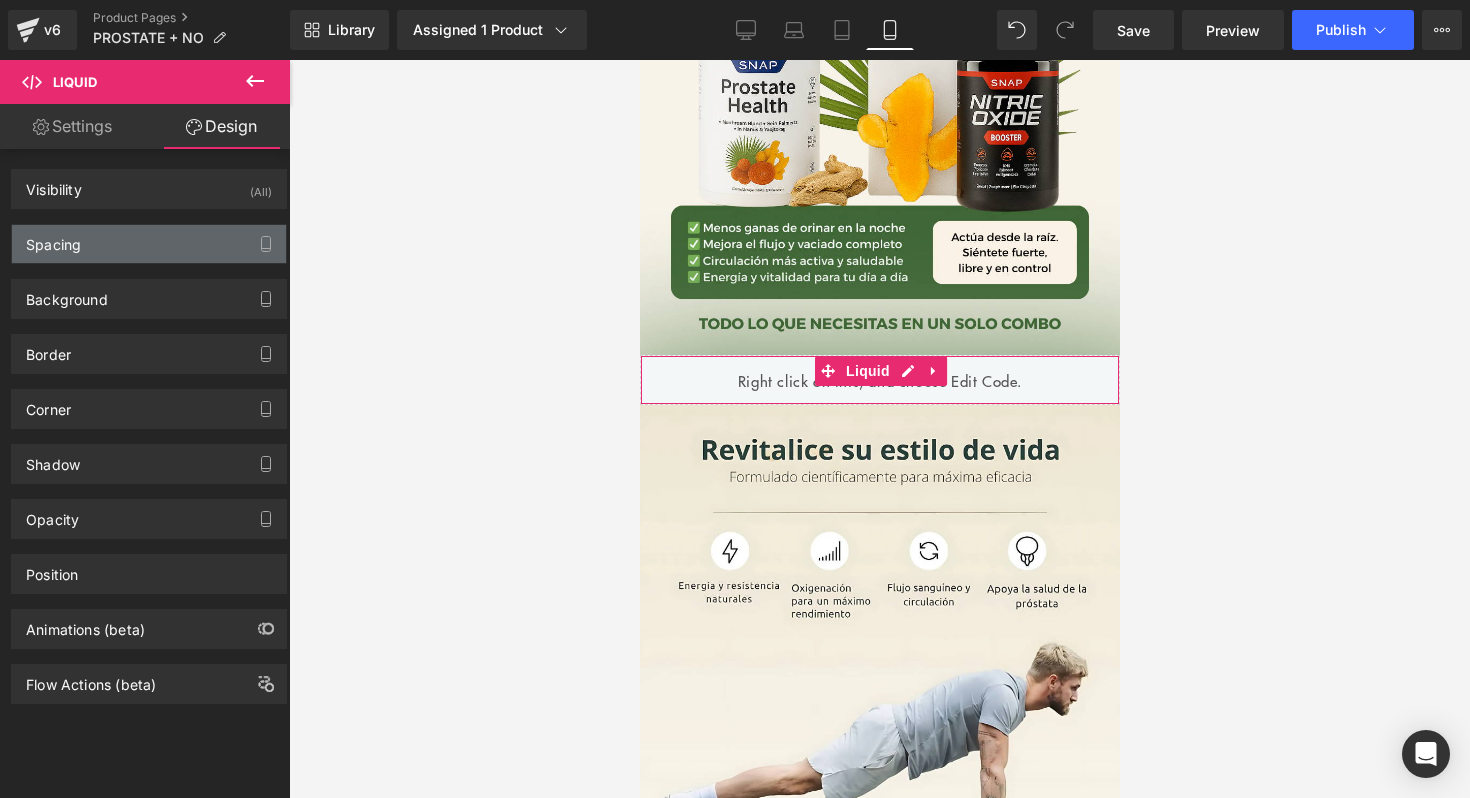 click on "Spacing" at bounding box center [149, 244] 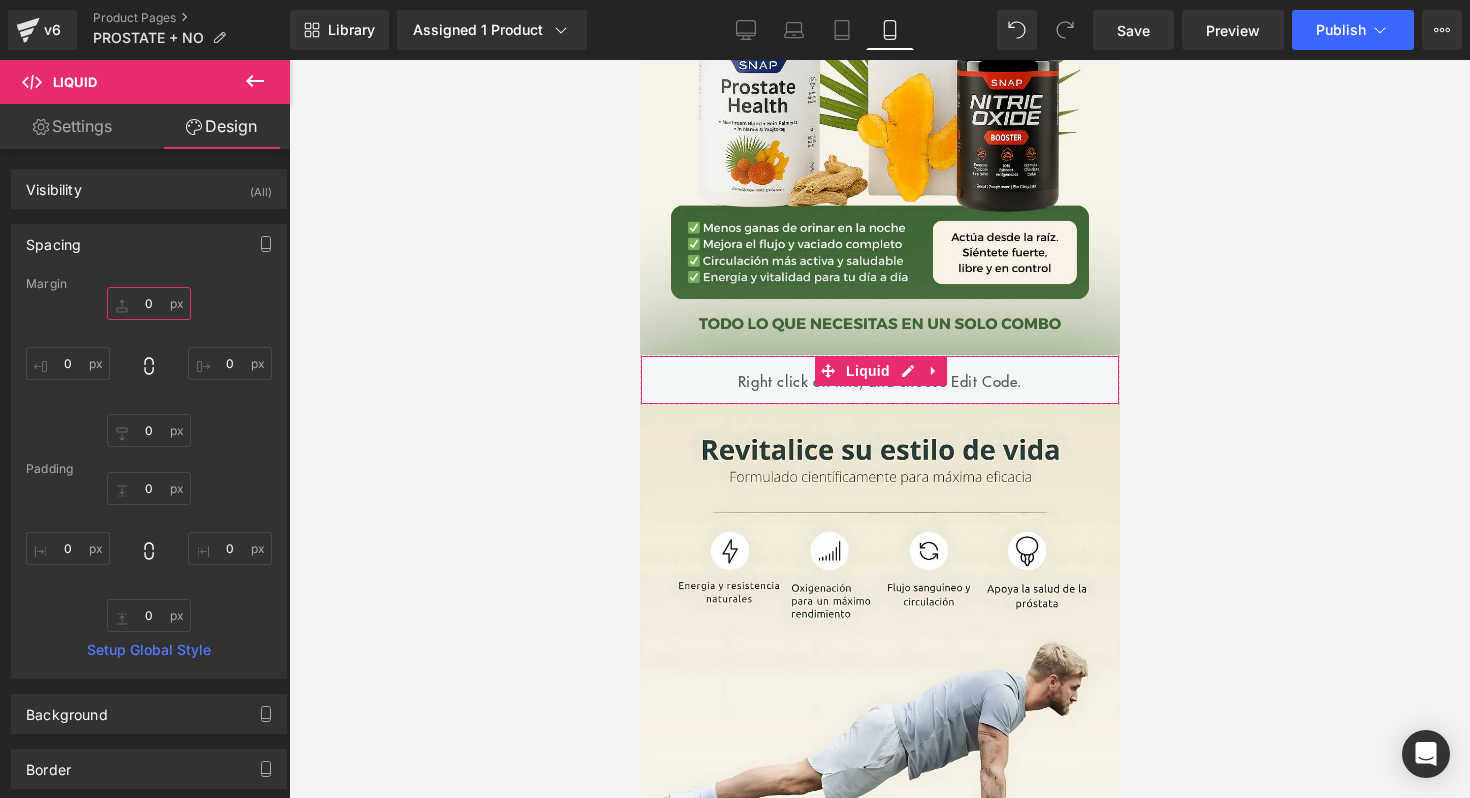 click on "0" at bounding box center (149, 303) 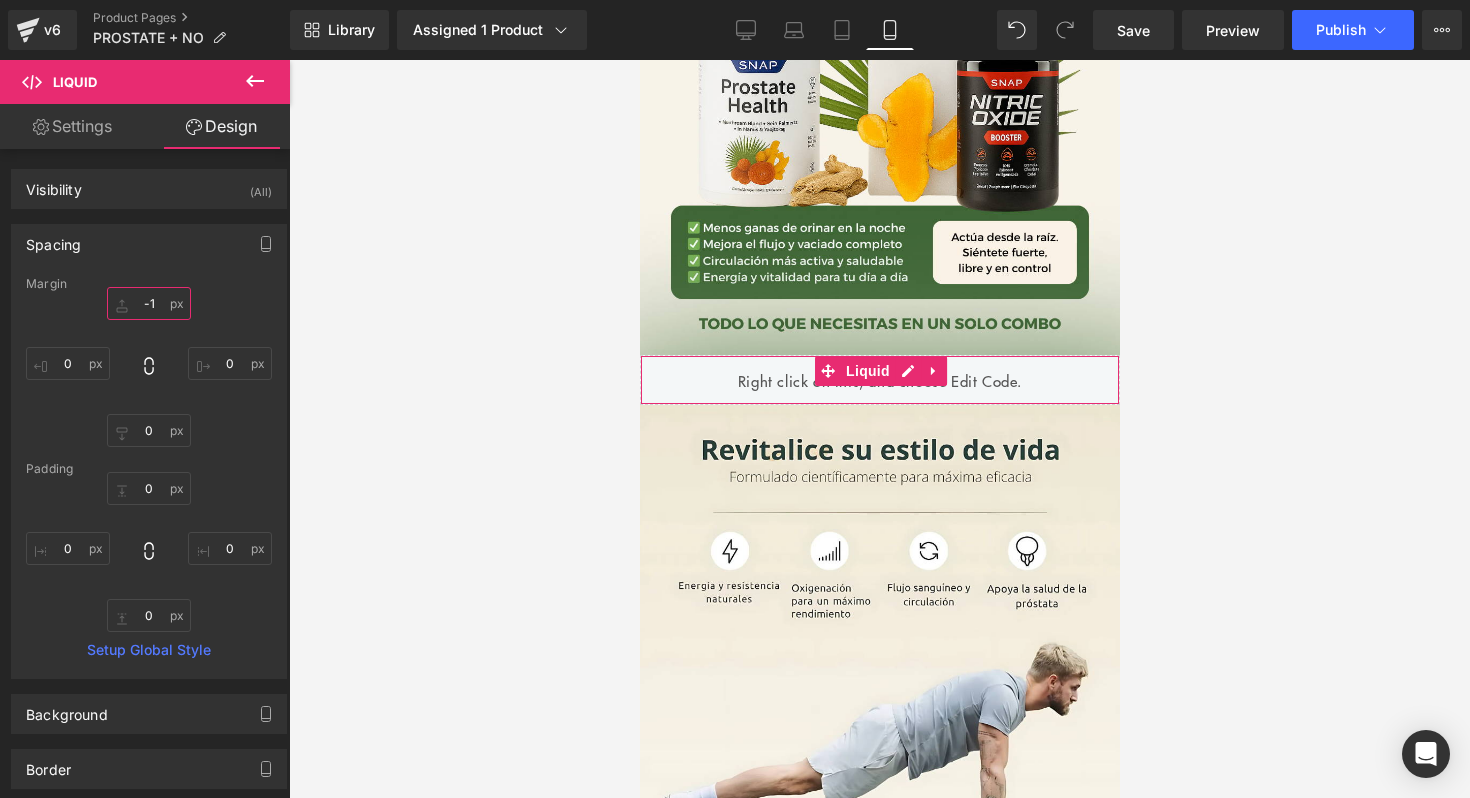 type on "-10" 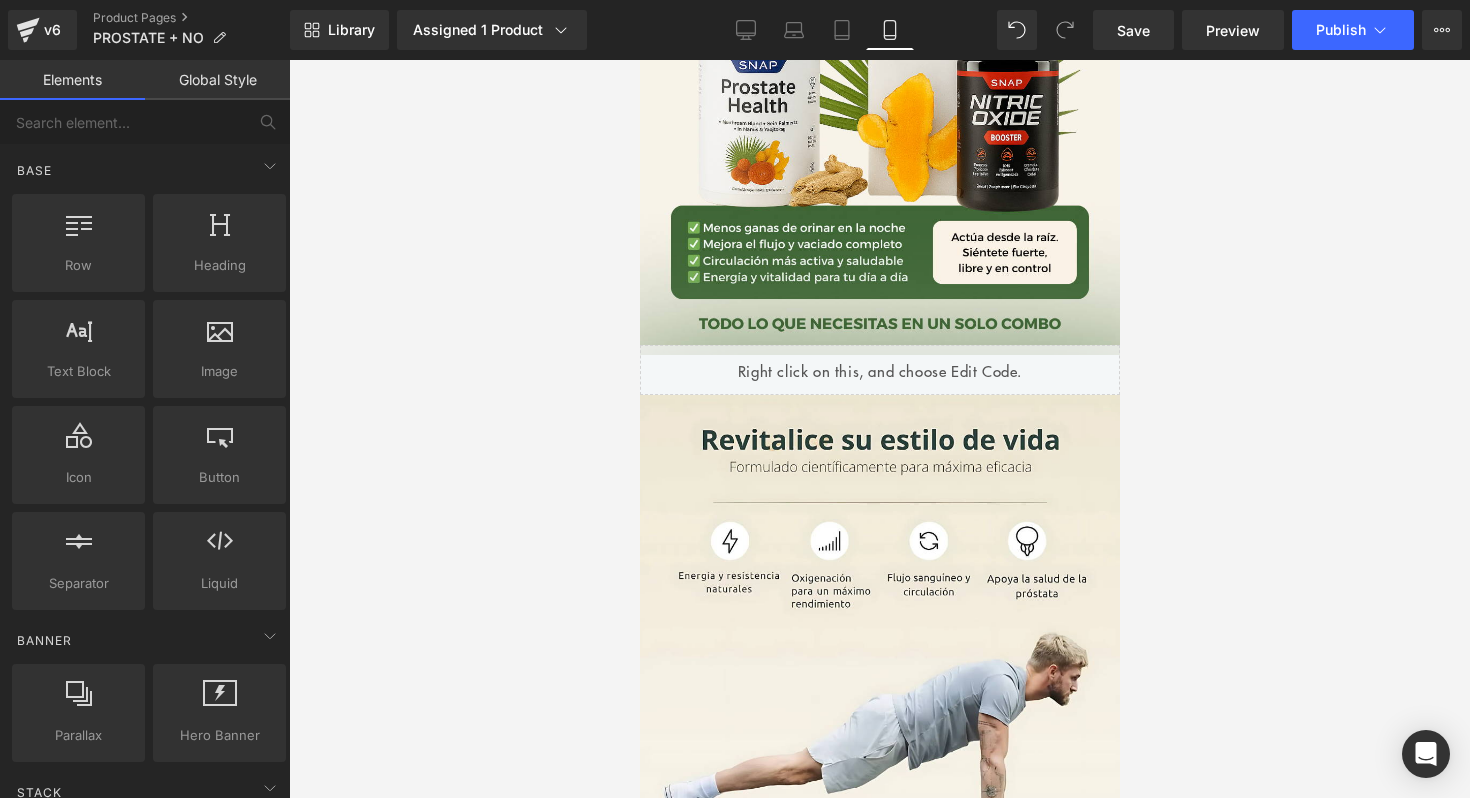 click at bounding box center (879, 429) 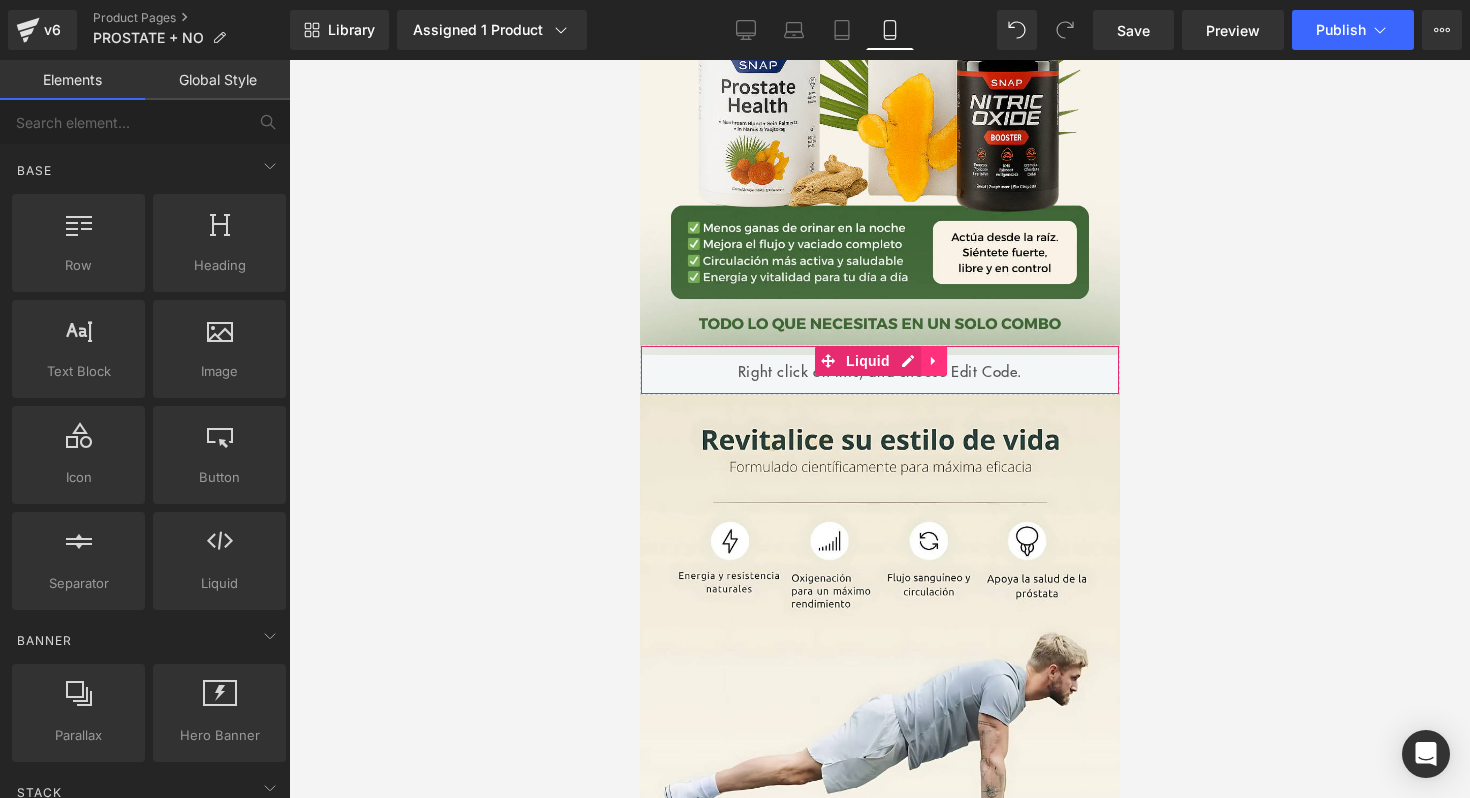 click 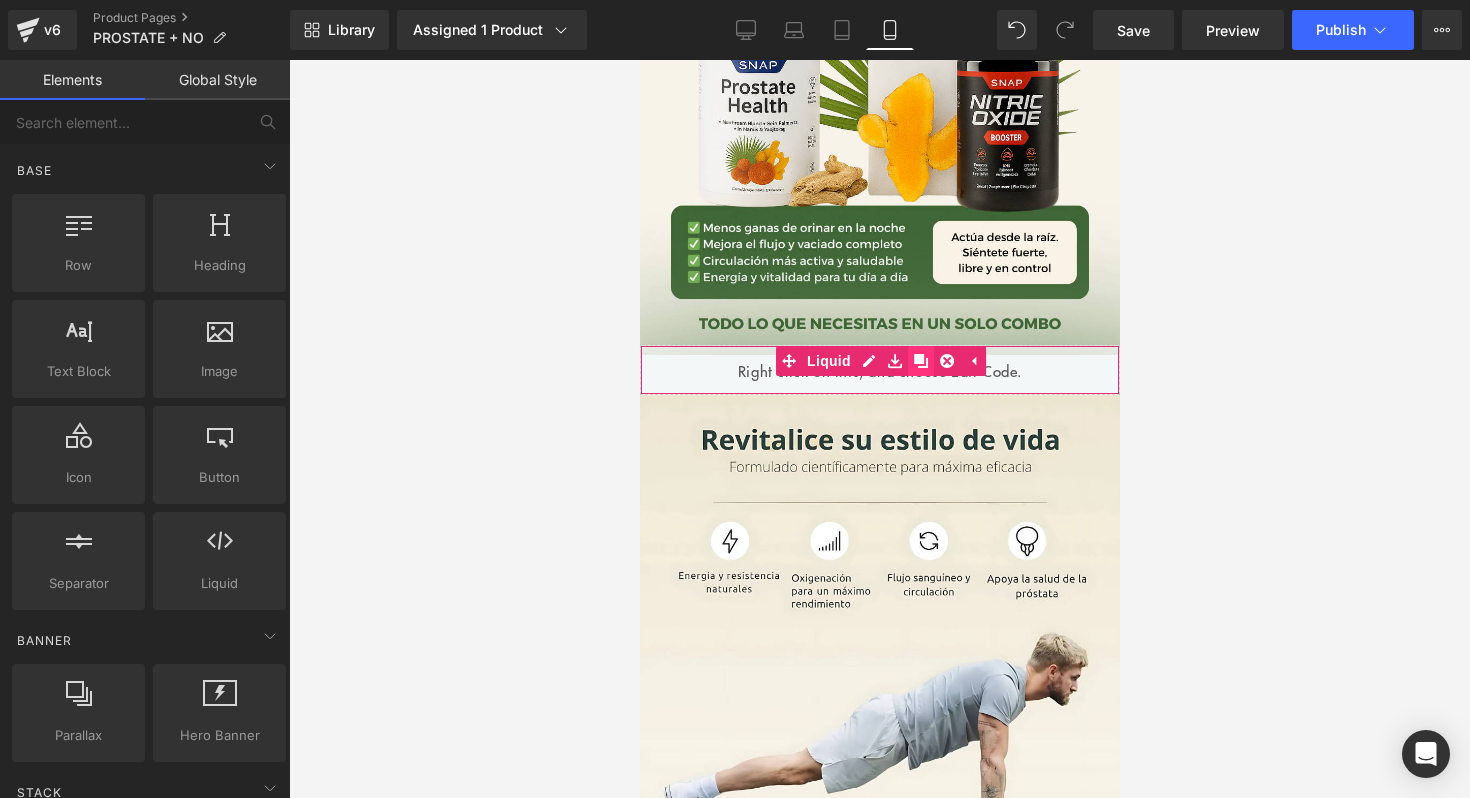click 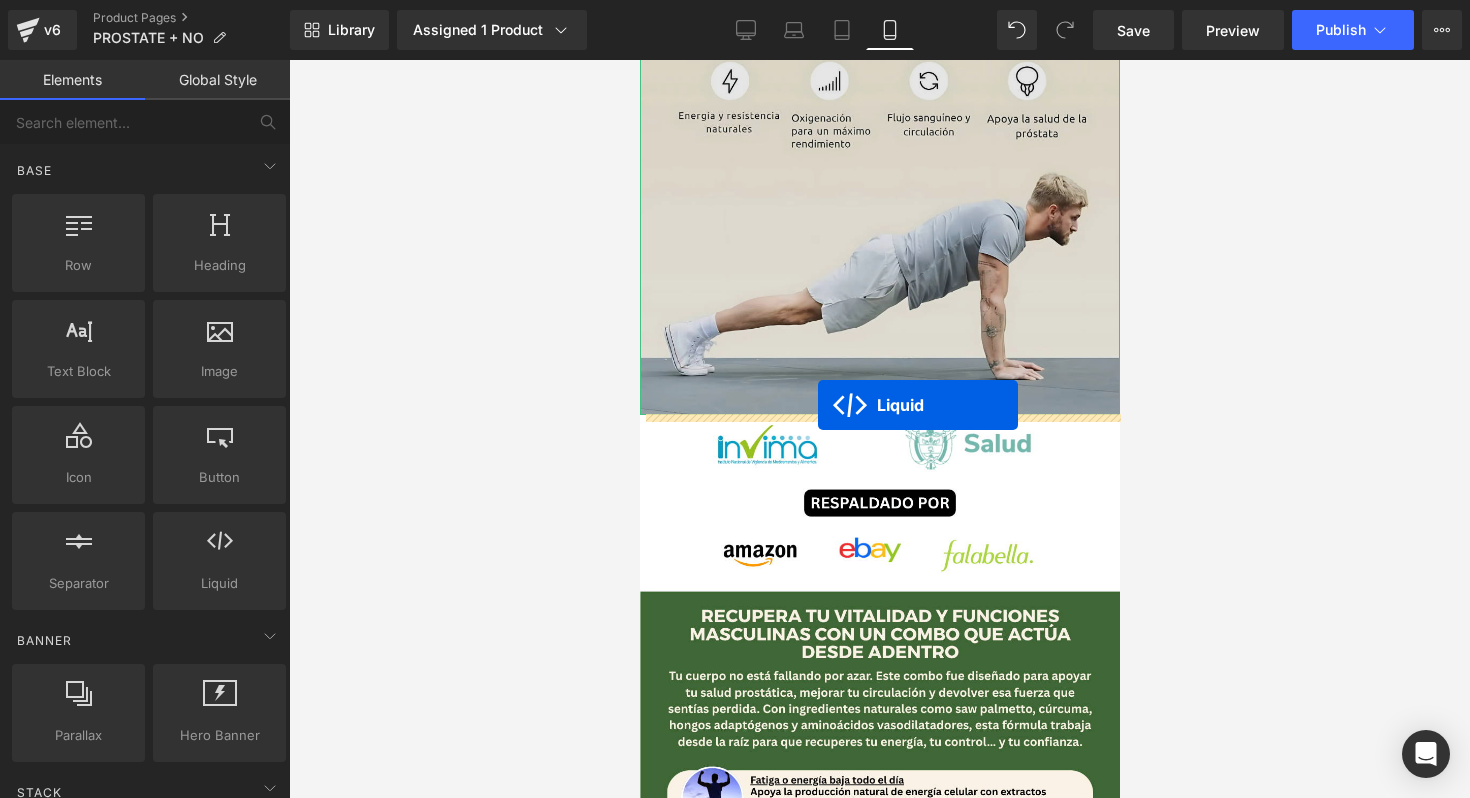 drag, startPoint x: 827, startPoint y: 398, endPoint x: 813, endPoint y: 406, distance: 16.124516 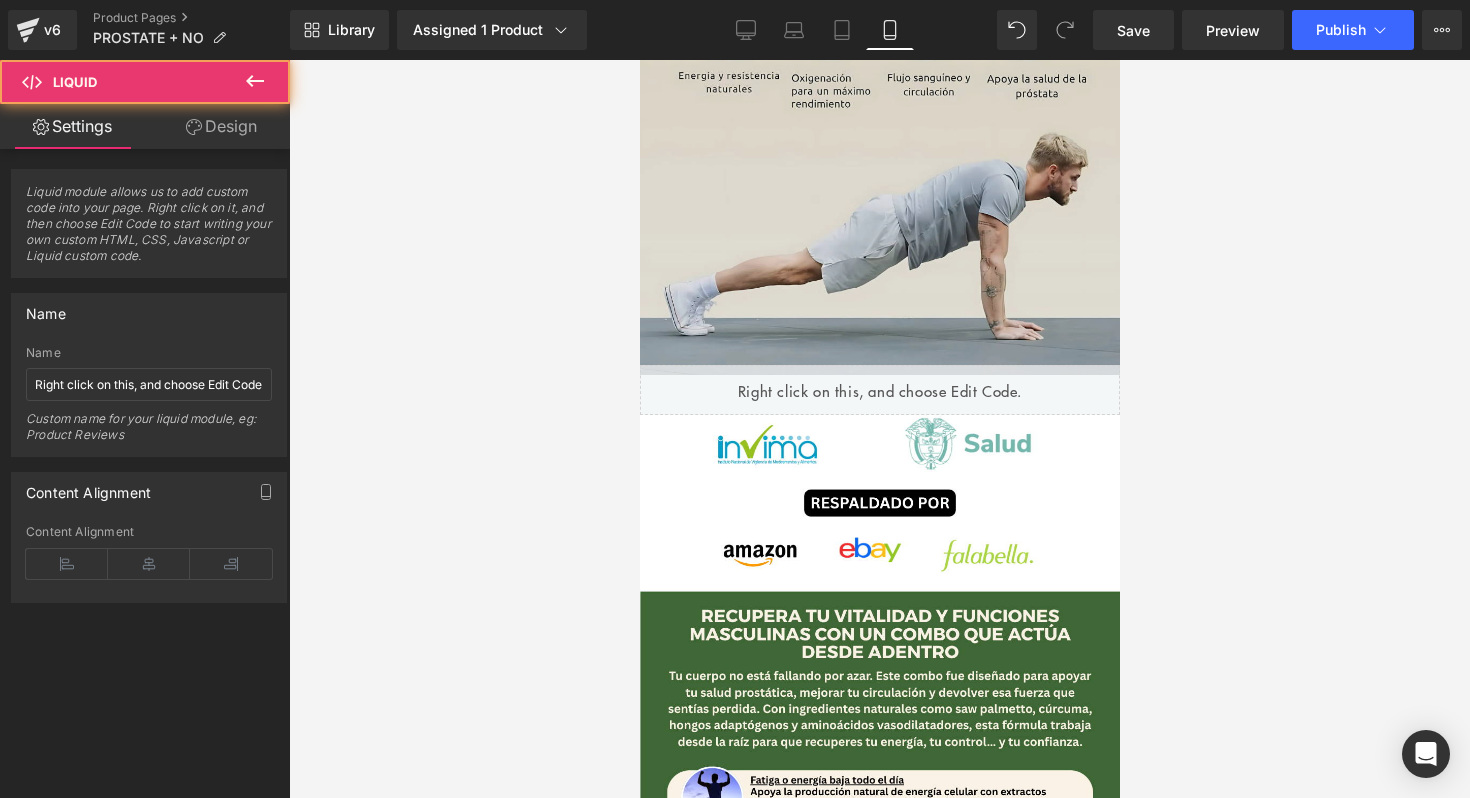 scroll, scrollTop: 1009, scrollLeft: 0, axis: vertical 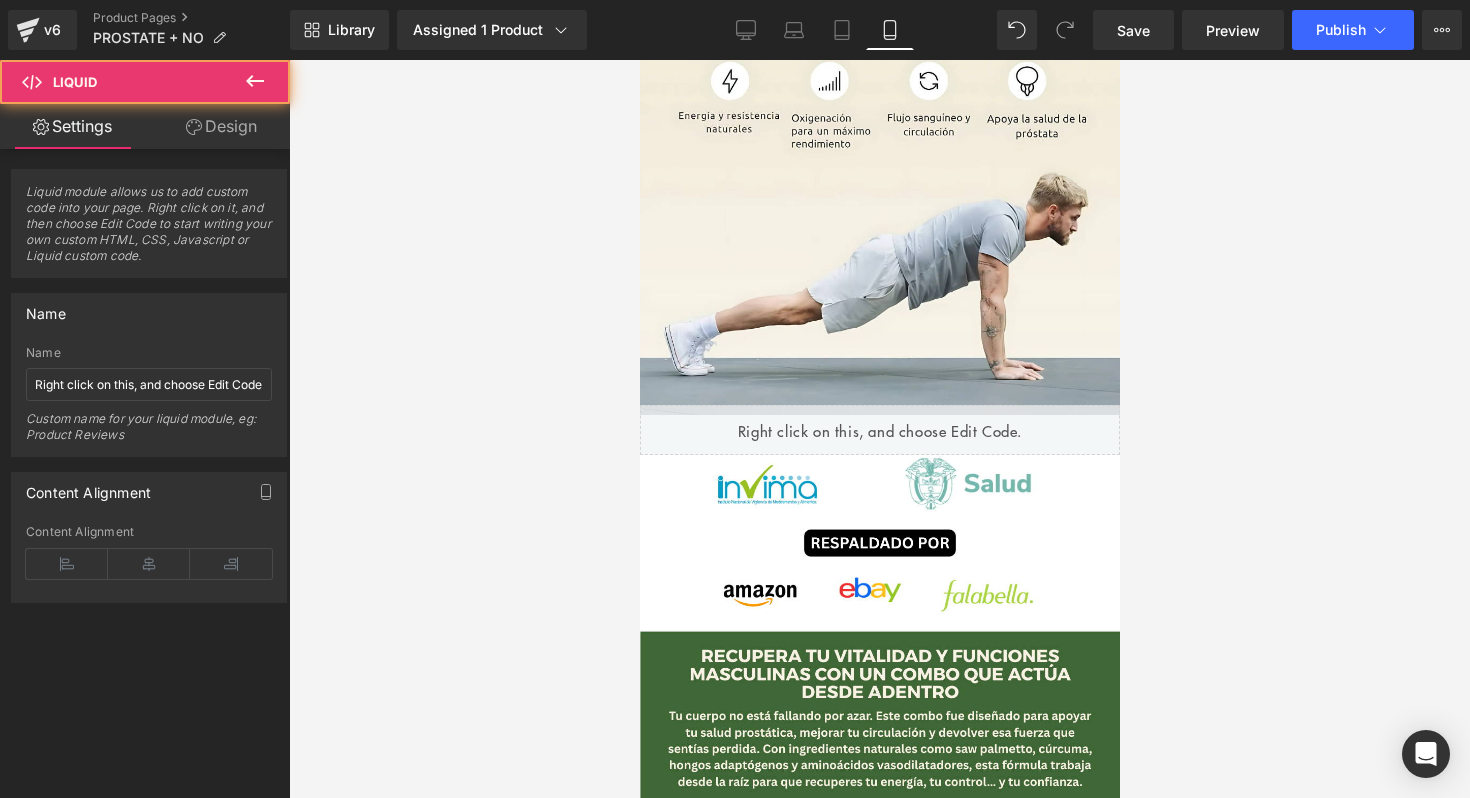 click at bounding box center (879, 429) 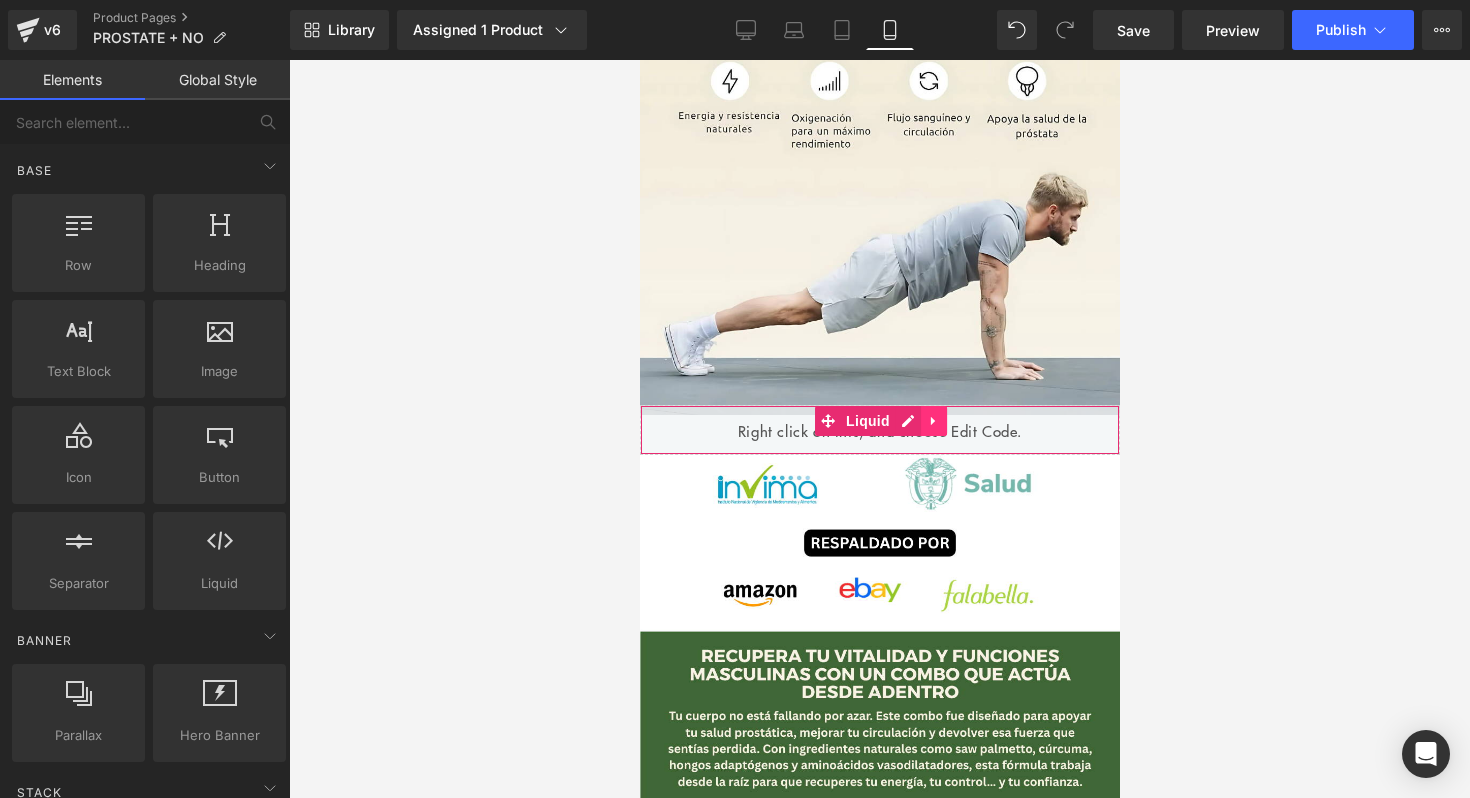 click 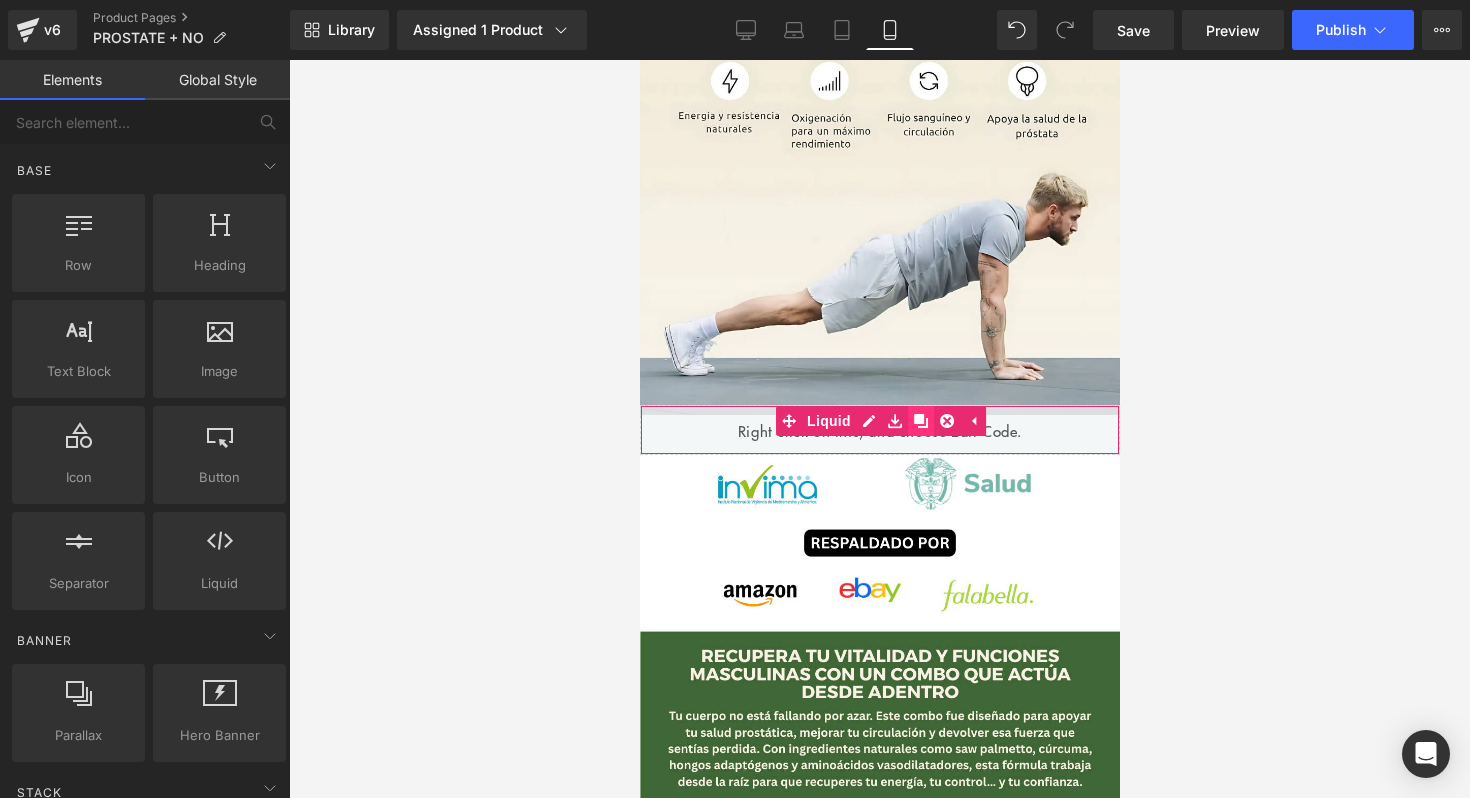 click 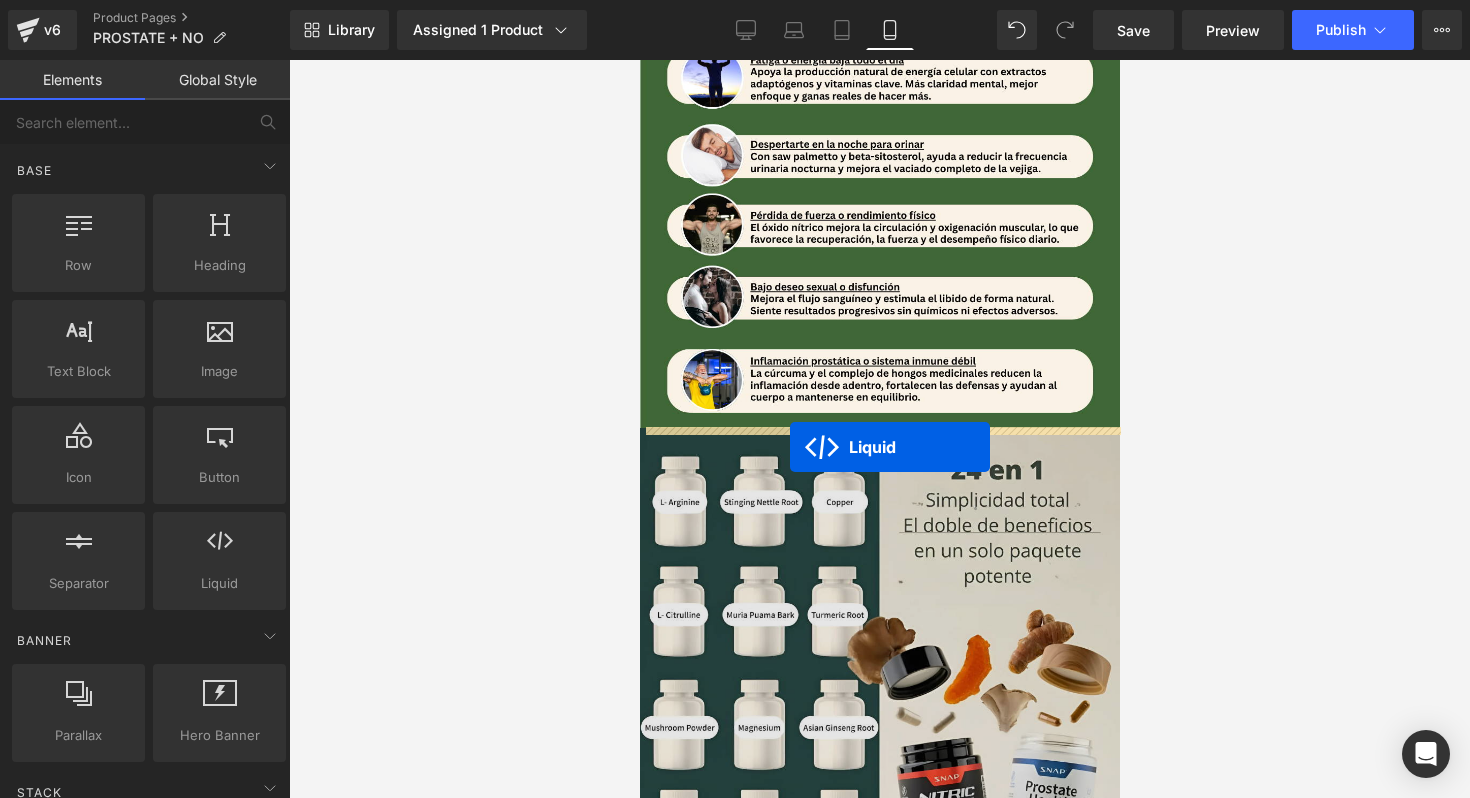 drag, startPoint x: 823, startPoint y: 461, endPoint x: 789, endPoint y: 442, distance: 38.948685 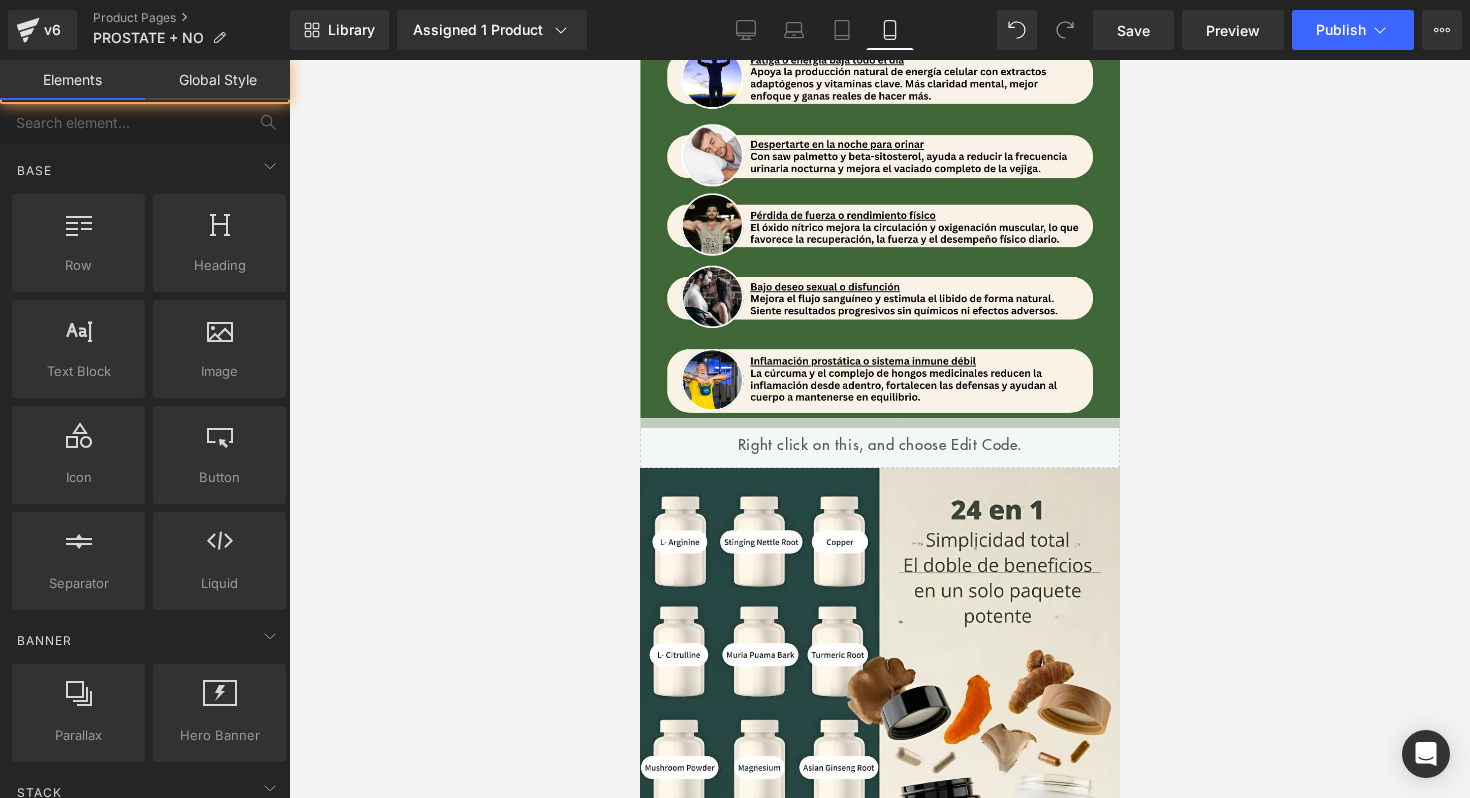 click at bounding box center (879, 429) 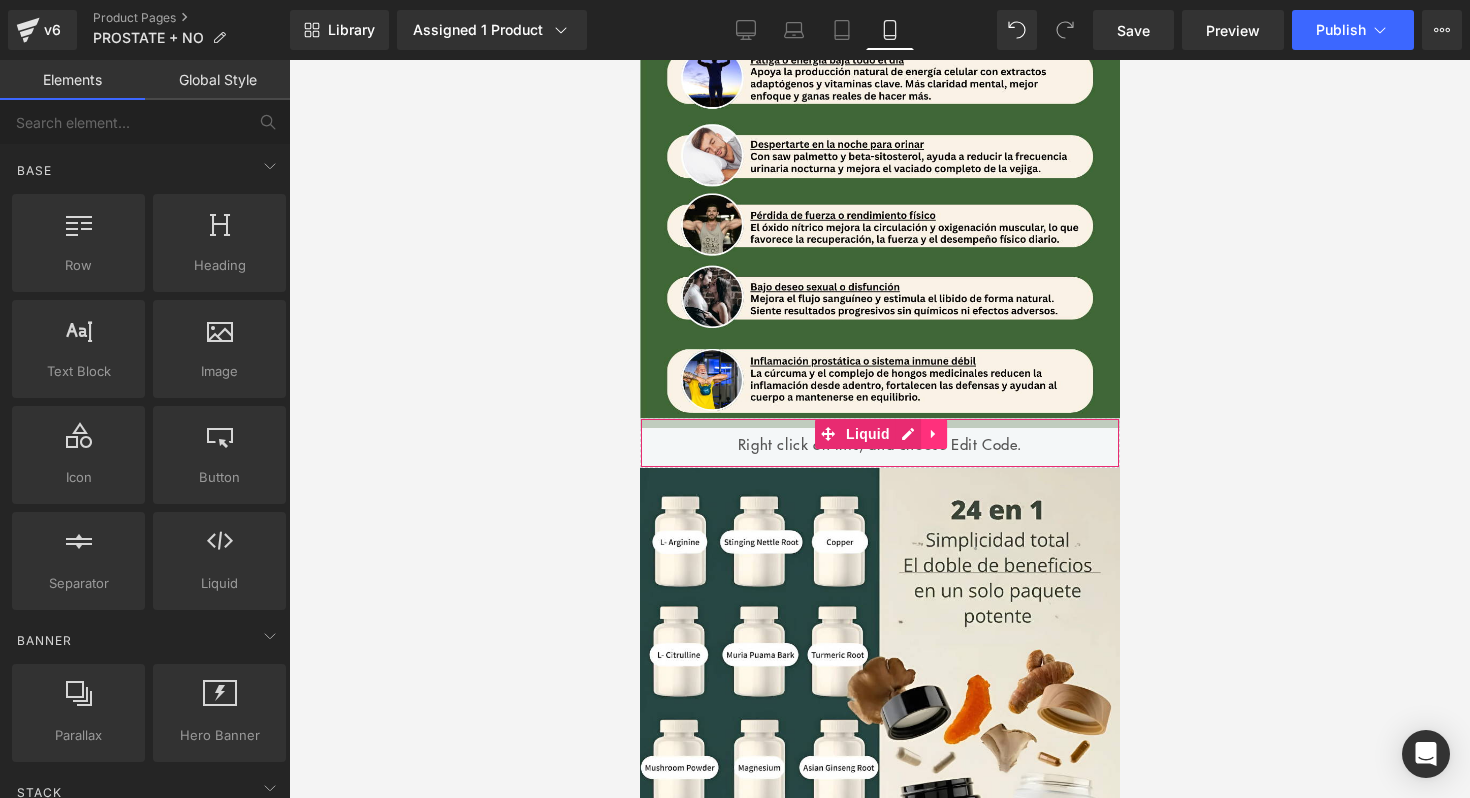 click 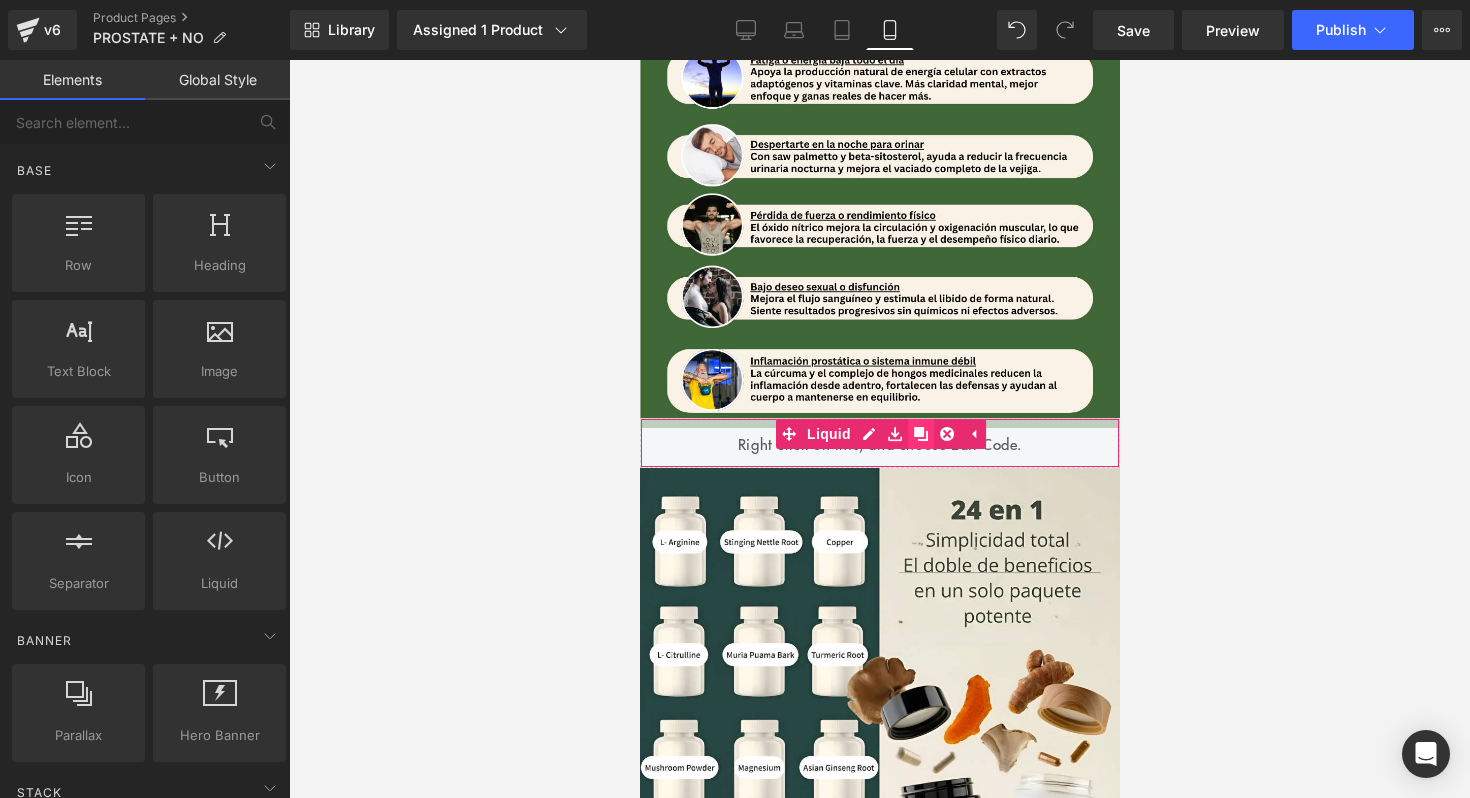 click at bounding box center [920, 434] 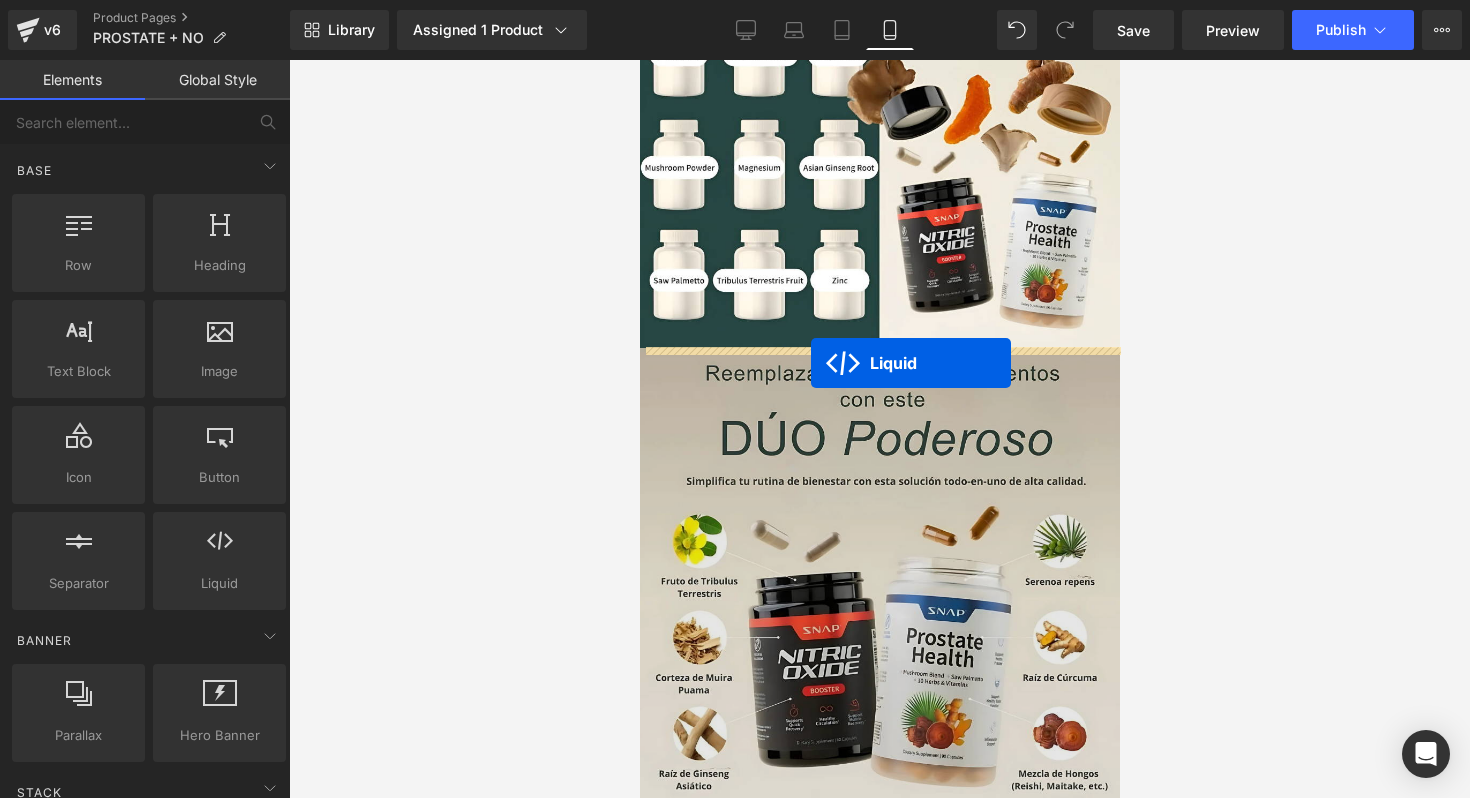 drag, startPoint x: 825, startPoint y: 472, endPoint x: 810, endPoint y: 363, distance: 110.02727 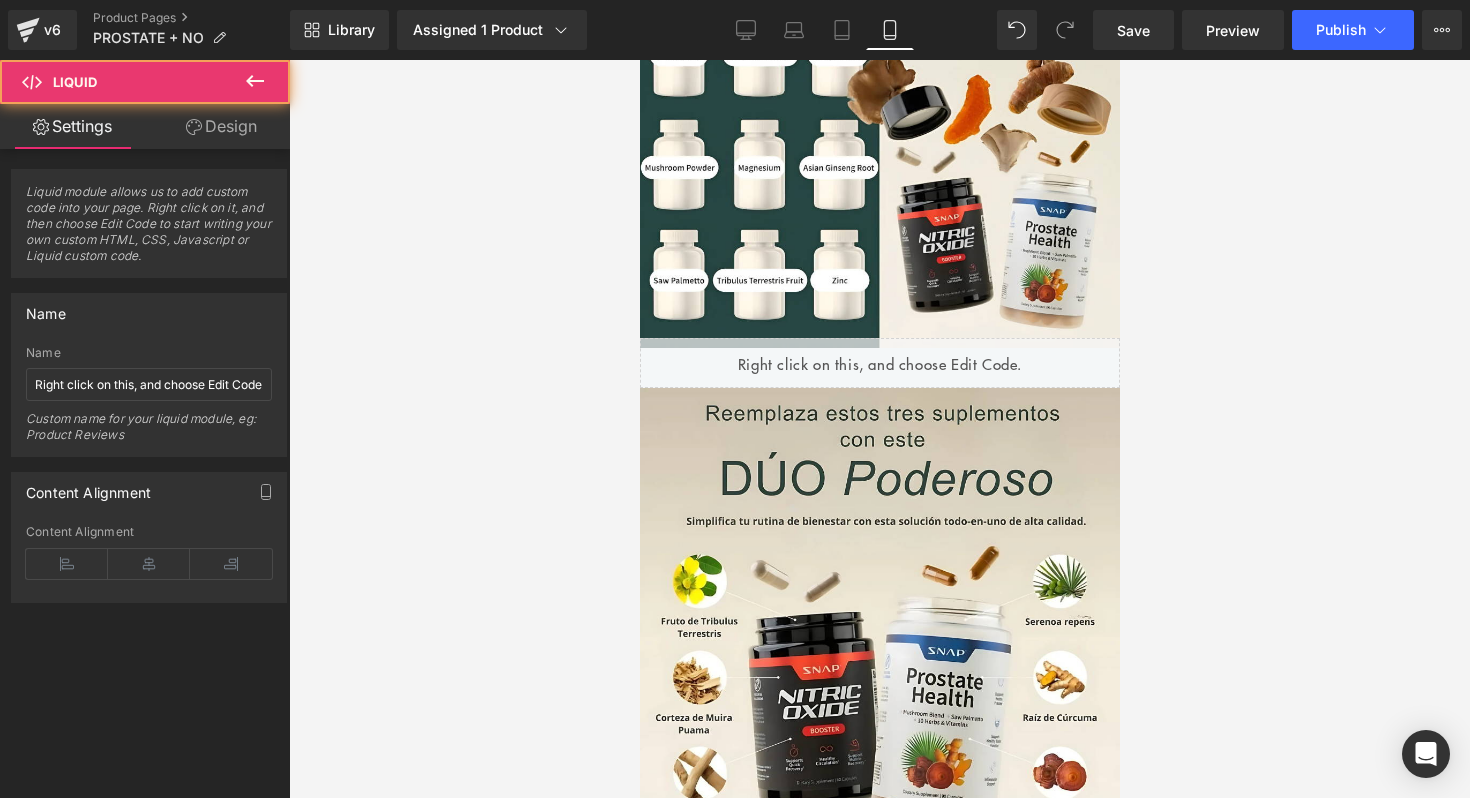 click at bounding box center (879, 429) 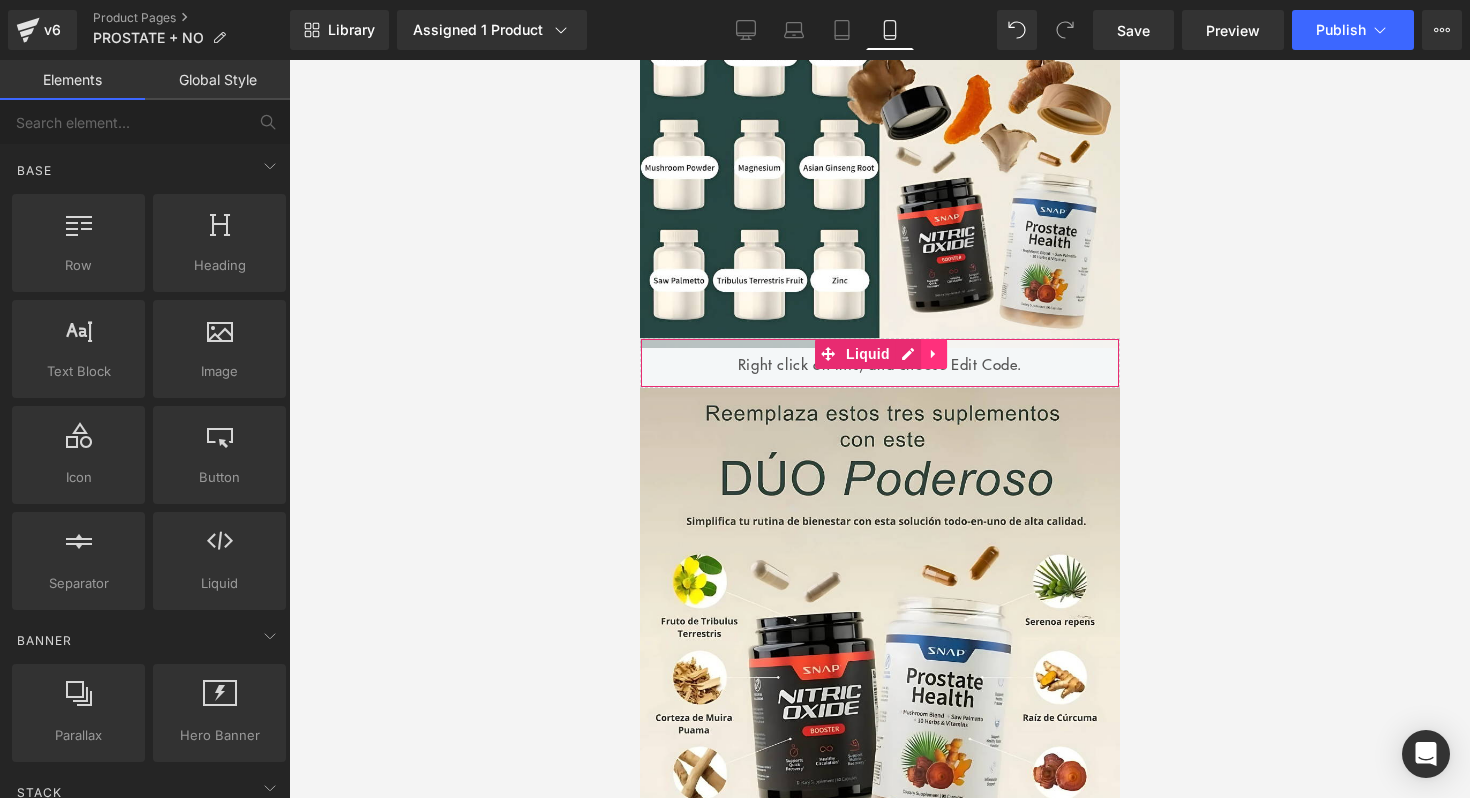 click 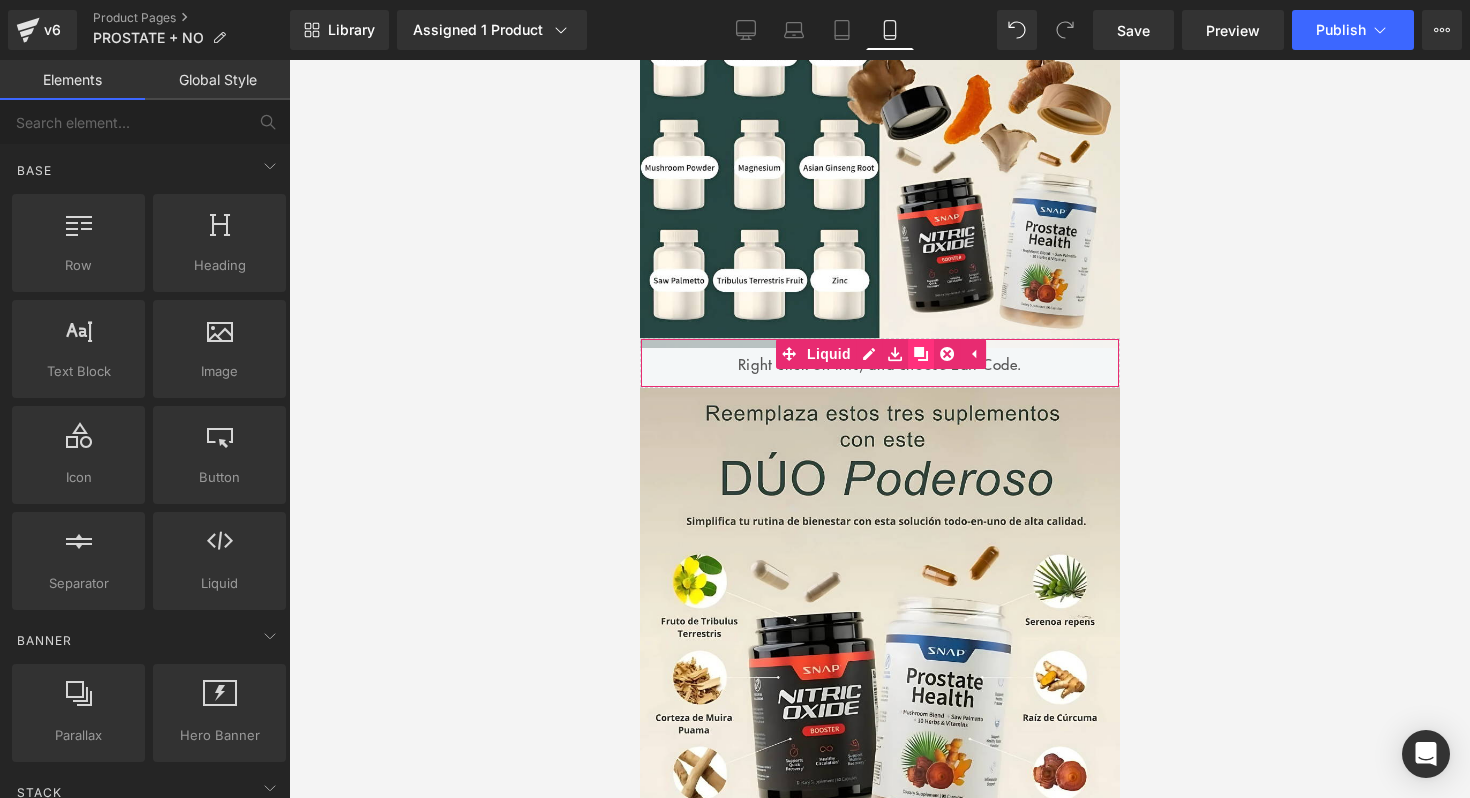 click 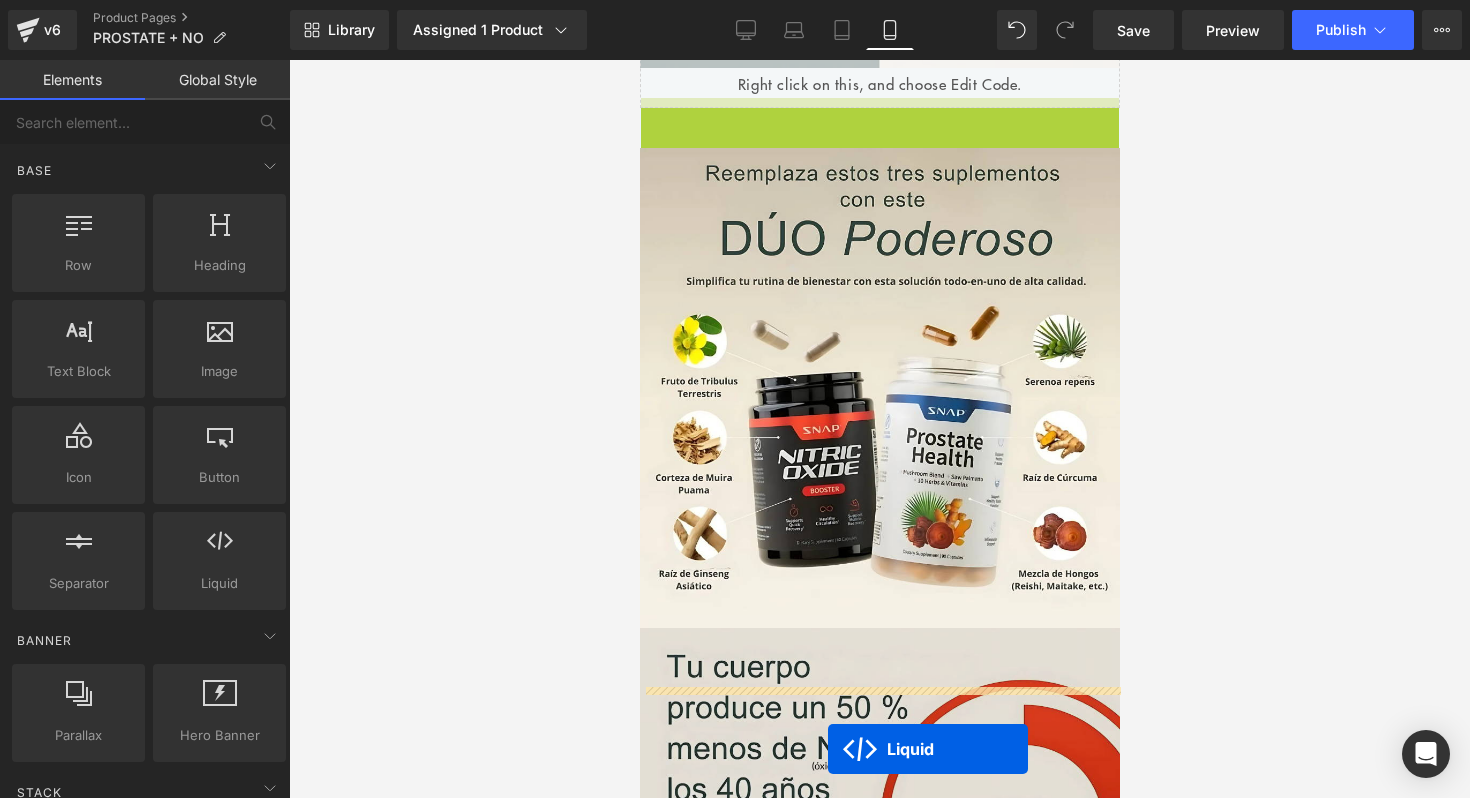 scroll, scrollTop: 2869, scrollLeft: 0, axis: vertical 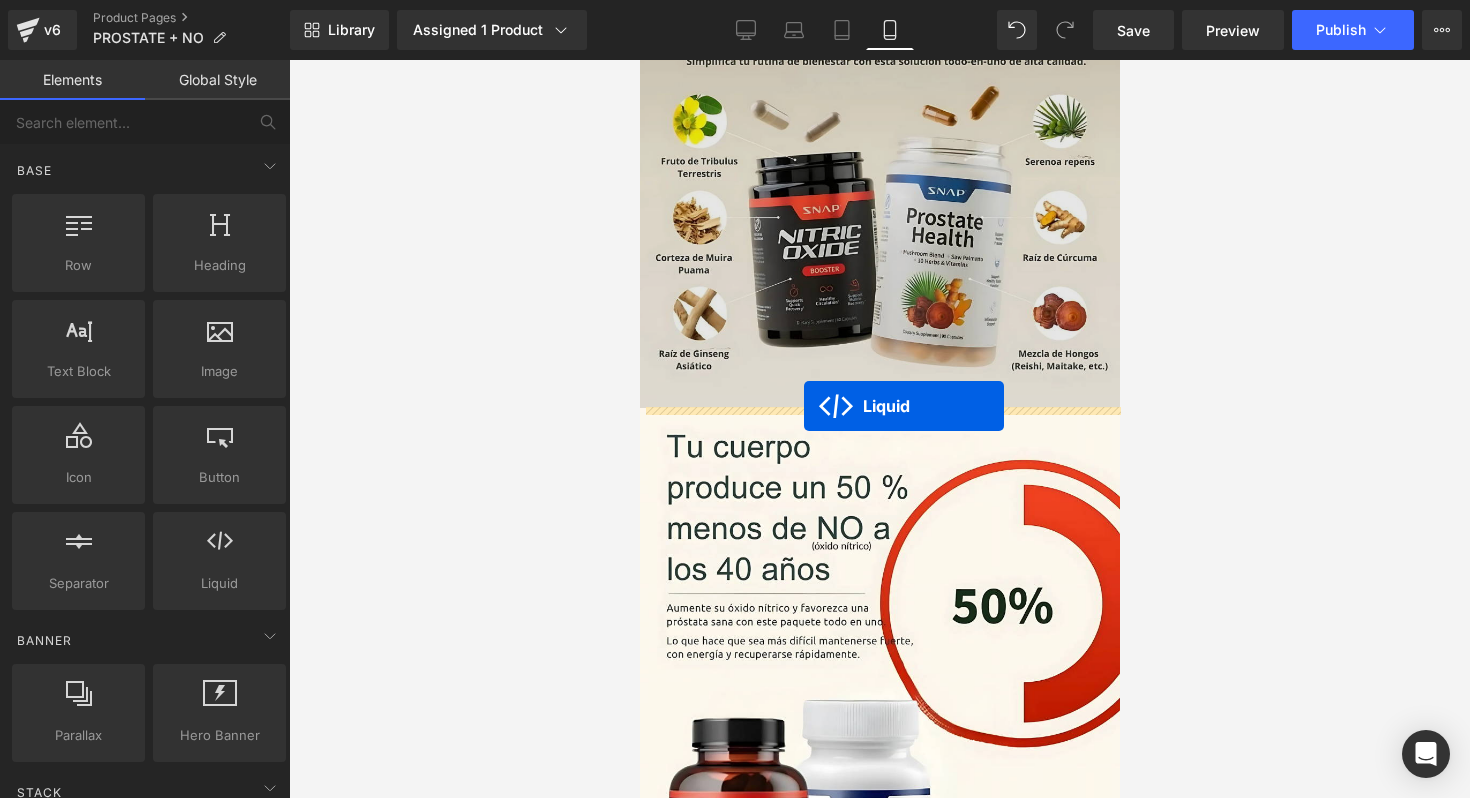 drag, startPoint x: 827, startPoint y: 393, endPoint x: 803, endPoint y: 404, distance: 26.400757 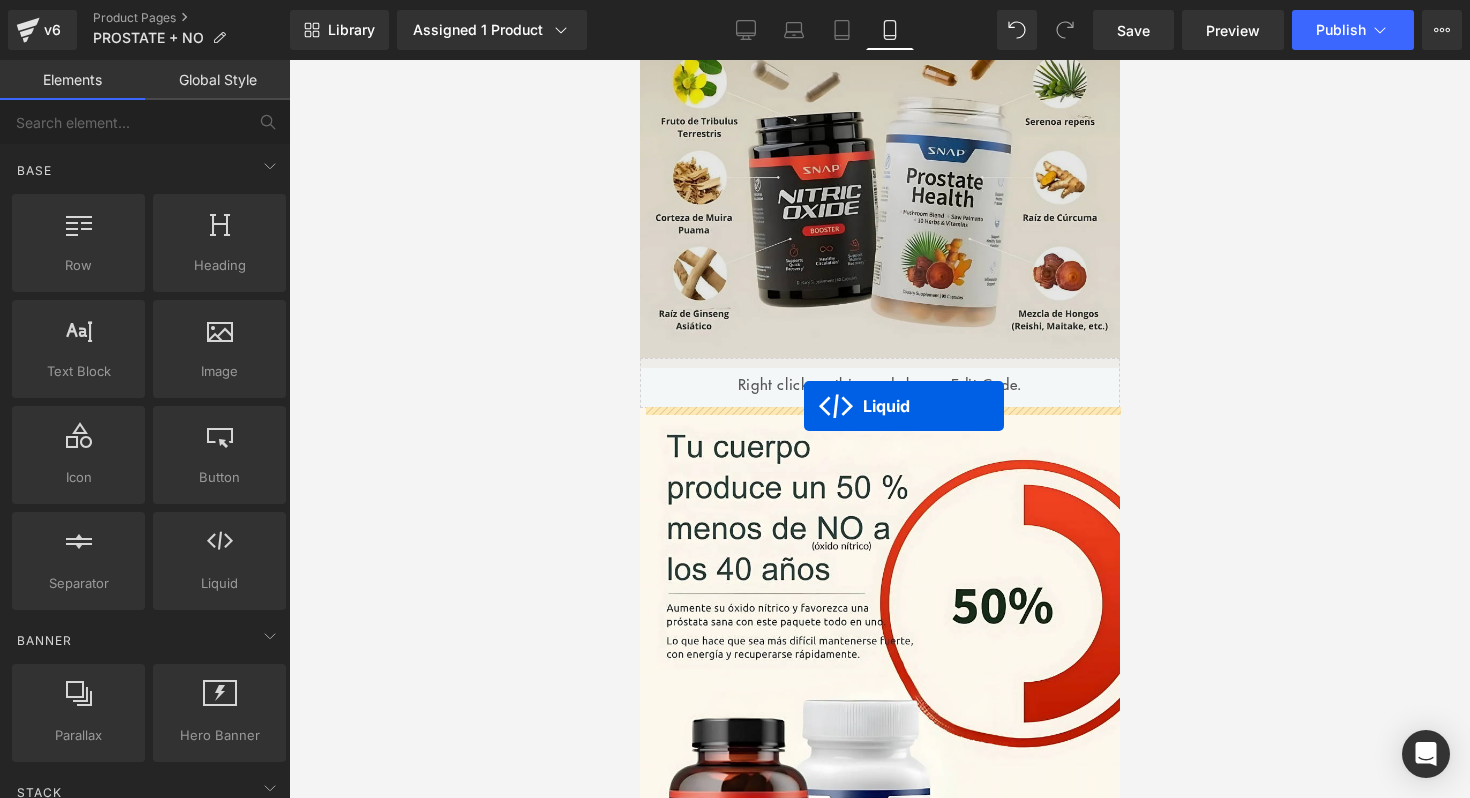 scroll, scrollTop: 2829, scrollLeft: 0, axis: vertical 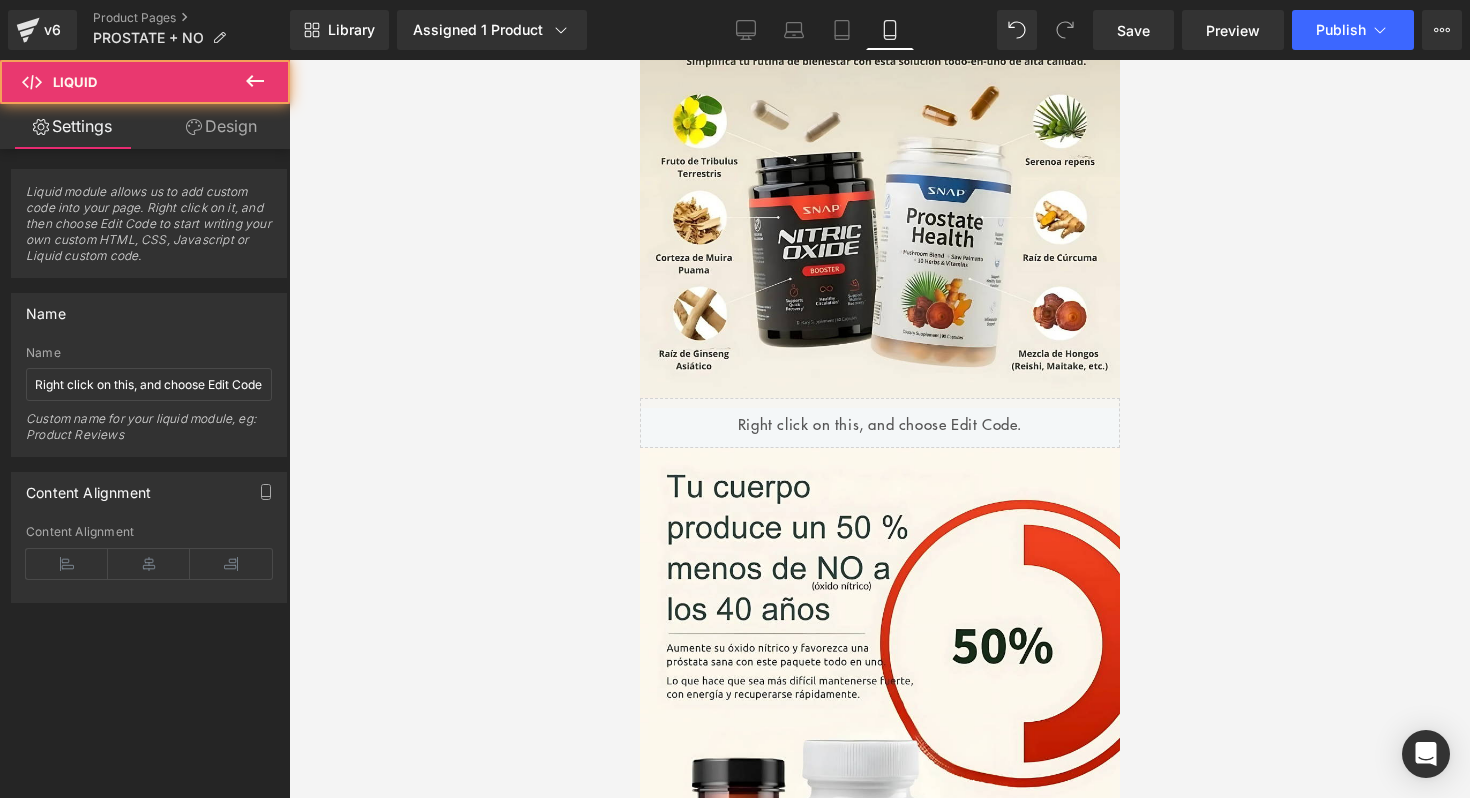 click at bounding box center (879, 429) 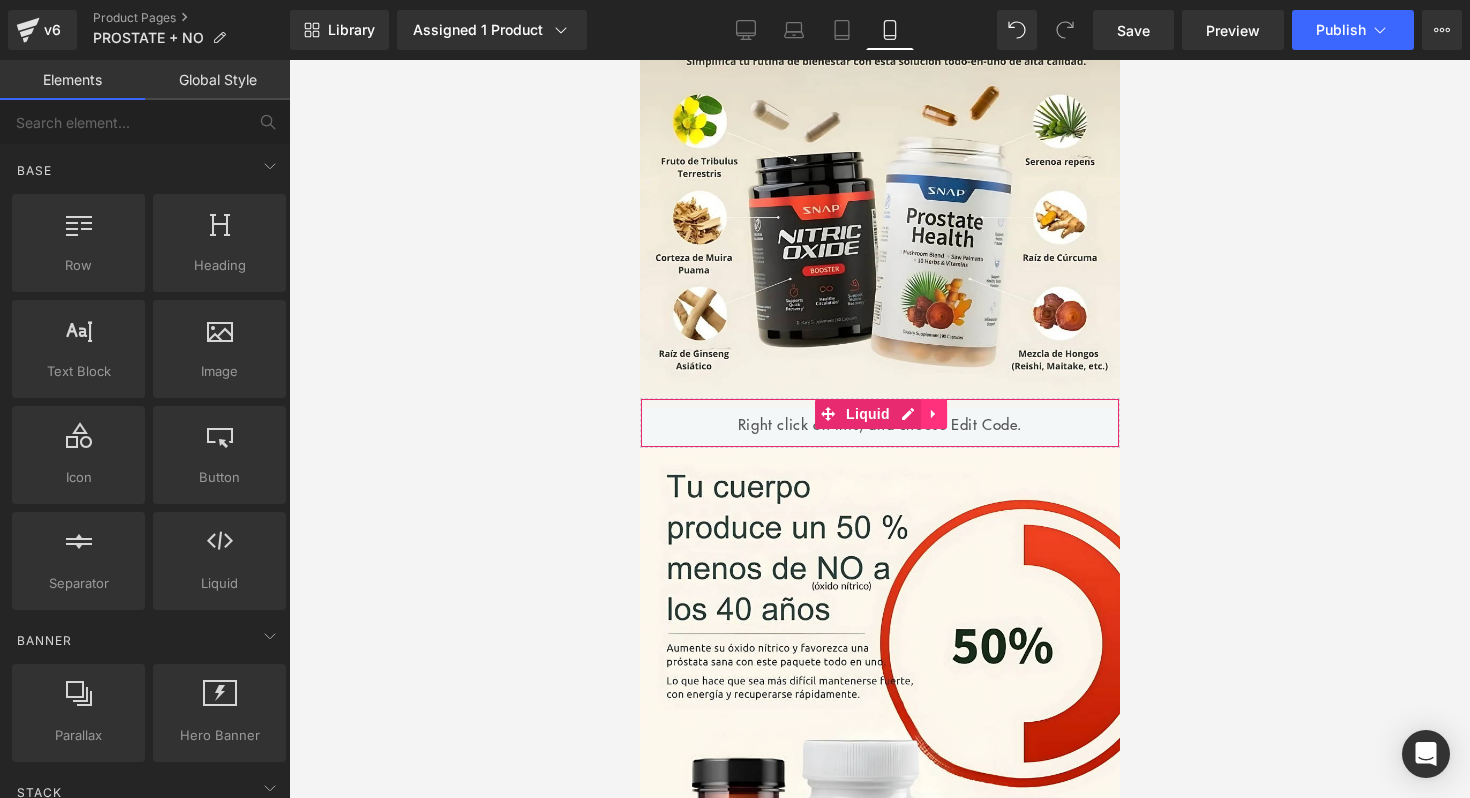 click 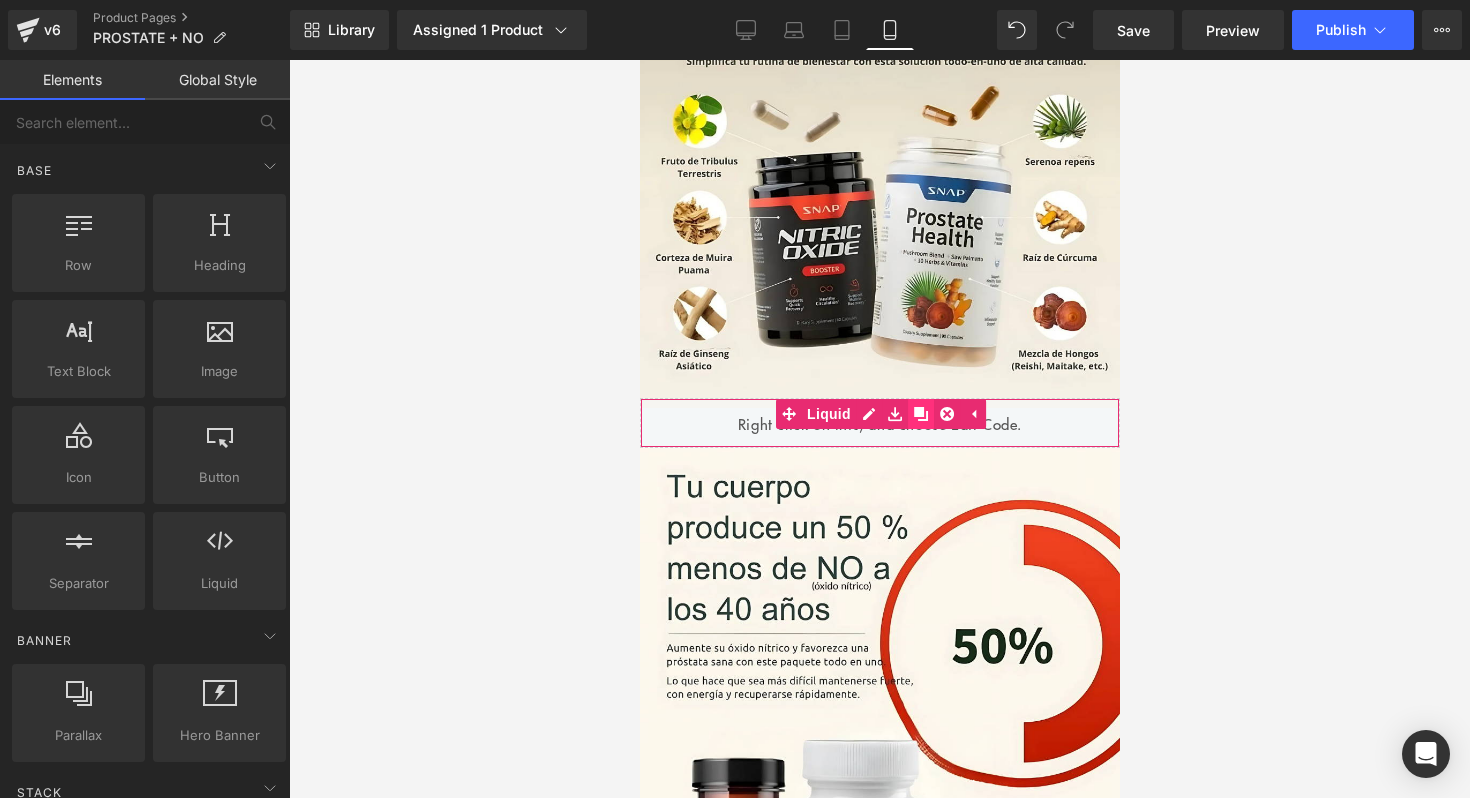 click 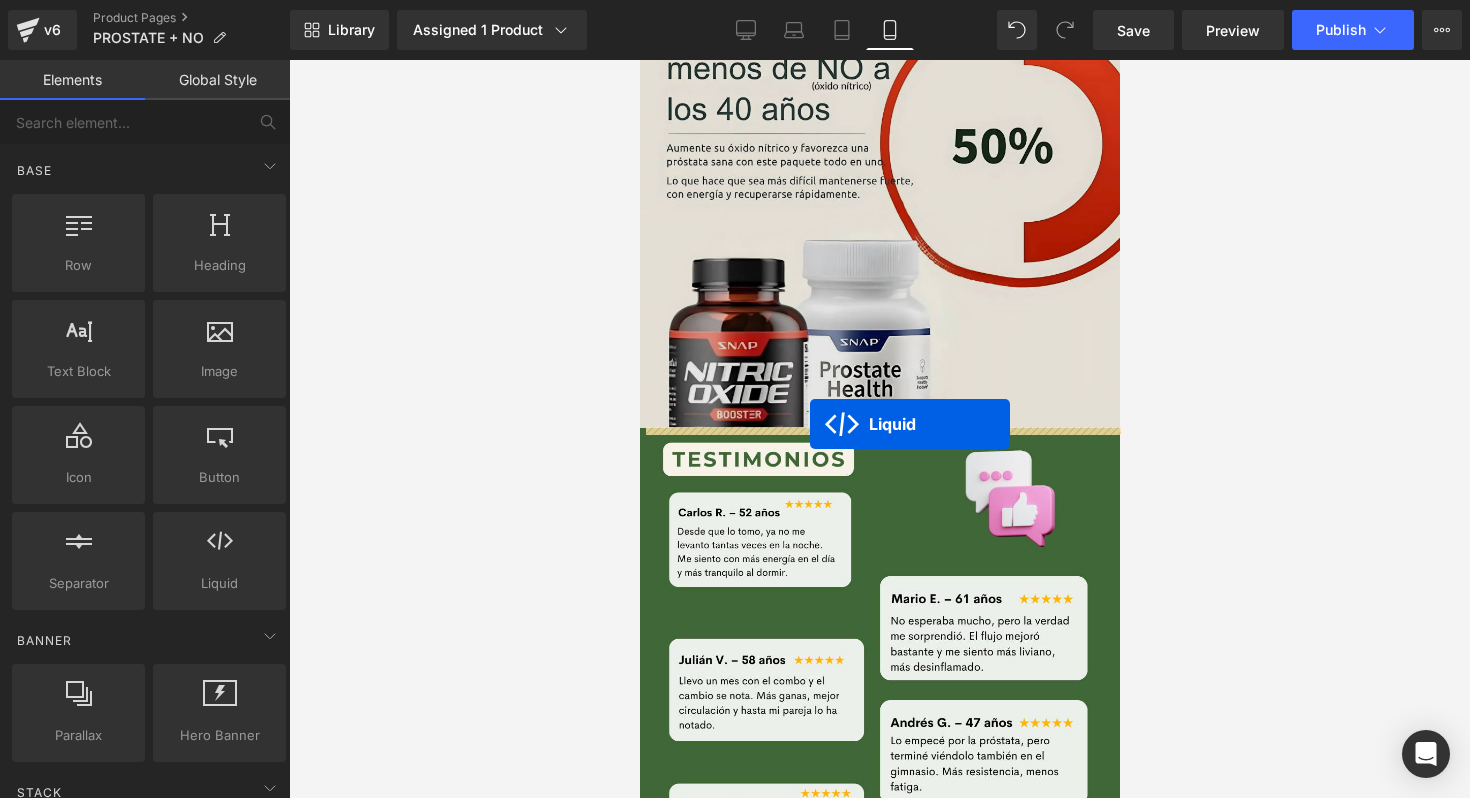 drag, startPoint x: 826, startPoint y: 455, endPoint x: 809, endPoint y: 424, distance: 35.35534 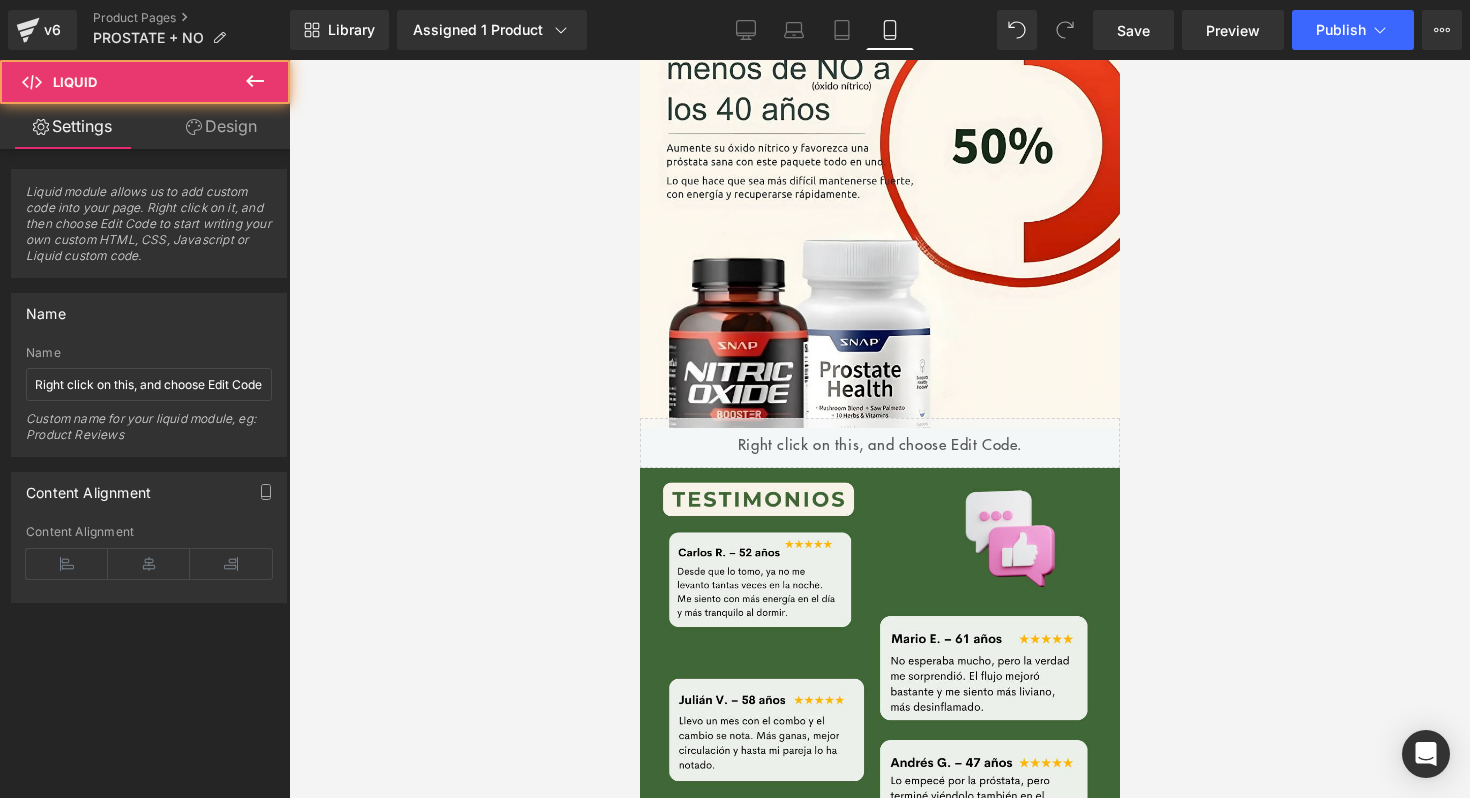 click at bounding box center (879, 429) 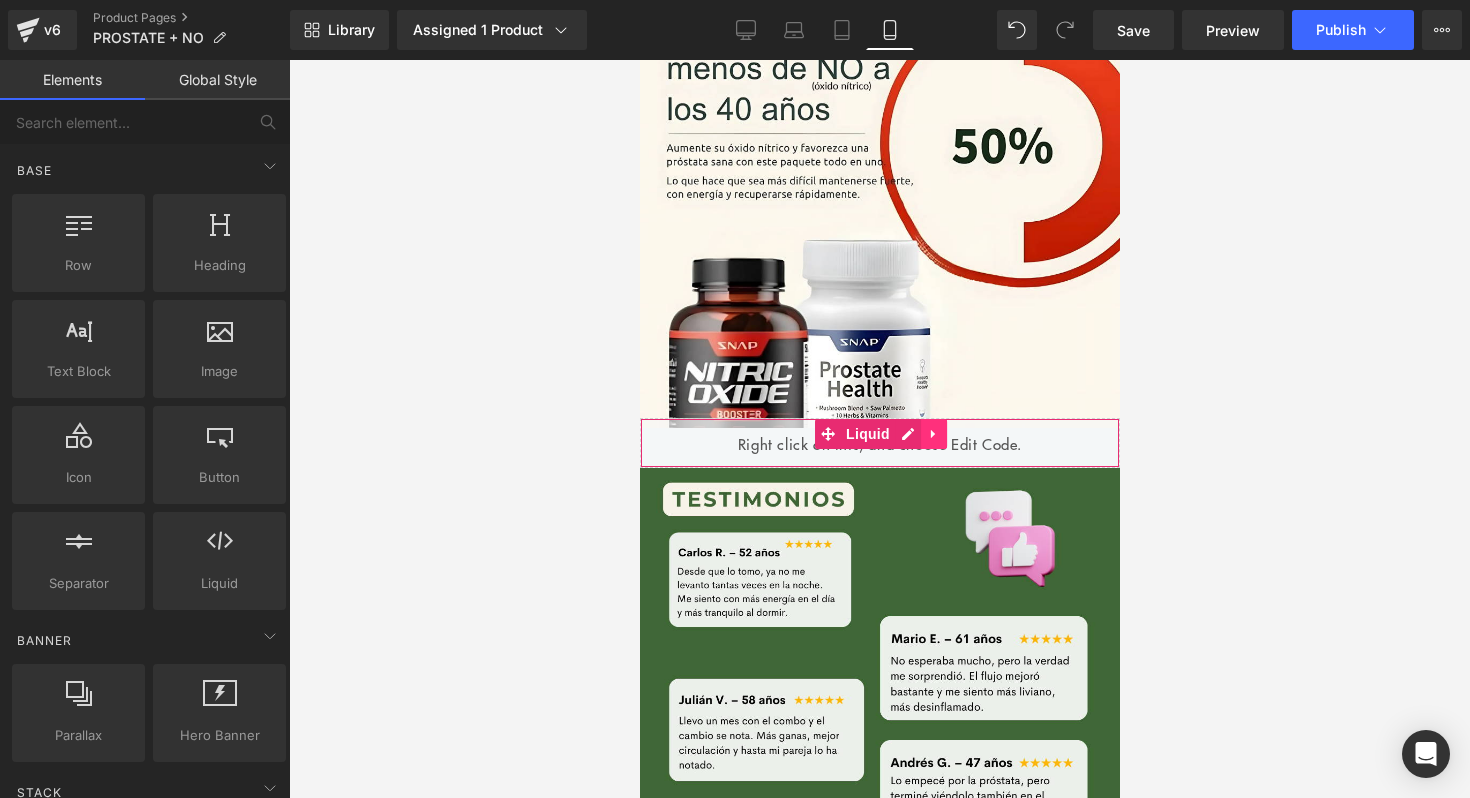 click 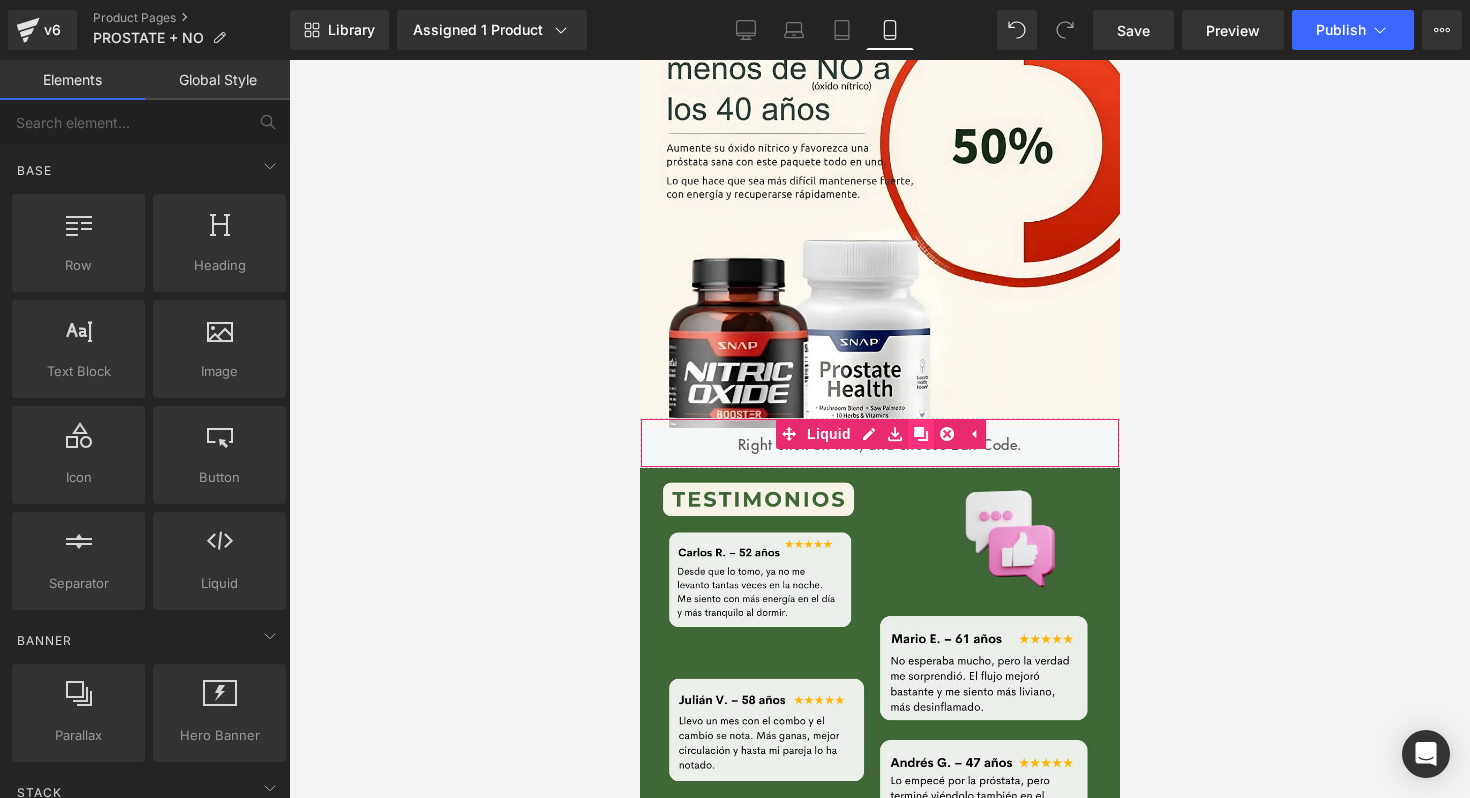 click 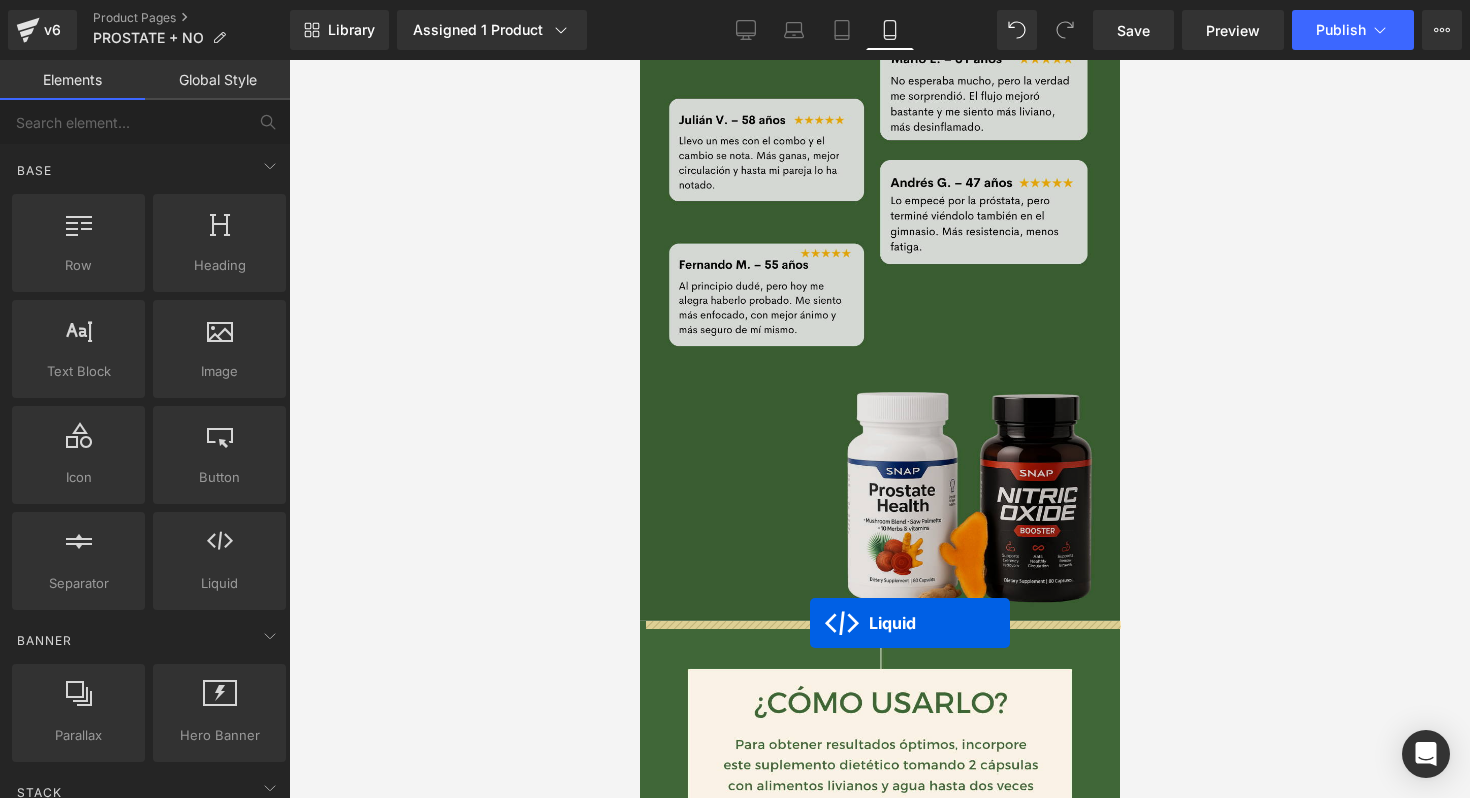 drag, startPoint x: 830, startPoint y: 468, endPoint x: 809, endPoint y: 620, distance: 153.4438 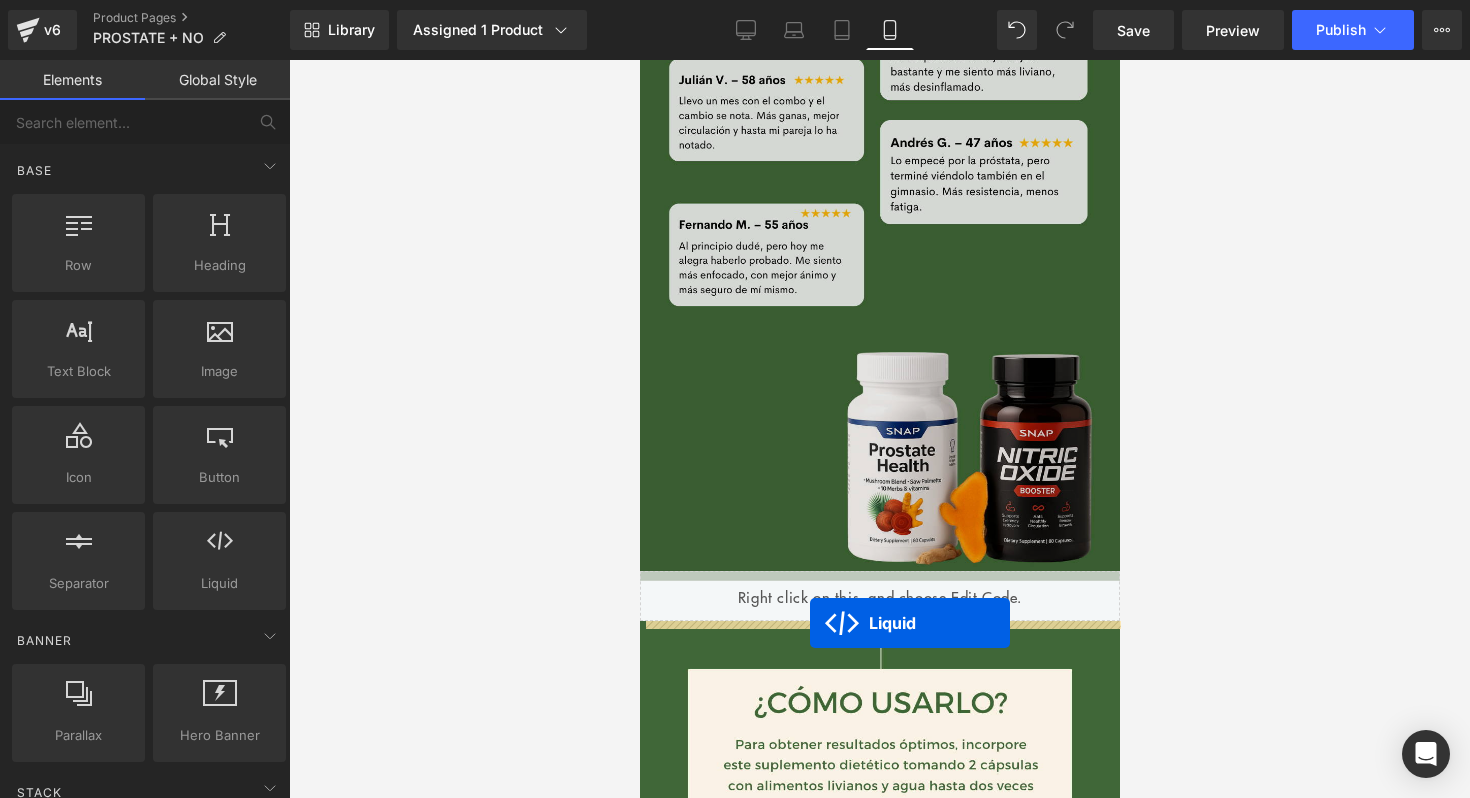 scroll, scrollTop: 3909, scrollLeft: 0, axis: vertical 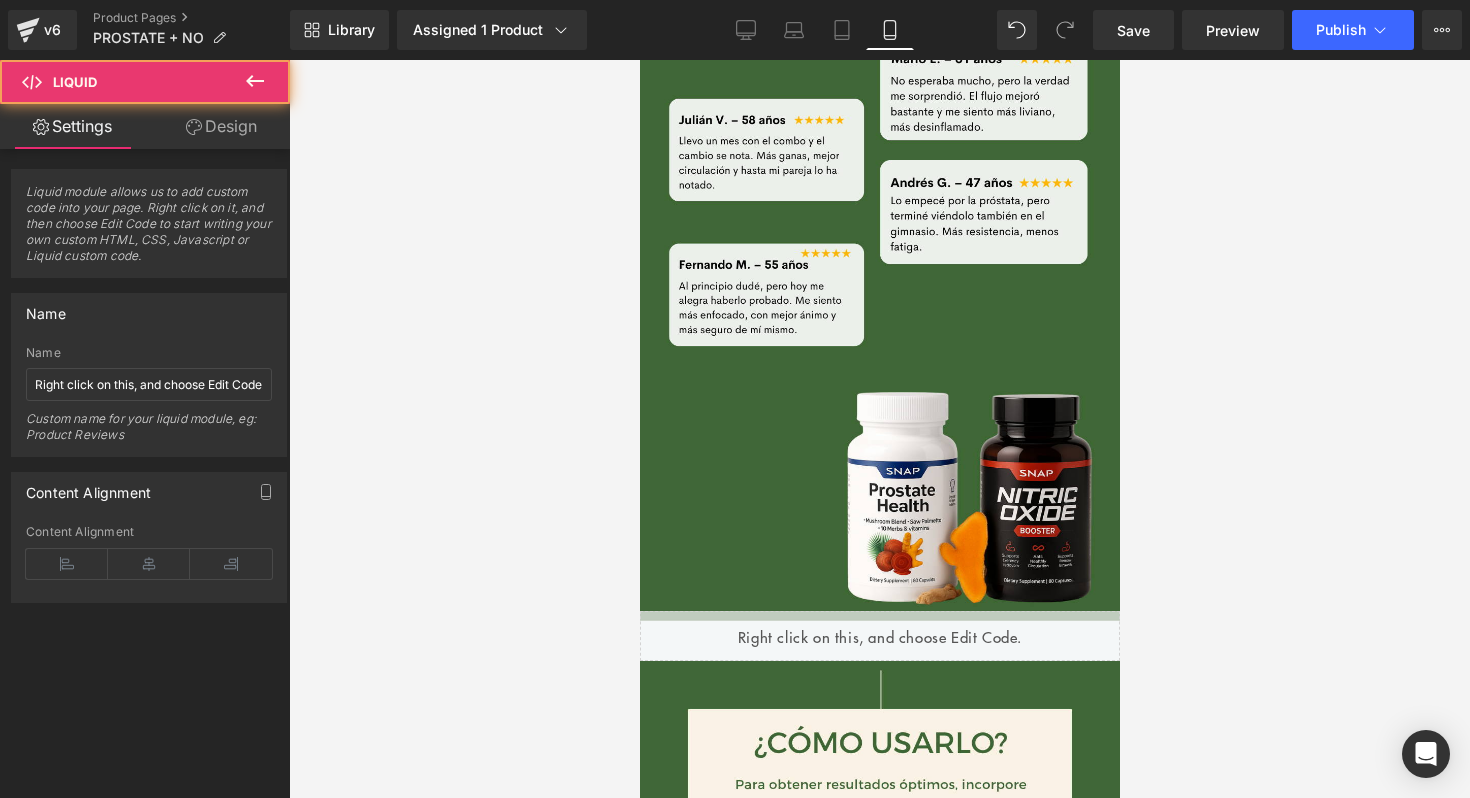 click at bounding box center (879, 429) 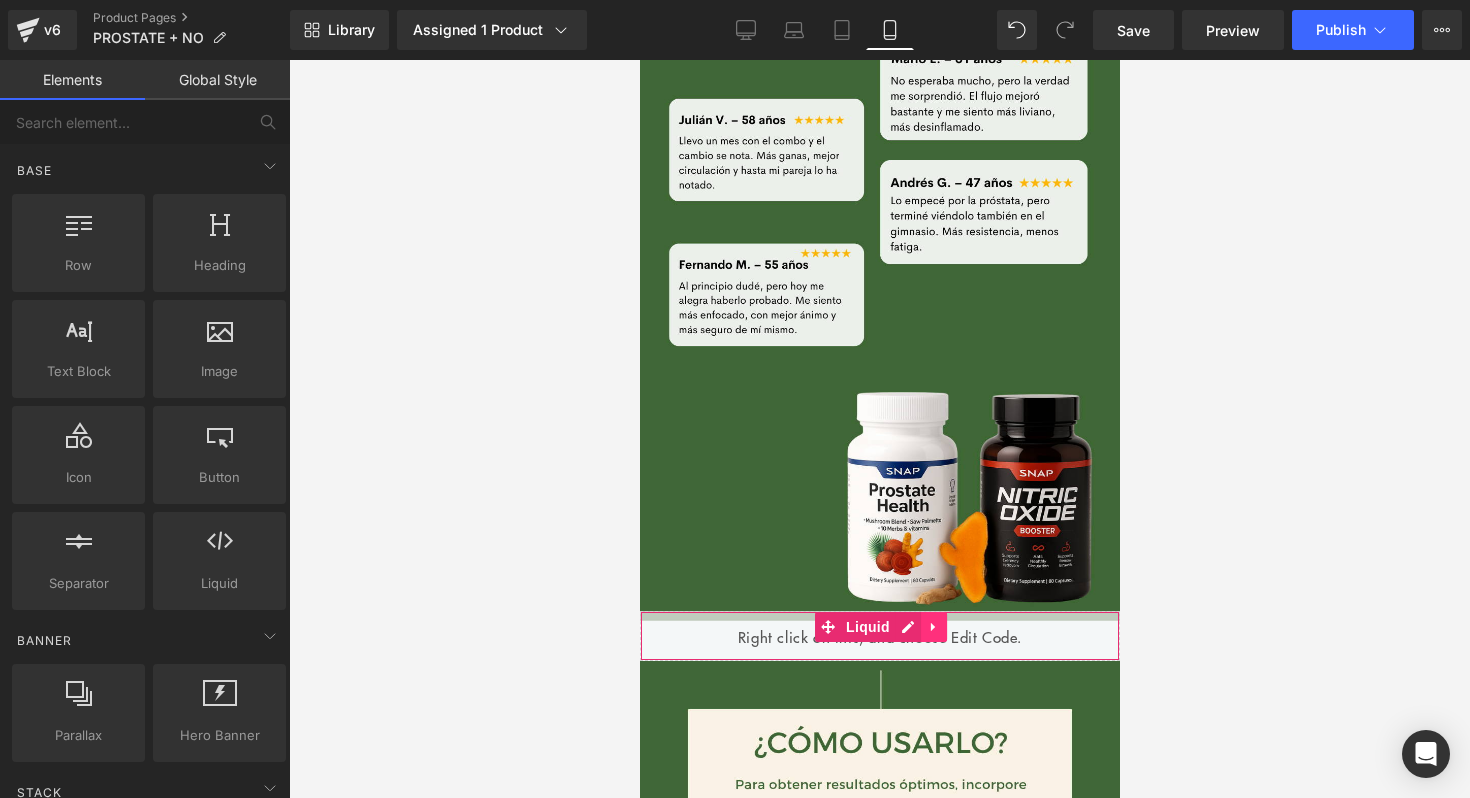 click 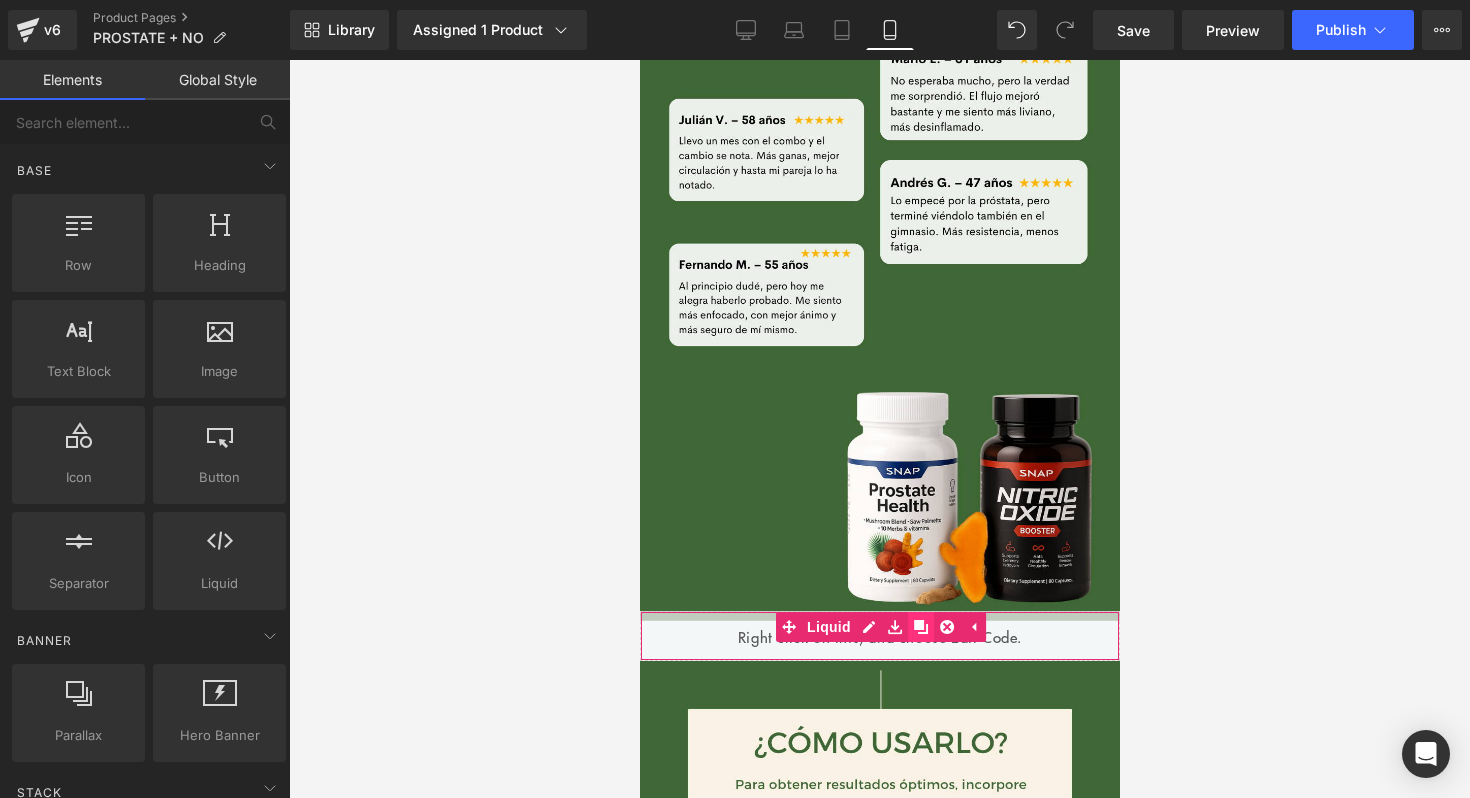 click 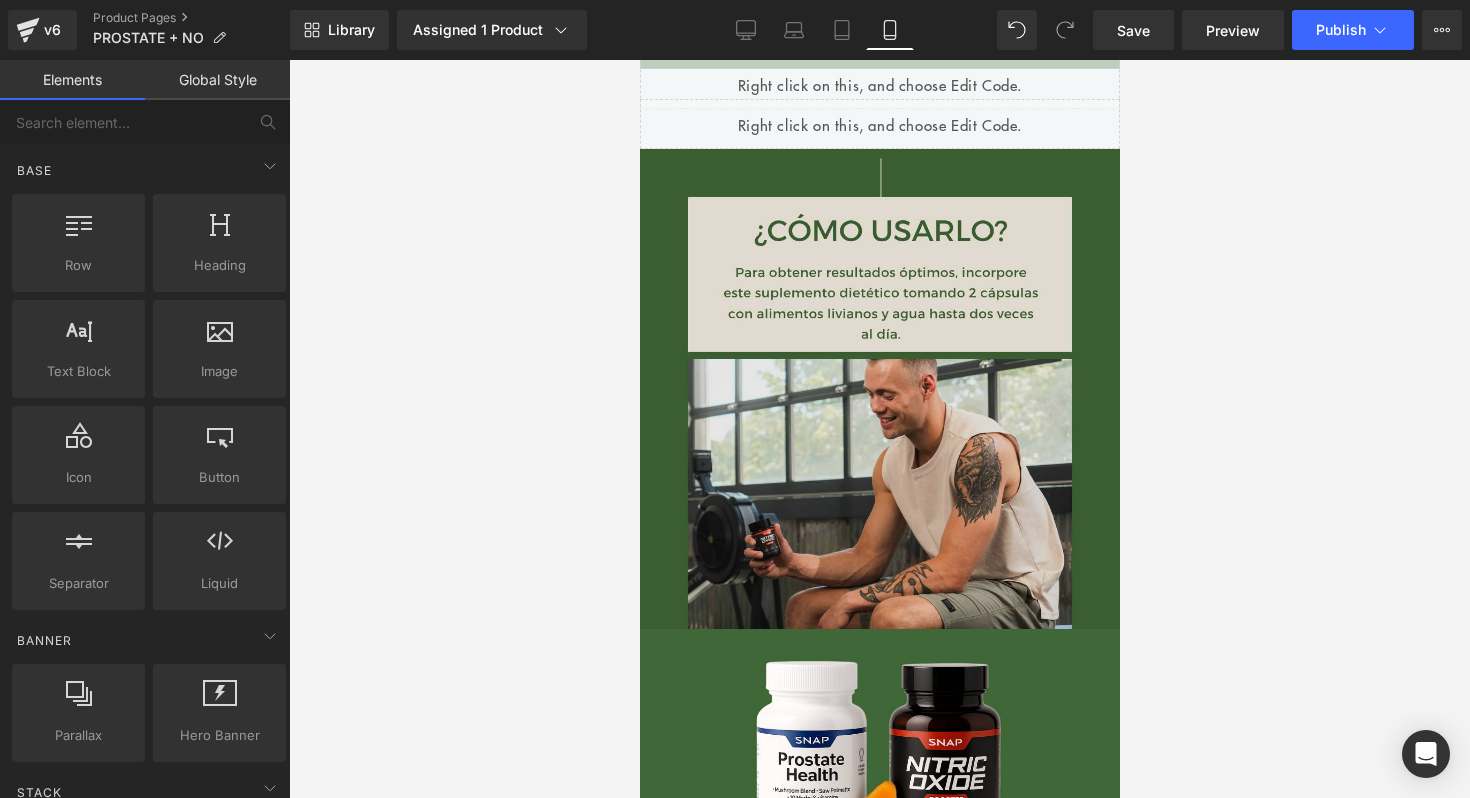 scroll, scrollTop: 4476, scrollLeft: 0, axis: vertical 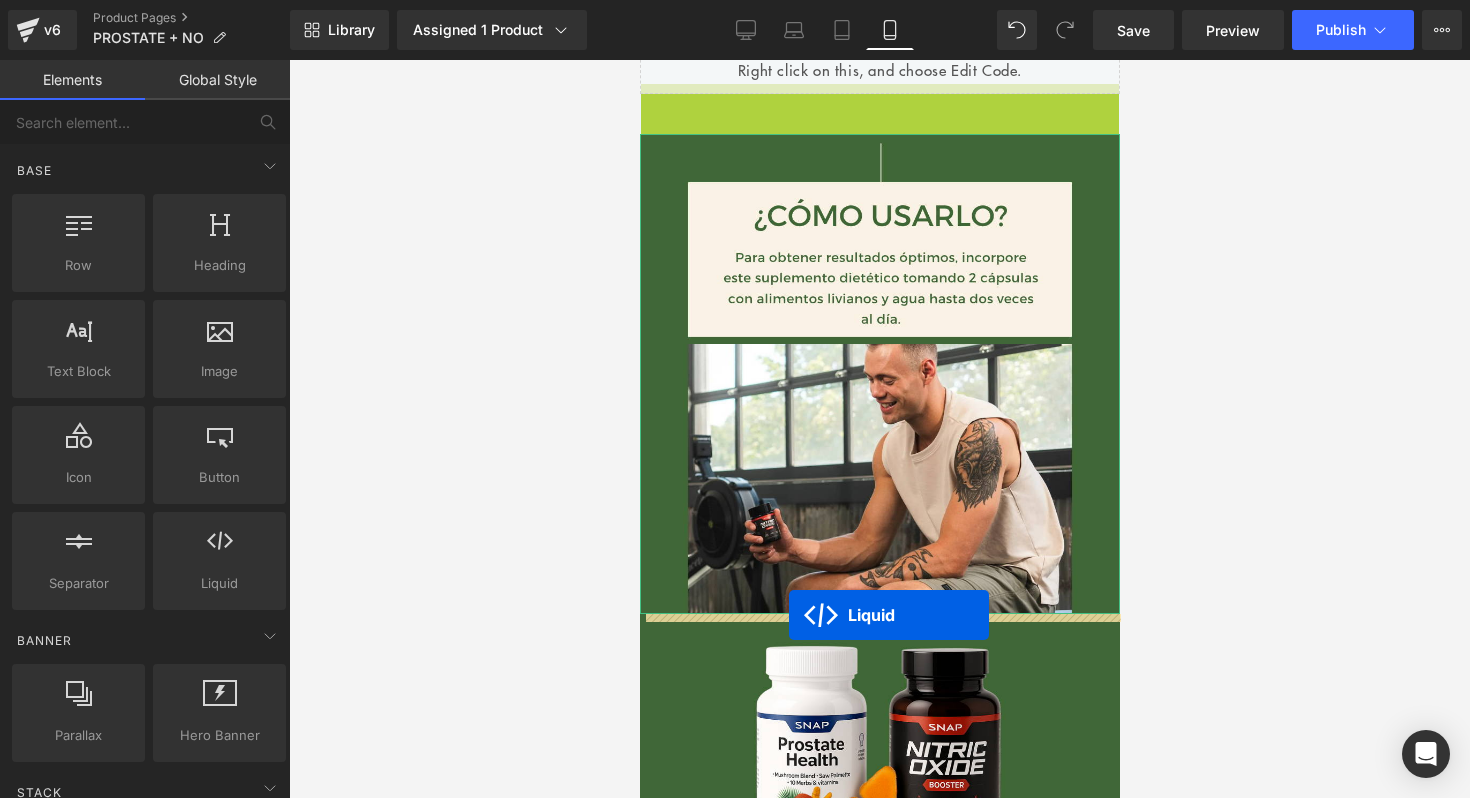 drag, startPoint x: 825, startPoint y: 99, endPoint x: 788, endPoint y: 613, distance: 515.33 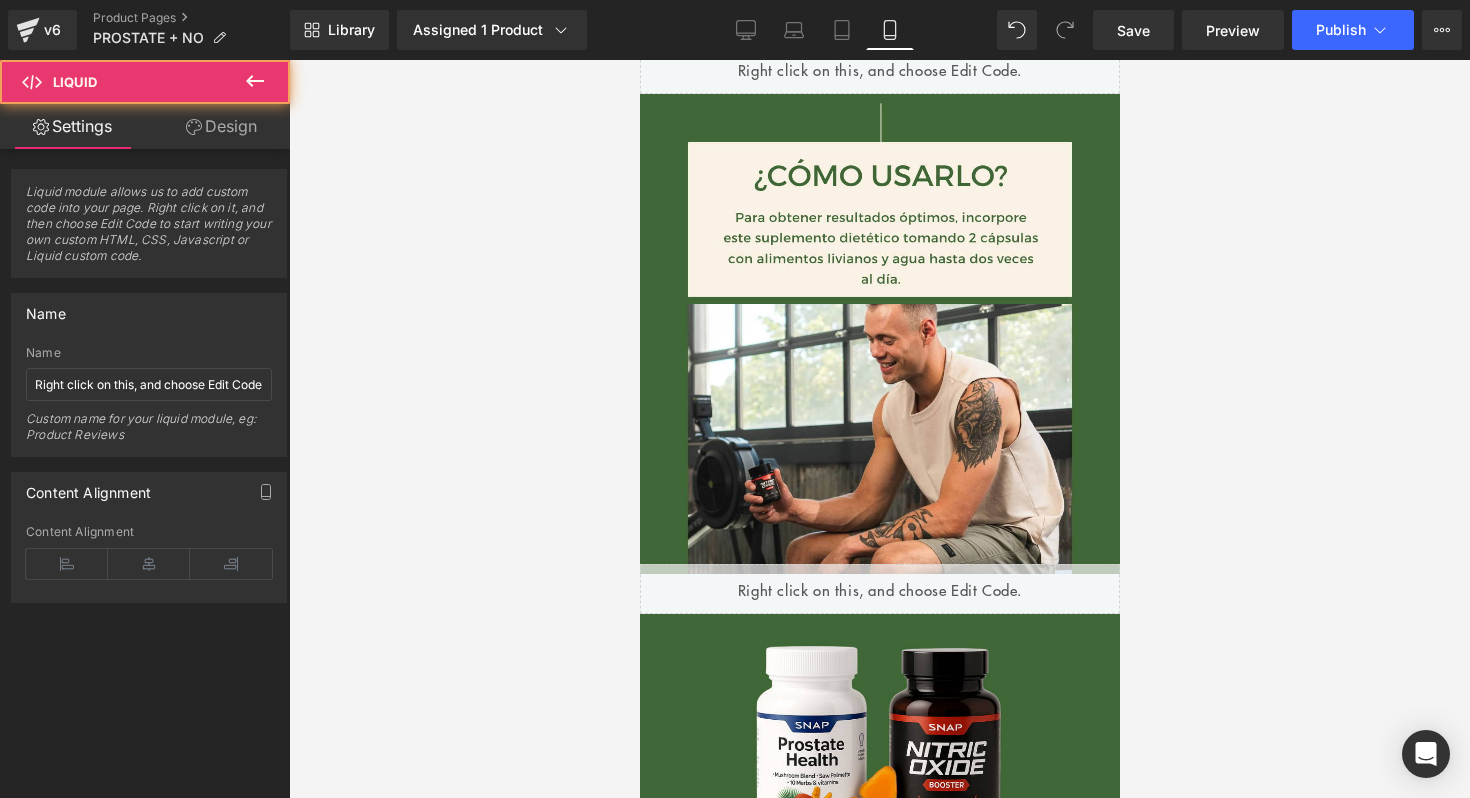 click at bounding box center (879, 429) 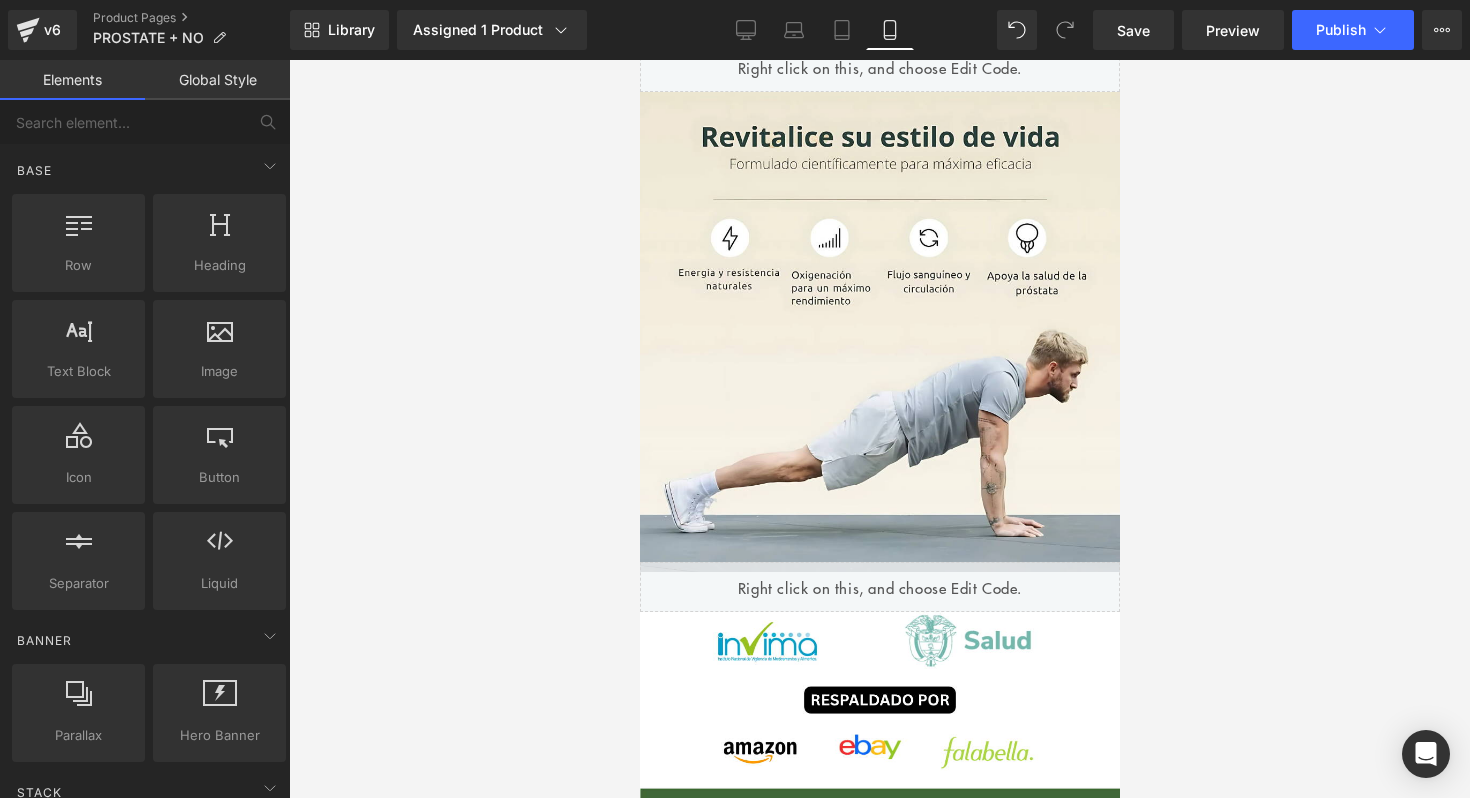 scroll, scrollTop: 0, scrollLeft: 0, axis: both 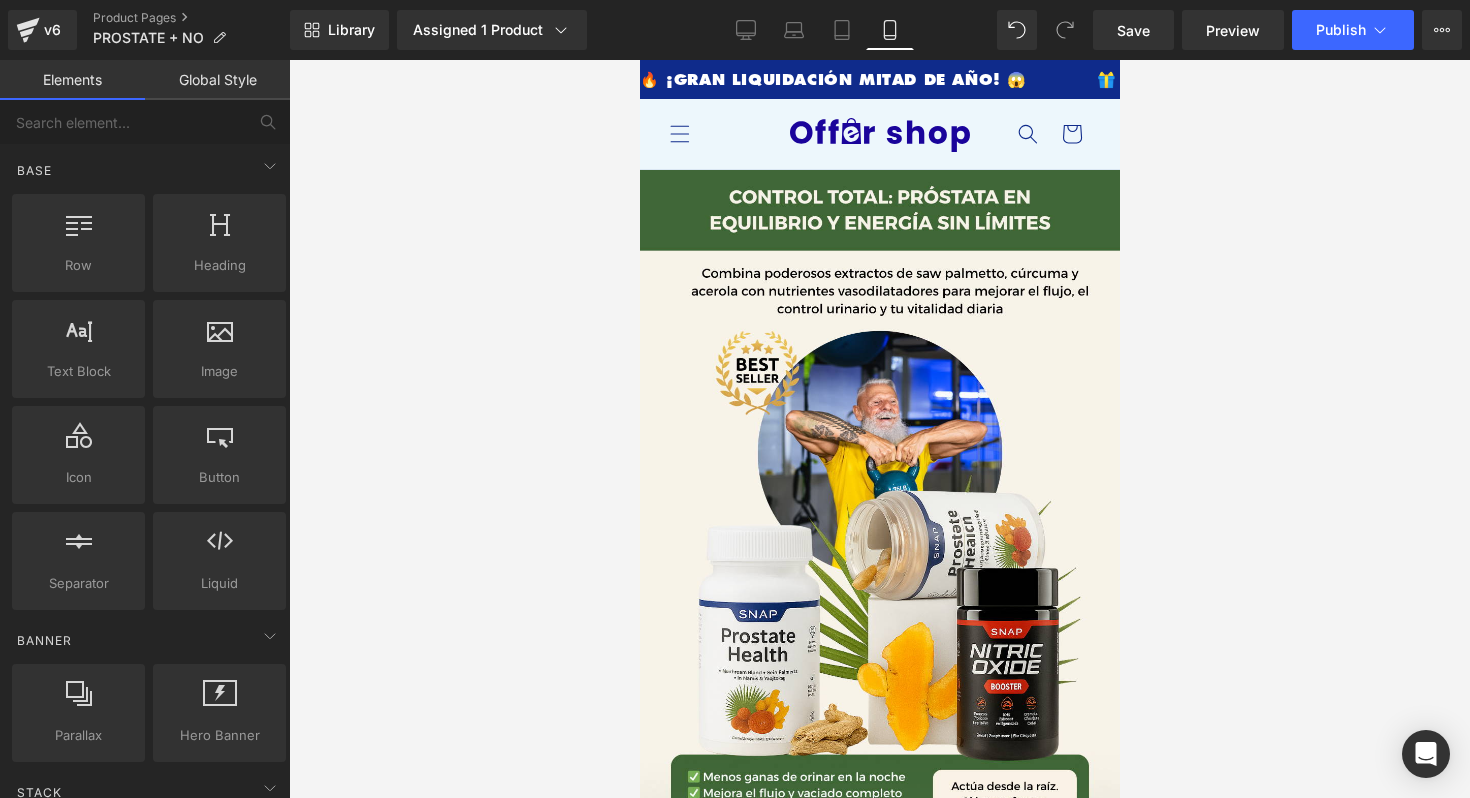 click on "Save Preview Publish Scheduled View Live Page View with current Template Save Template to Library Schedule Publish  Optimize  Publish Settings Shortcuts  Your page can’t be published   You've reached the maximum number of published pages on your plan  (43/999999).  You need to upgrade your plan or unpublish all your pages to get 1 publish slot.   Unpublish pages   Upgrade plan" at bounding box center (1277, 30) 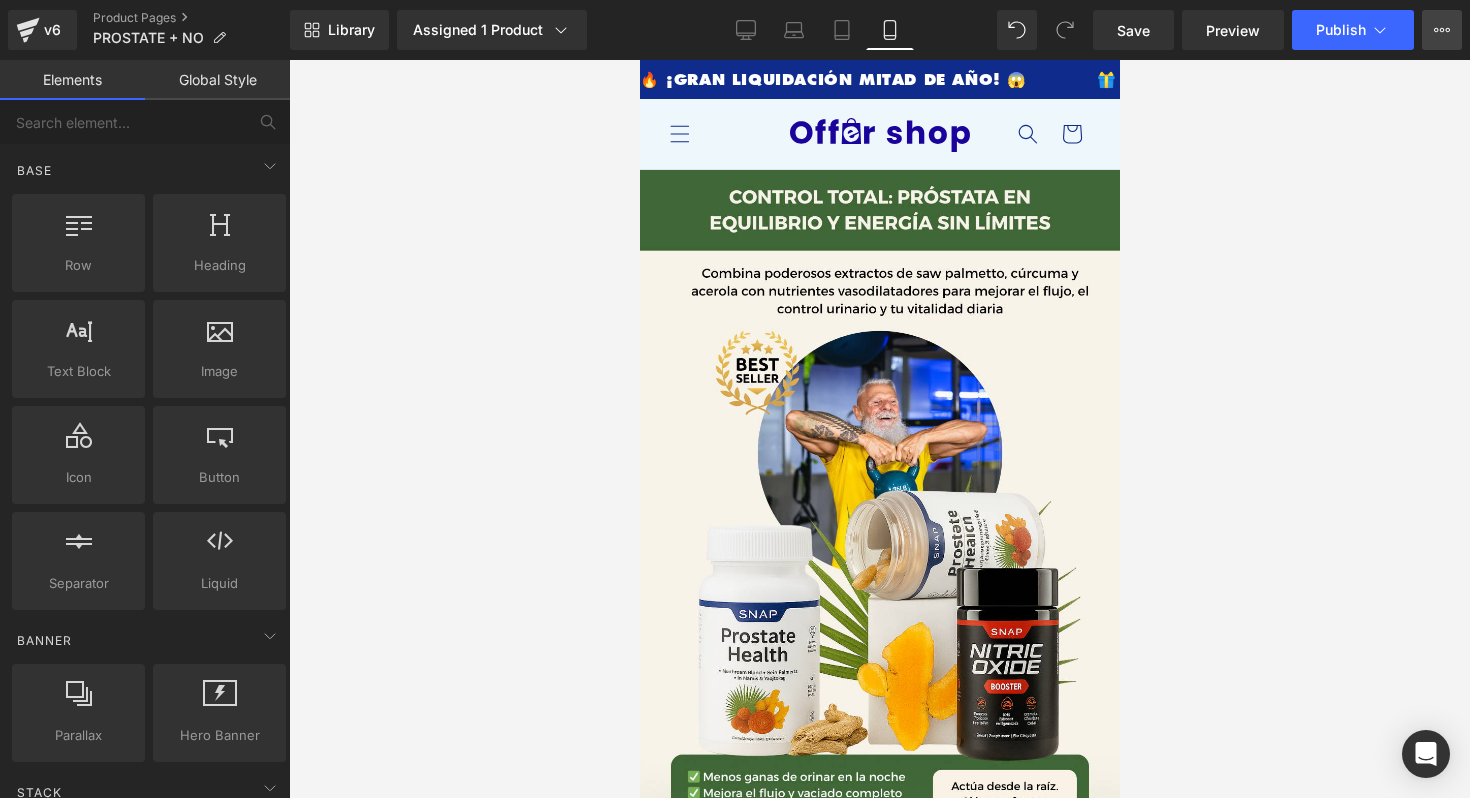 click on "View Live Page View with current Template Save Template to Library Schedule Publish  Optimize  Publish Settings Shortcuts" at bounding box center (1442, 30) 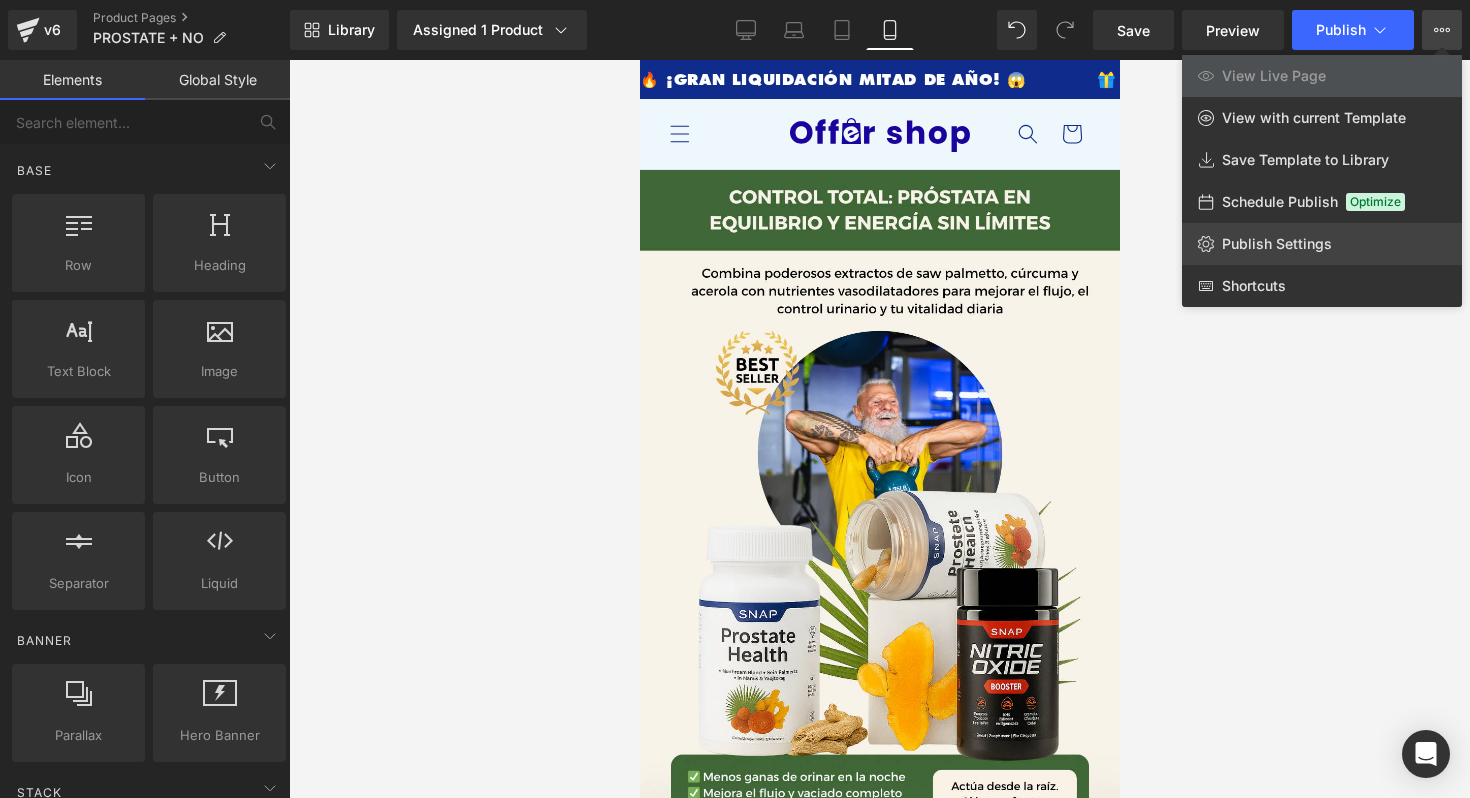 click on "Publish Settings" 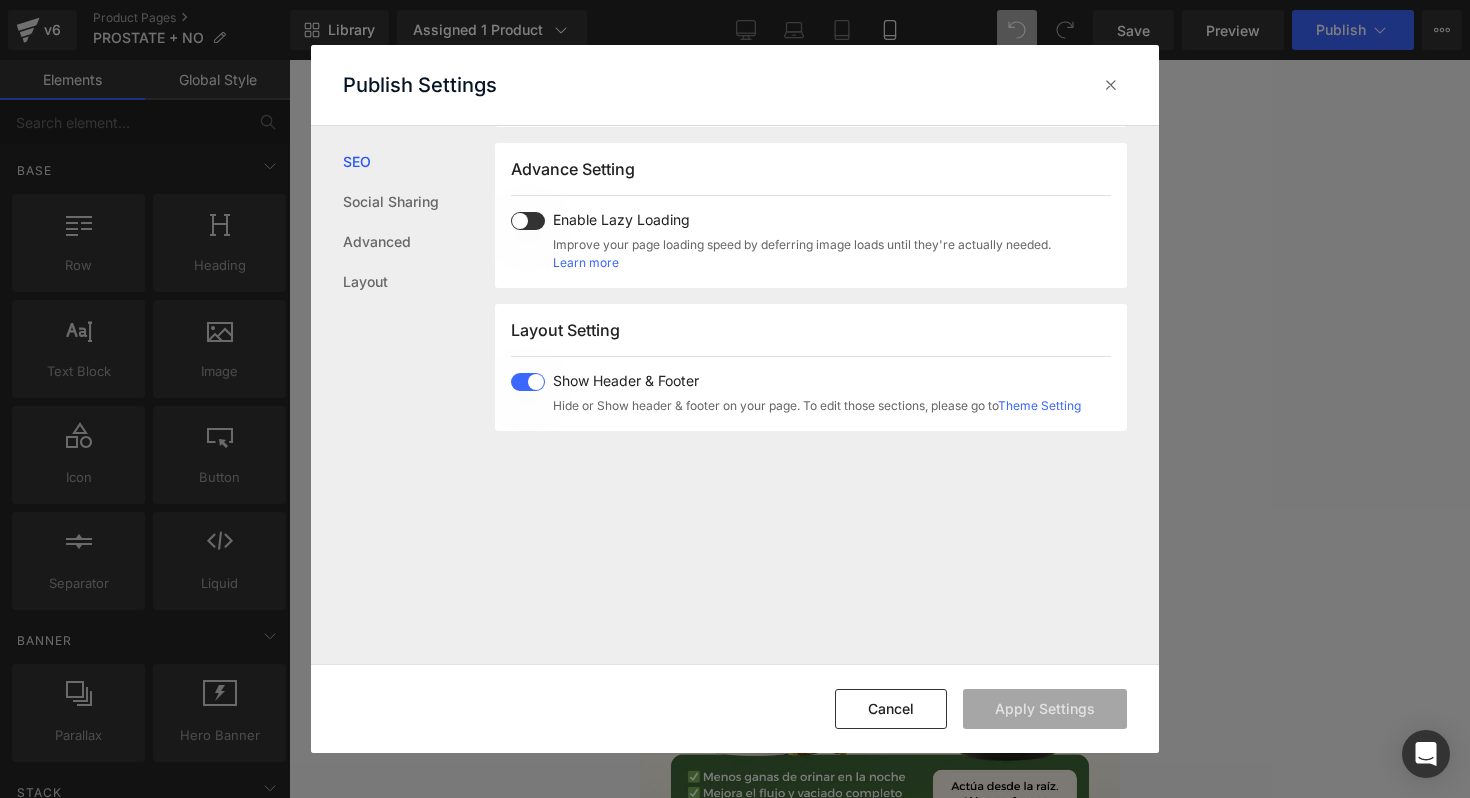 scroll, scrollTop: 495, scrollLeft: 0, axis: vertical 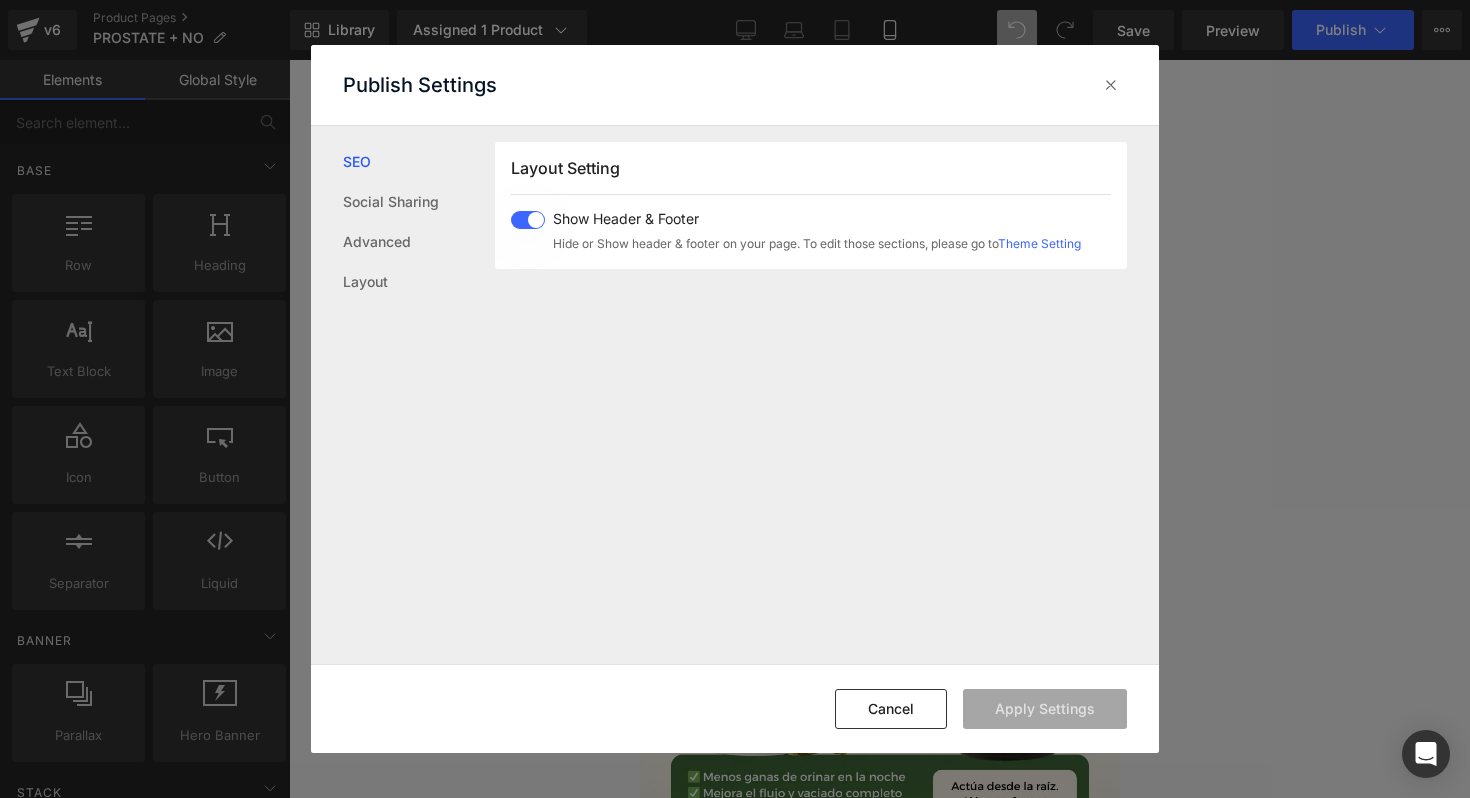 click on "Layout Setting Show Header & Footer  Hide or Show header & footer on your page. To edit those sections, please go to  Theme Setting" at bounding box center (811, 205) 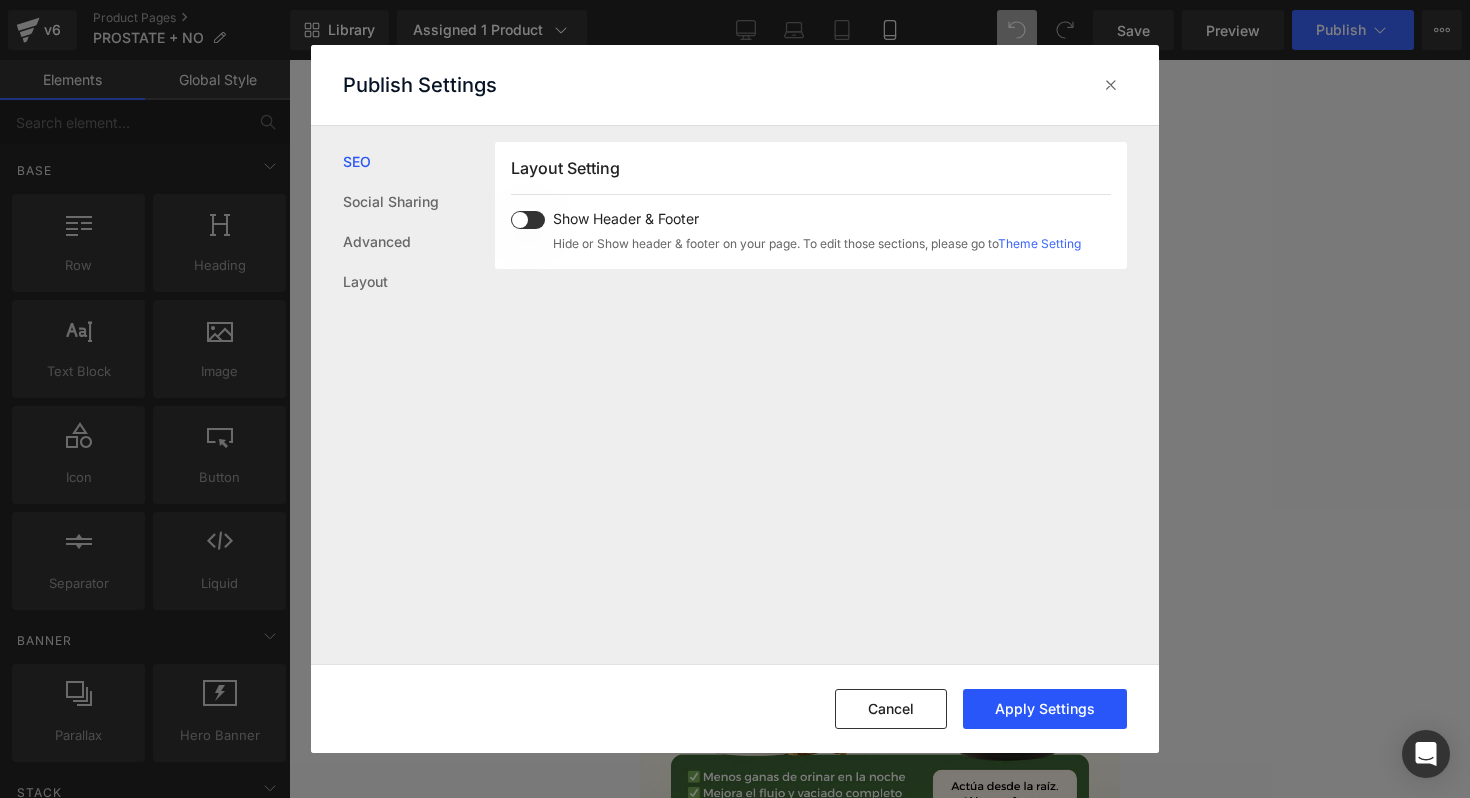 click on "Apply Settings" at bounding box center [1045, 709] 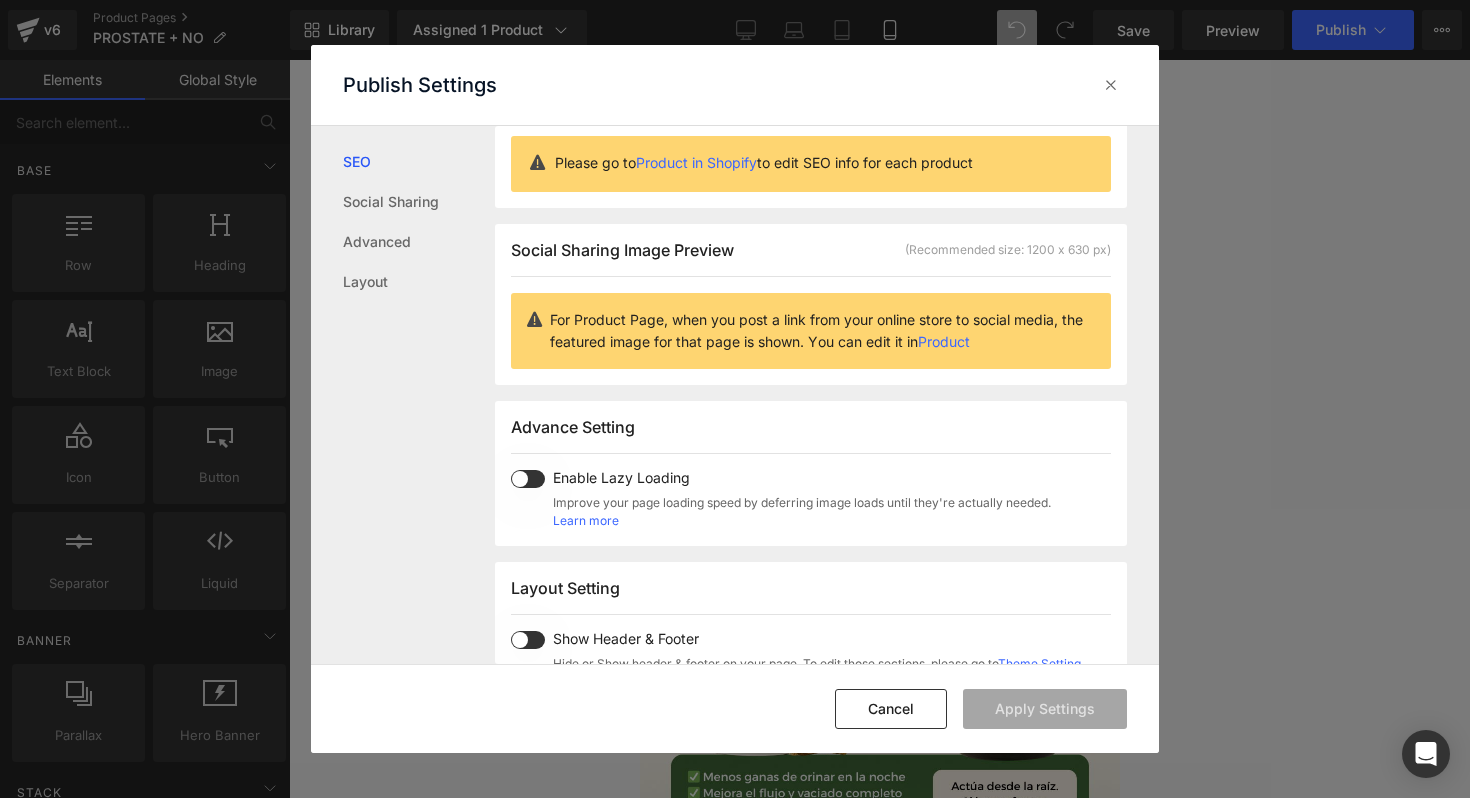 scroll, scrollTop: 0, scrollLeft: 0, axis: both 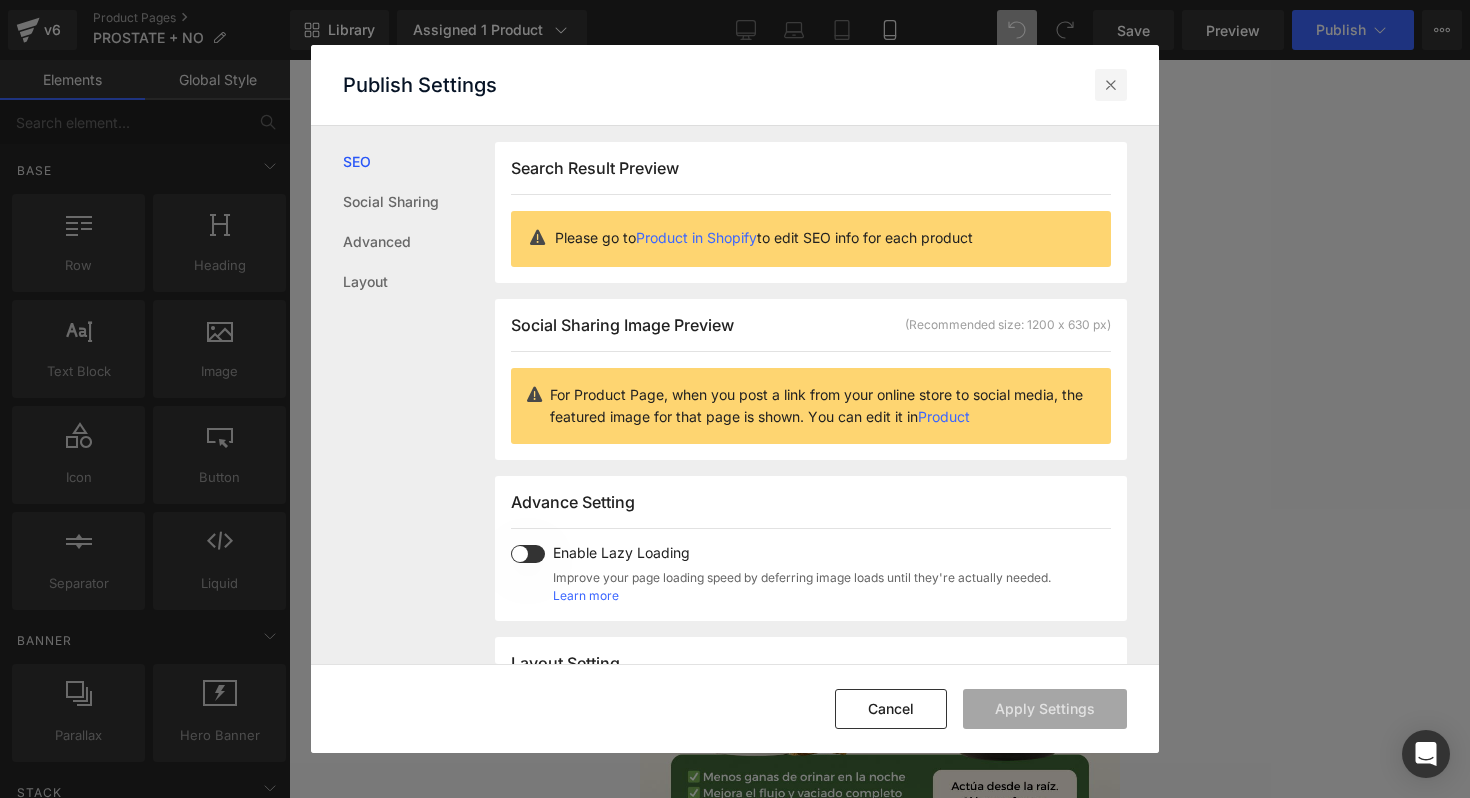click at bounding box center (1111, 85) 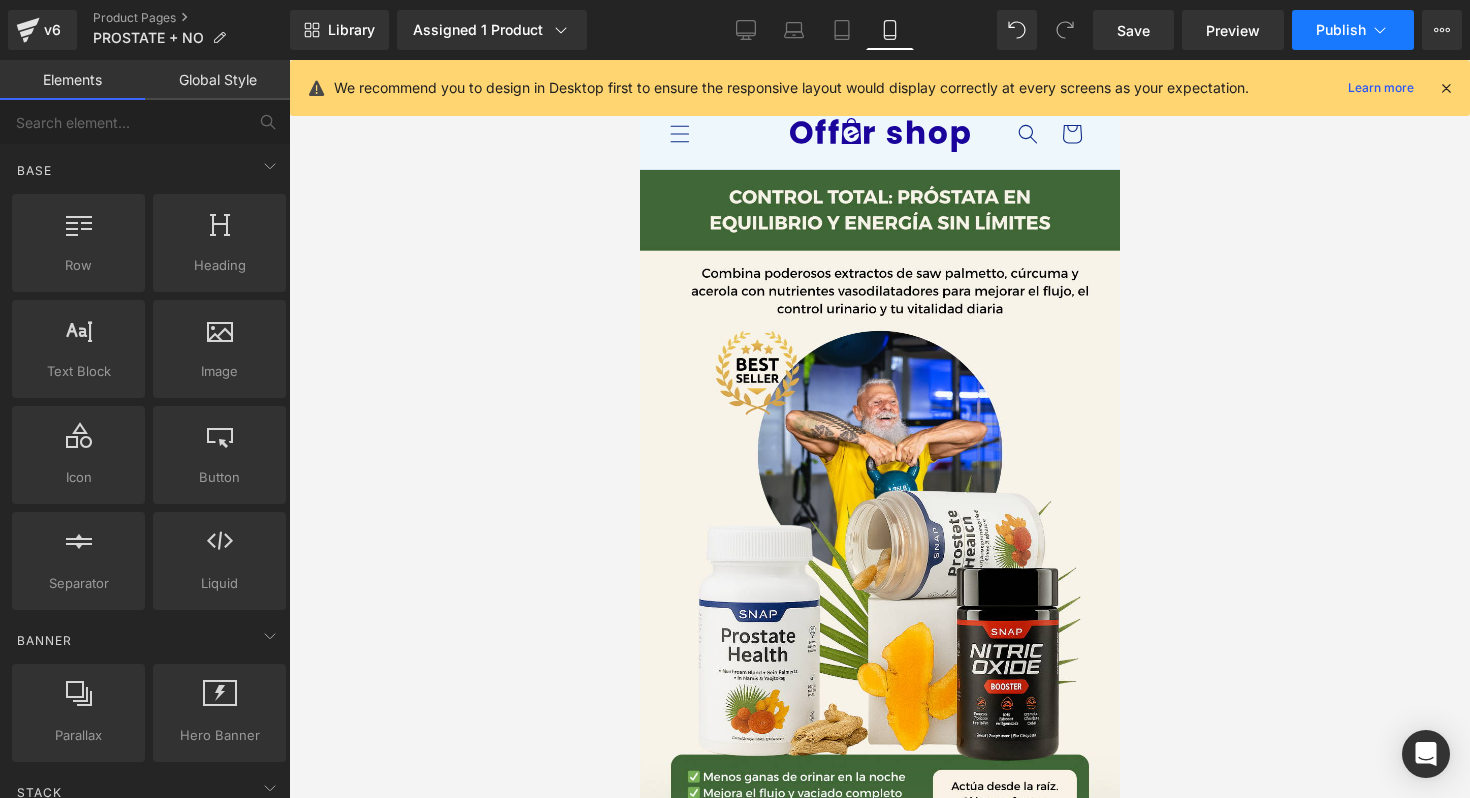 click 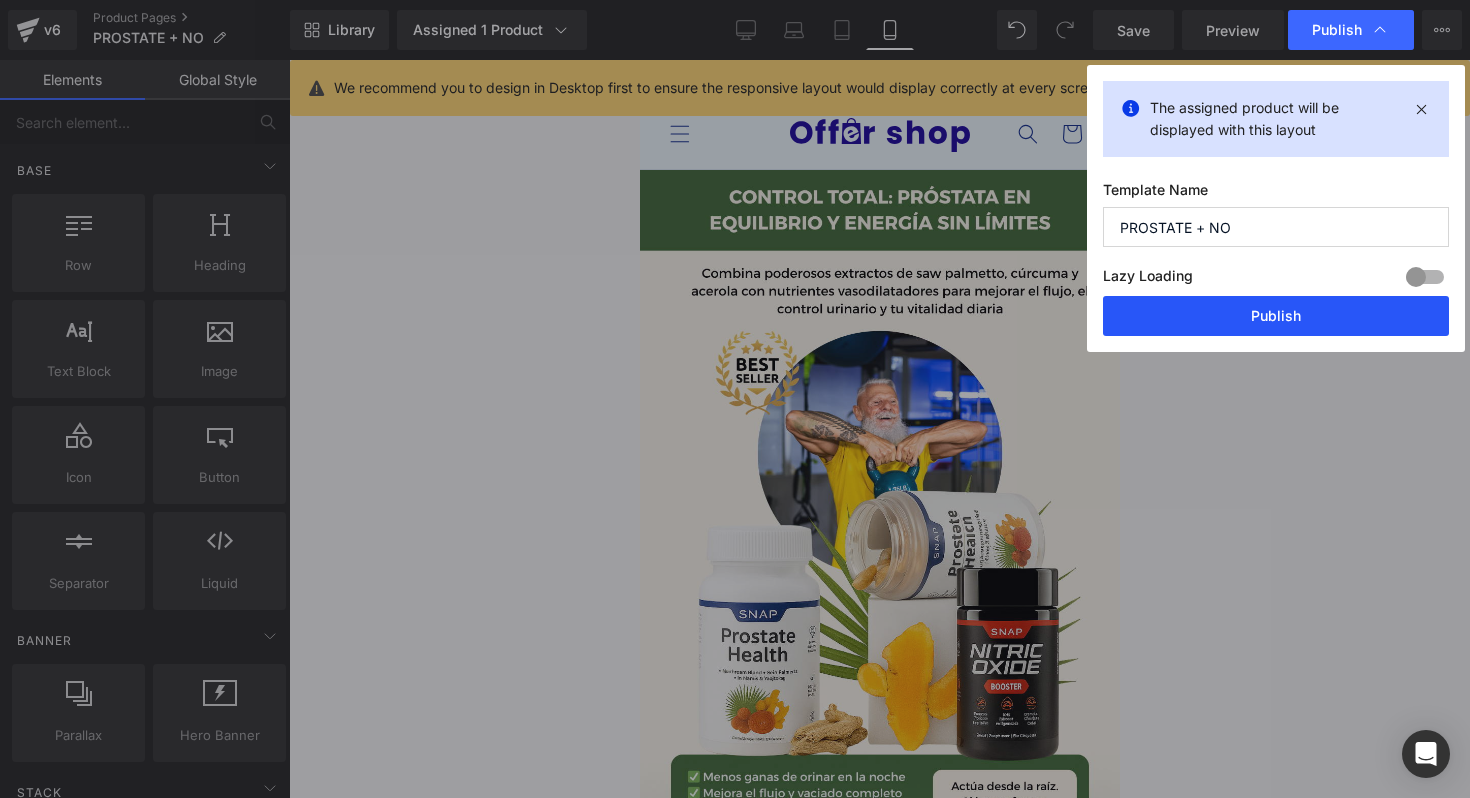 click on "Publish" at bounding box center (1276, 316) 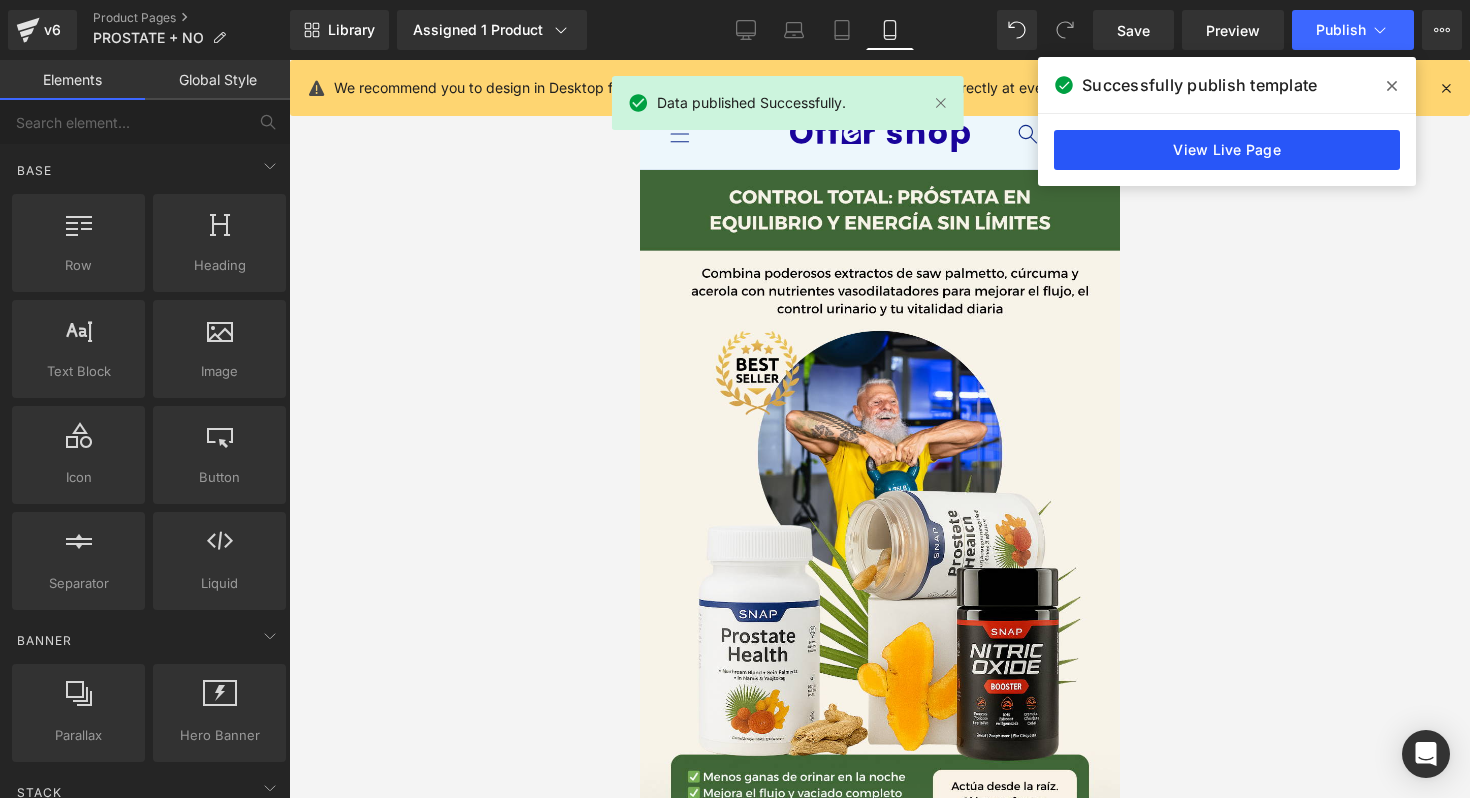 click on "View Live Page" at bounding box center [1227, 150] 